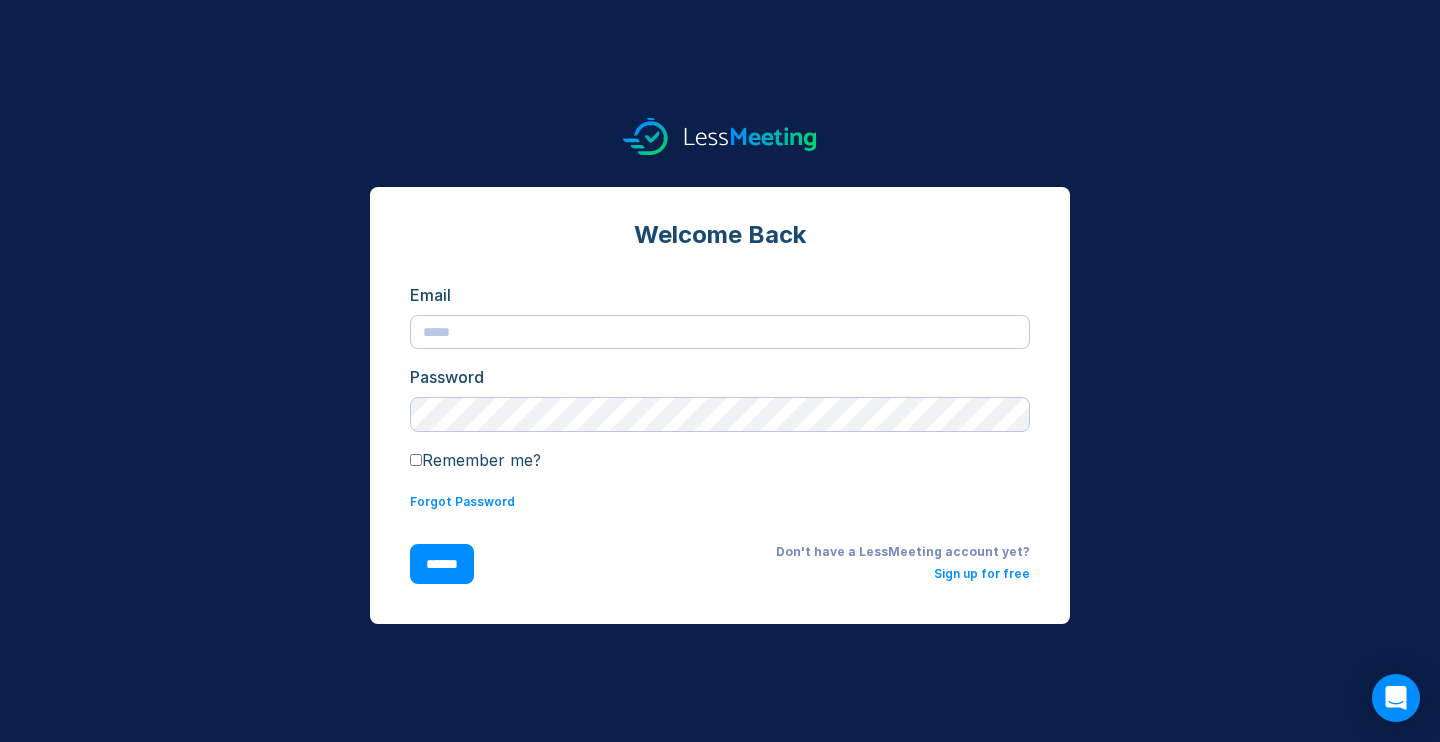 scroll, scrollTop: 0, scrollLeft: 0, axis: both 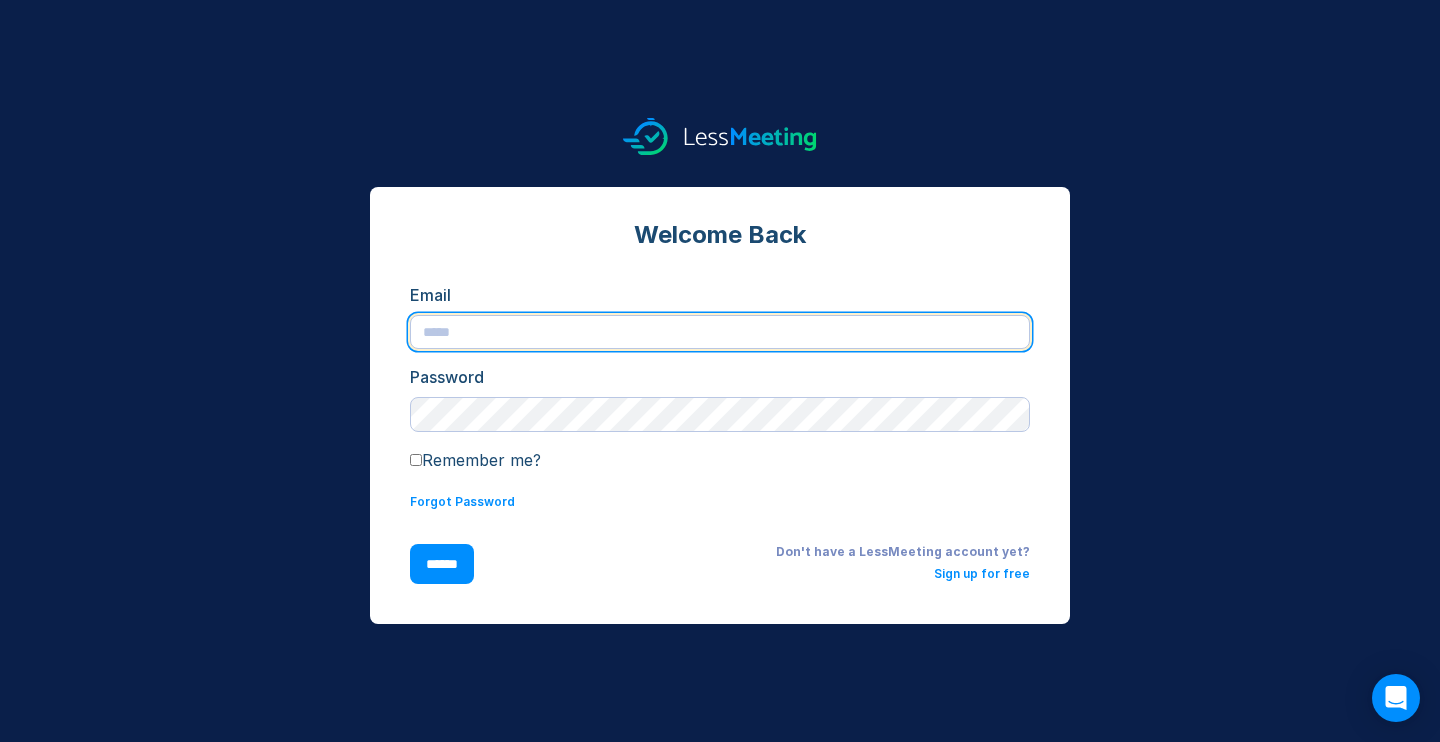 type on "**********" 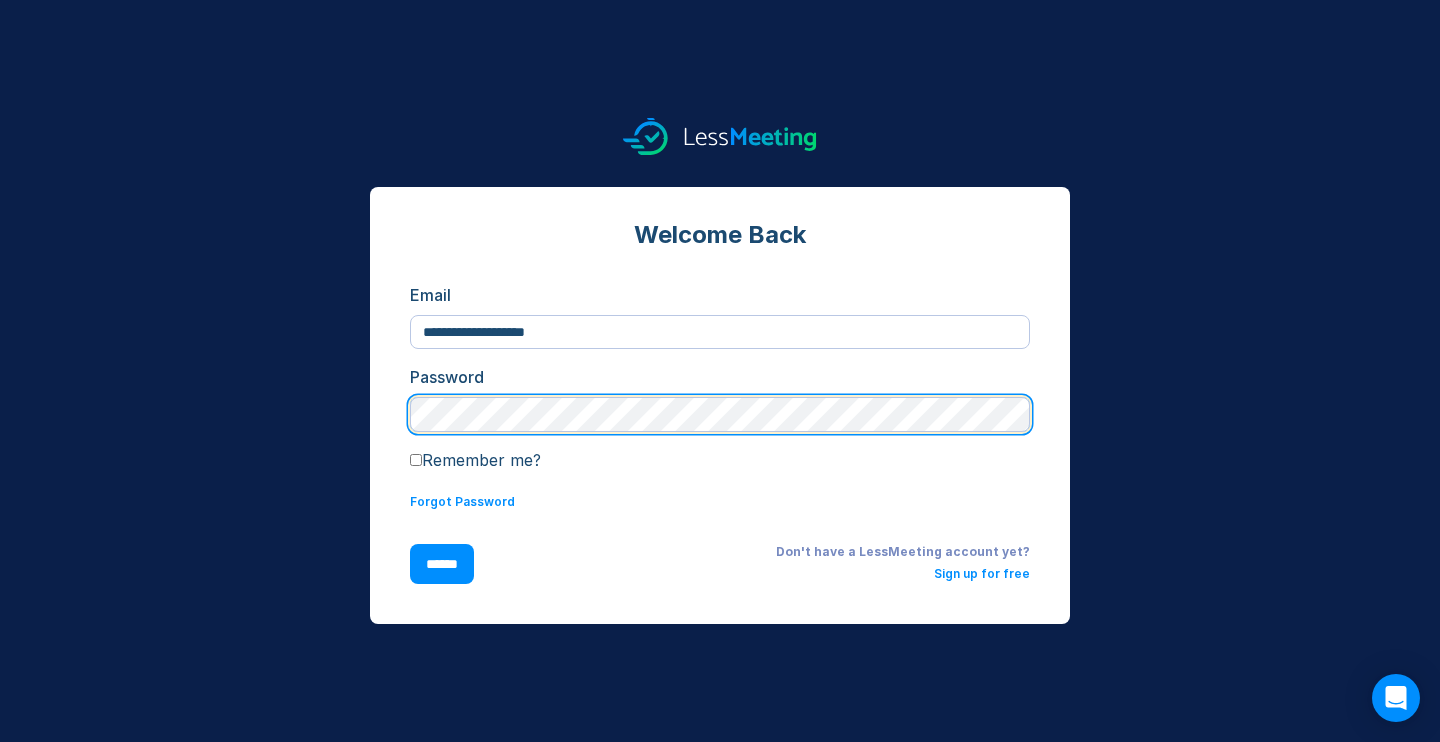 click on "******" at bounding box center (442, 564) 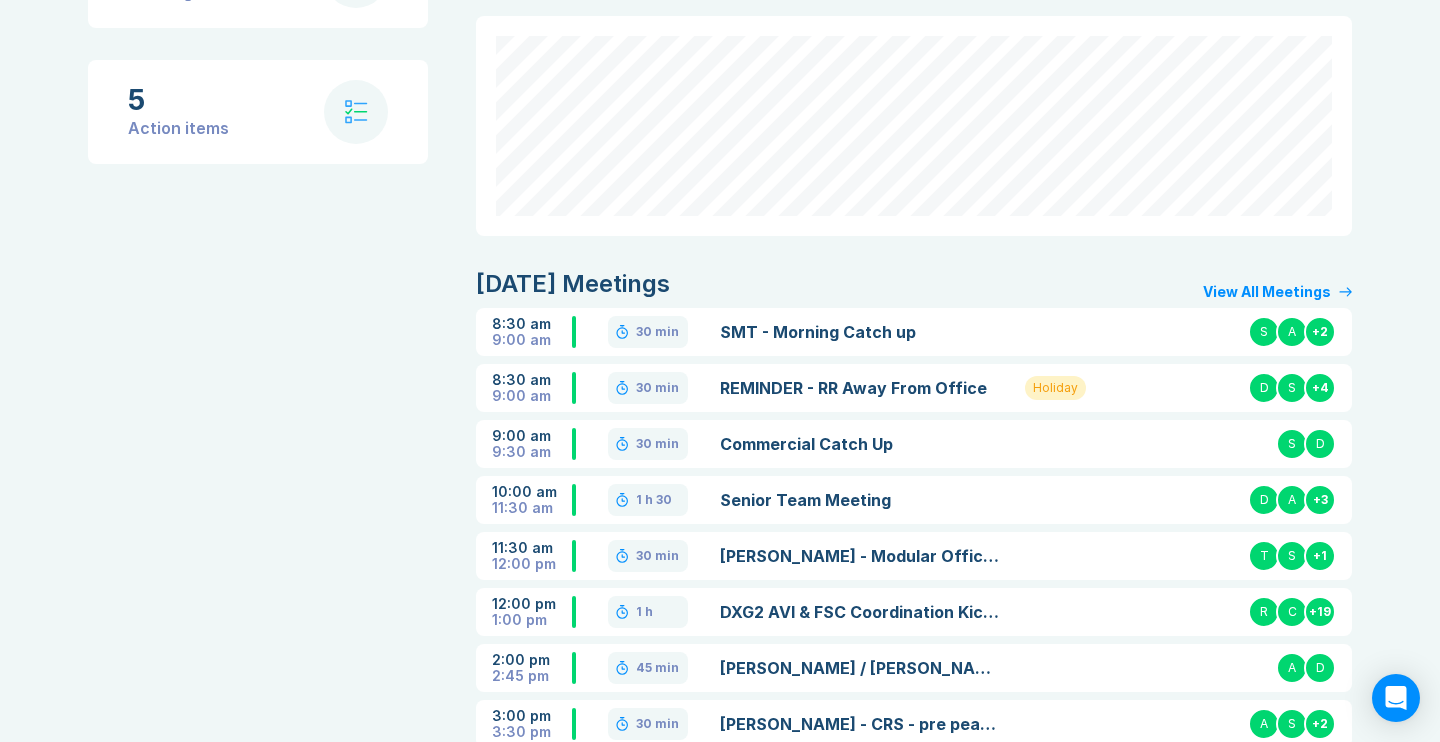 scroll, scrollTop: 213, scrollLeft: 0, axis: vertical 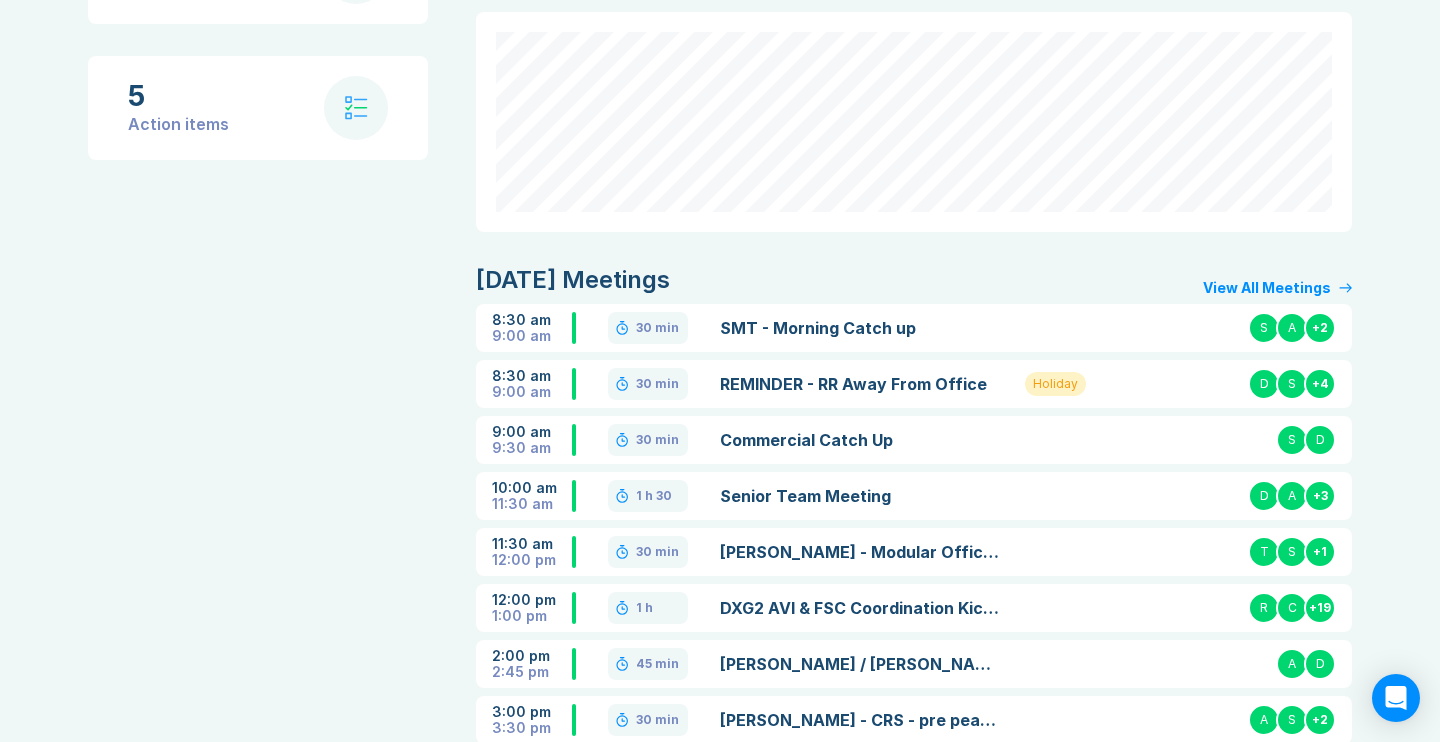 click on "Senior Team Meeting" at bounding box center (860, 496) 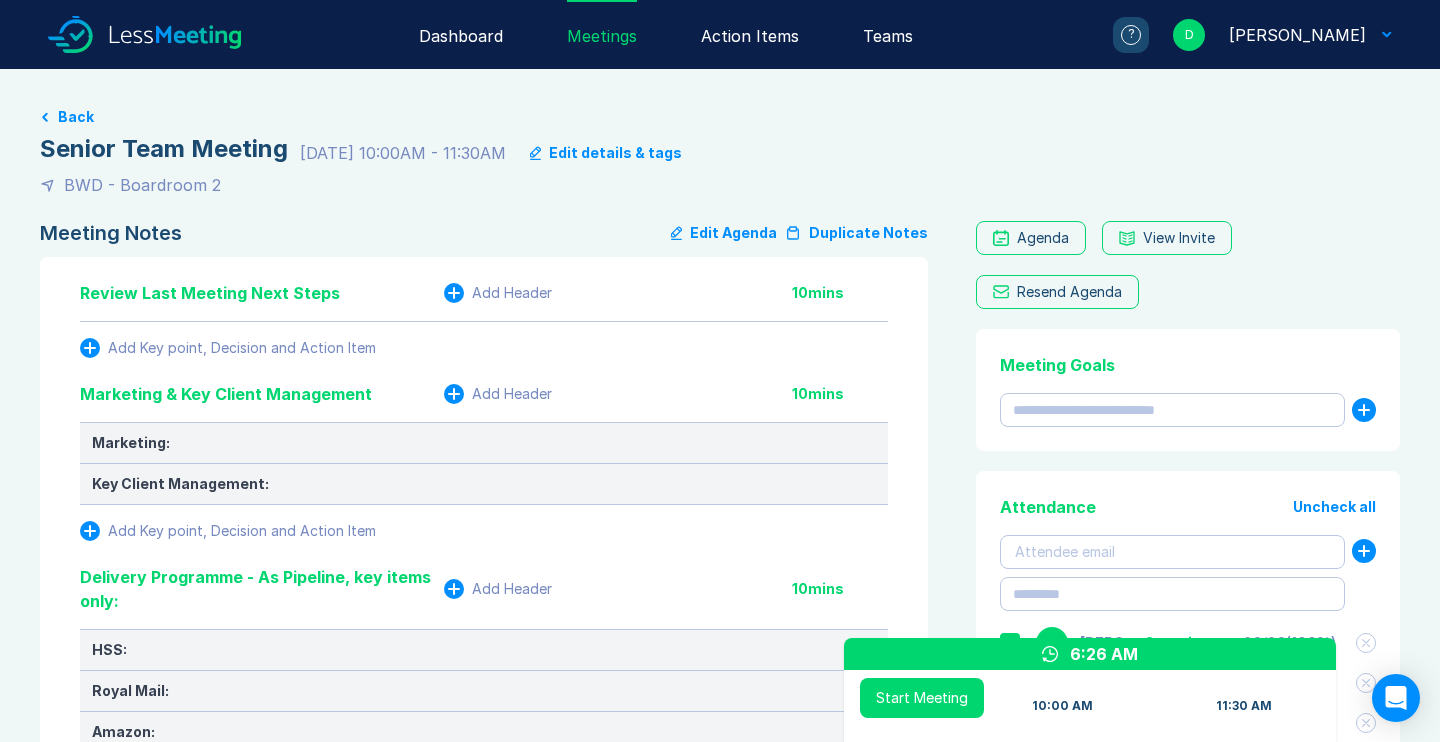 scroll, scrollTop: 0, scrollLeft: 0, axis: both 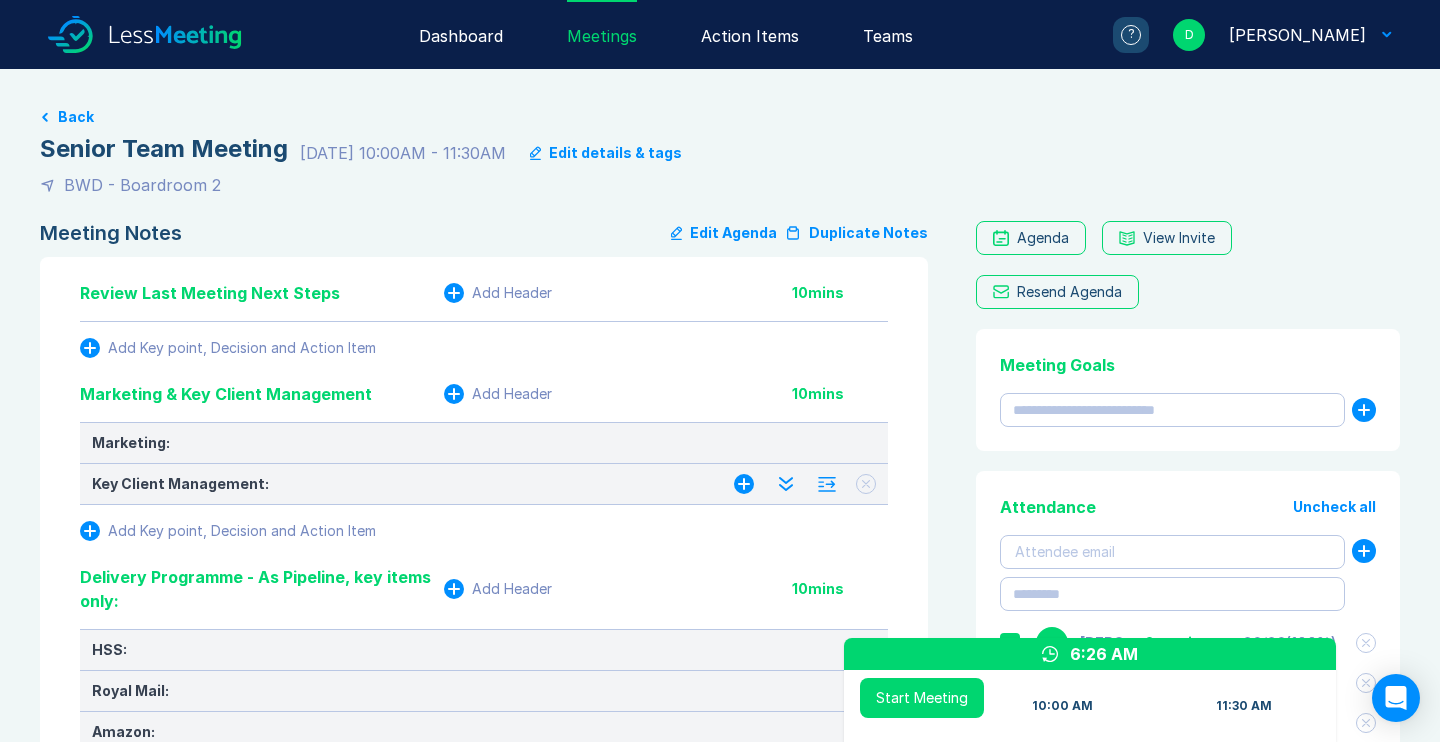 click 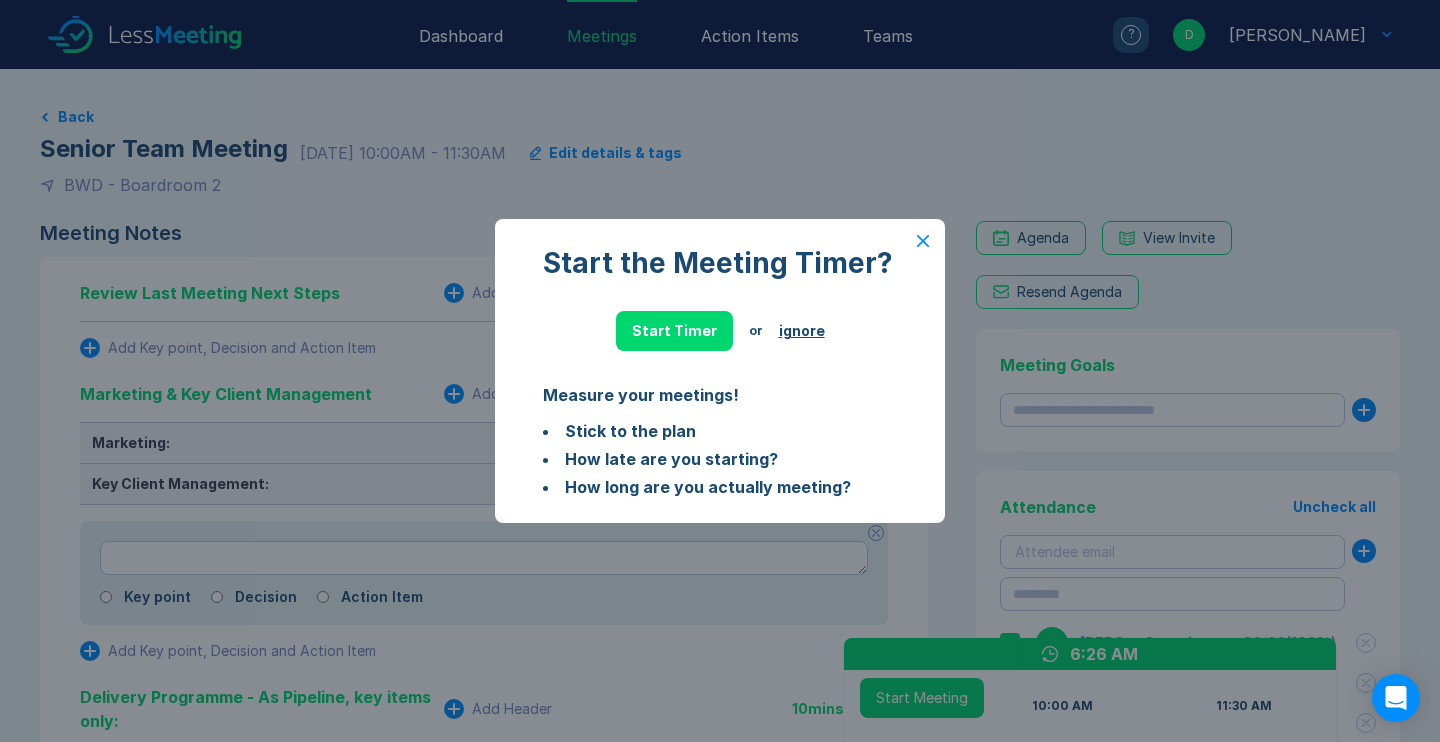 click on "ignore" at bounding box center [802, 331] 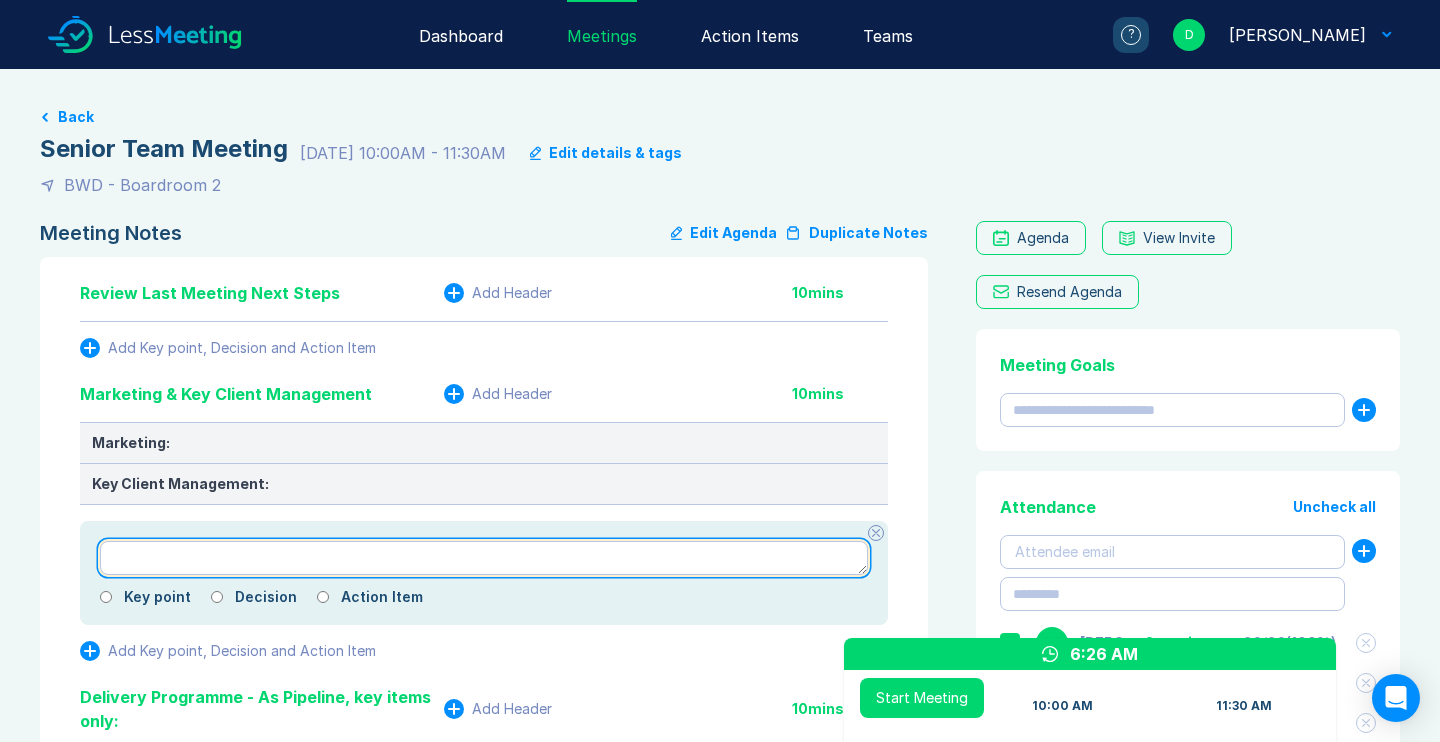 type on "*" 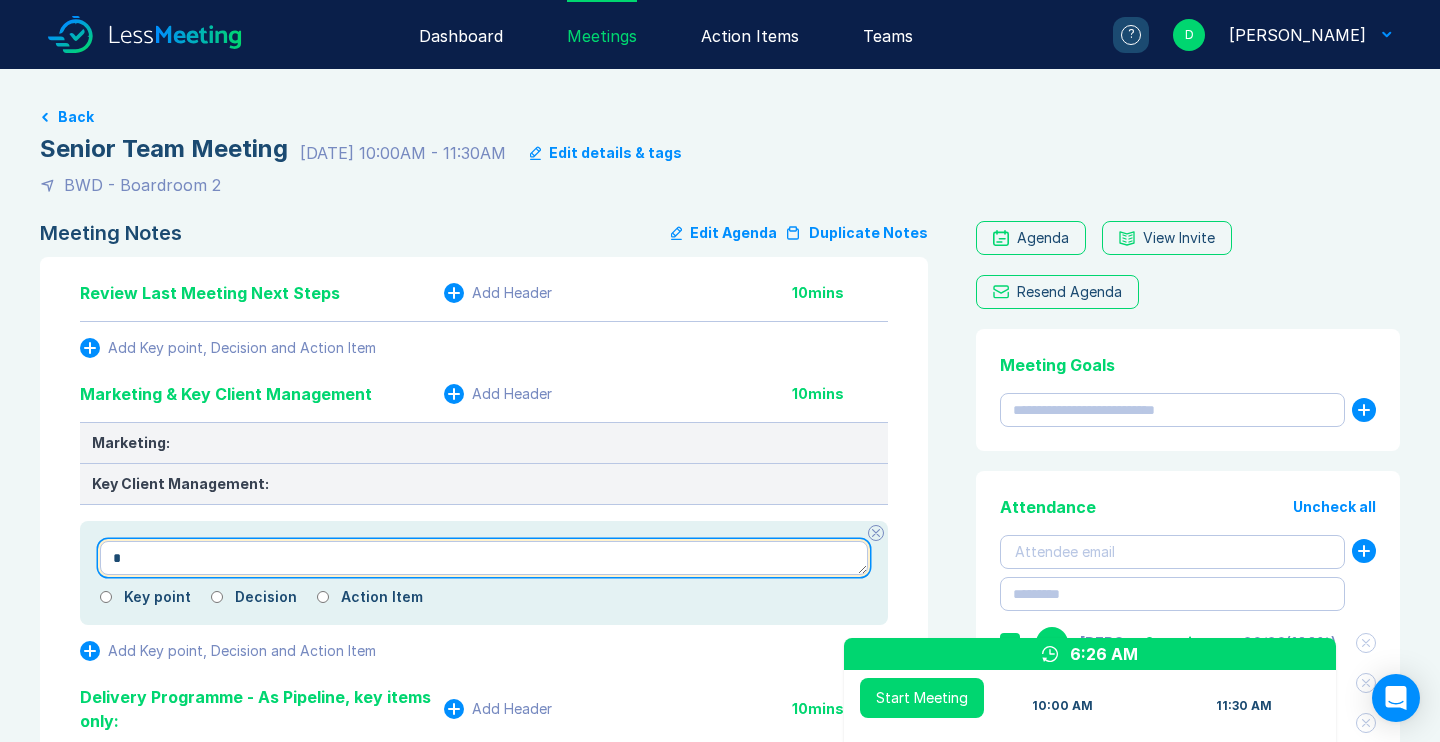 type on "*" 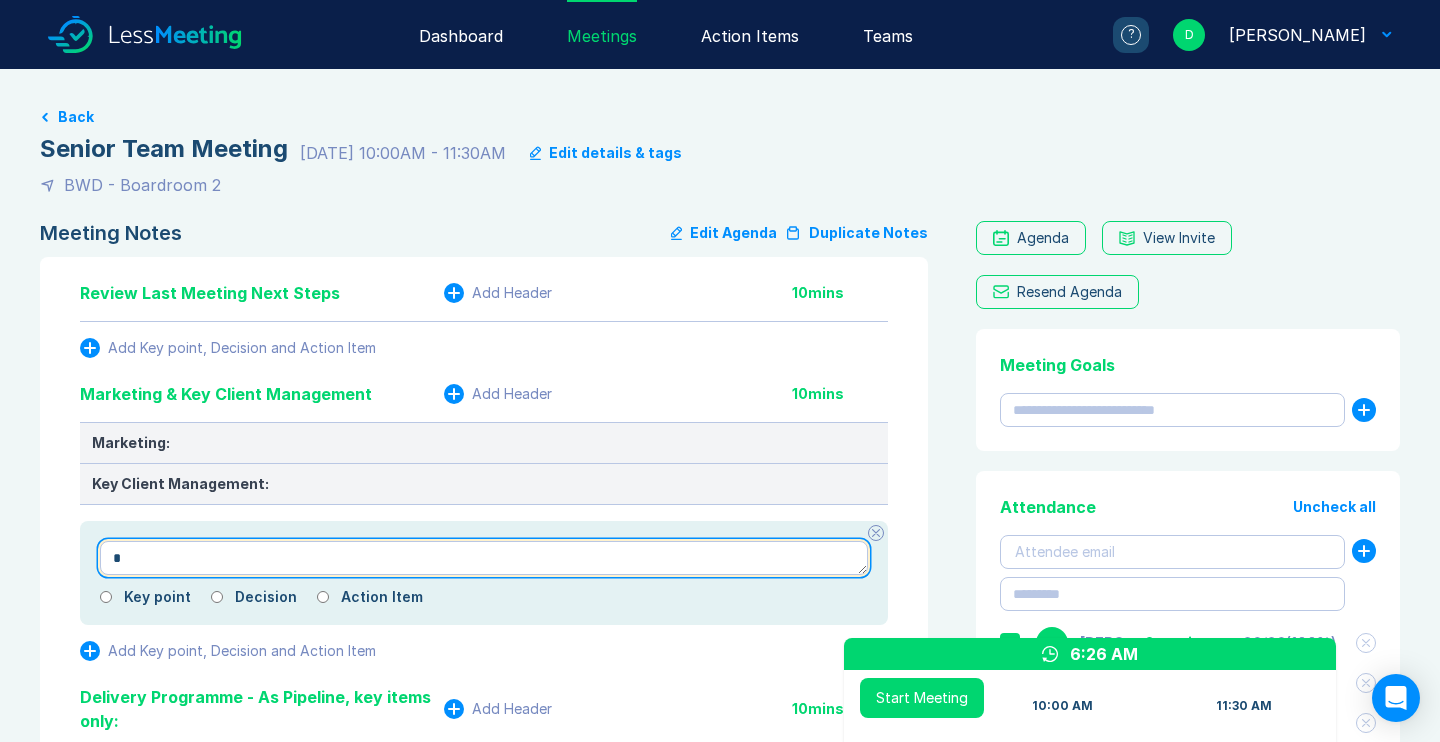type on "**" 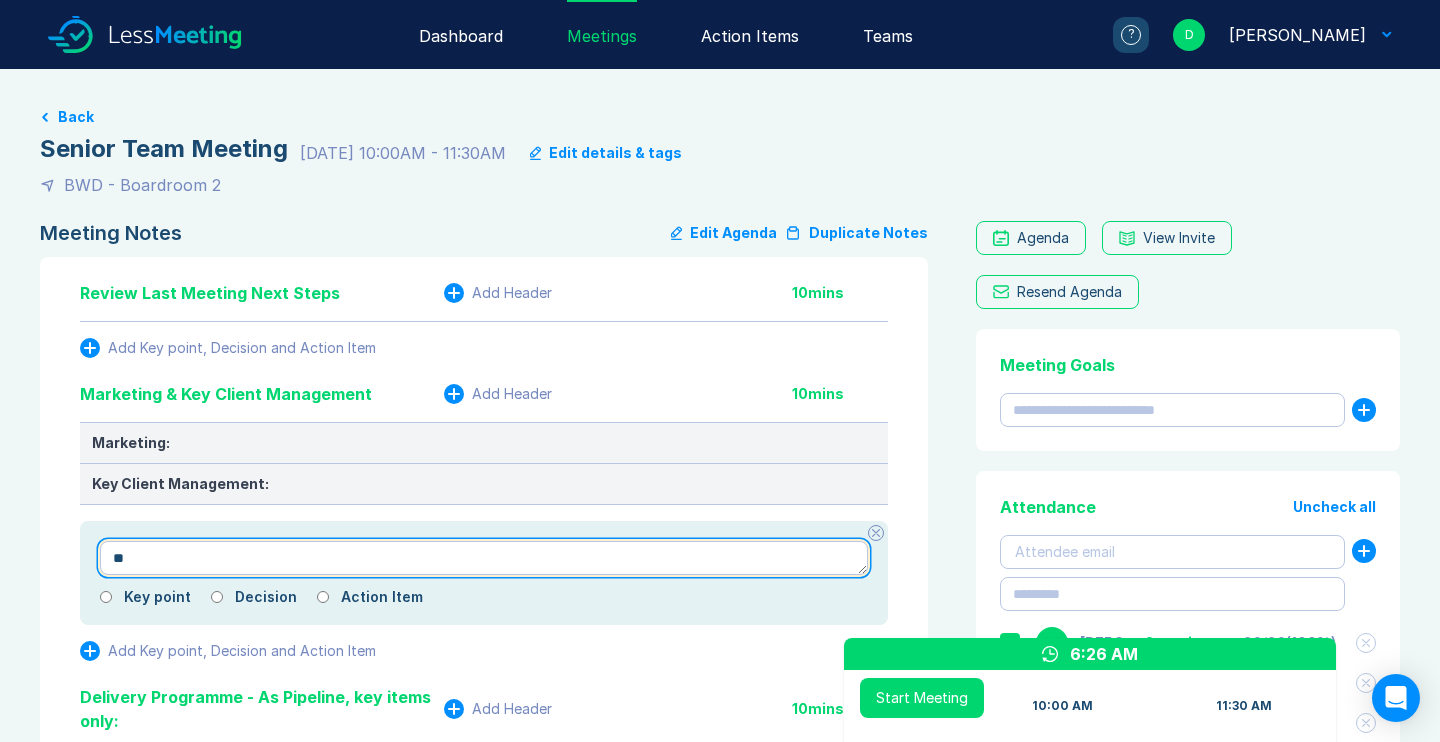 type on "*" 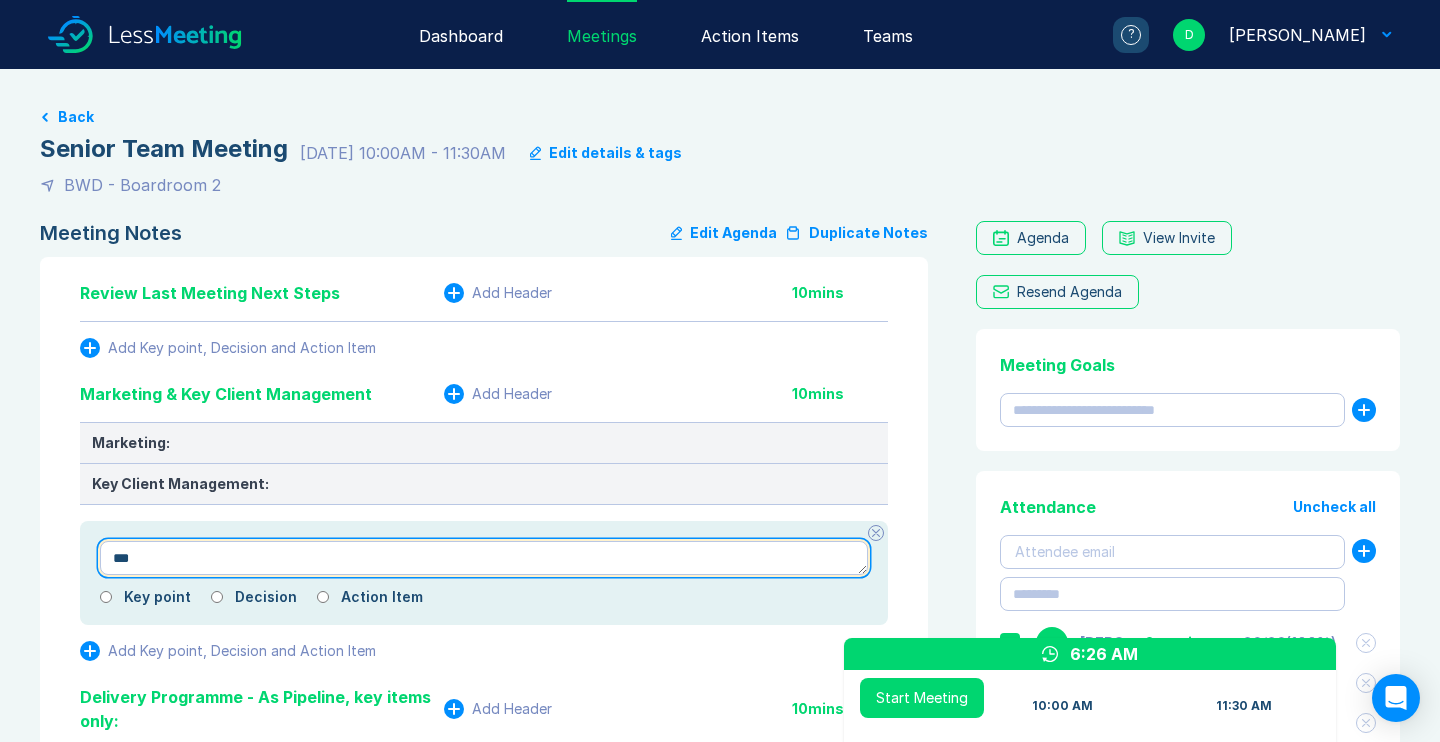 type on "*" 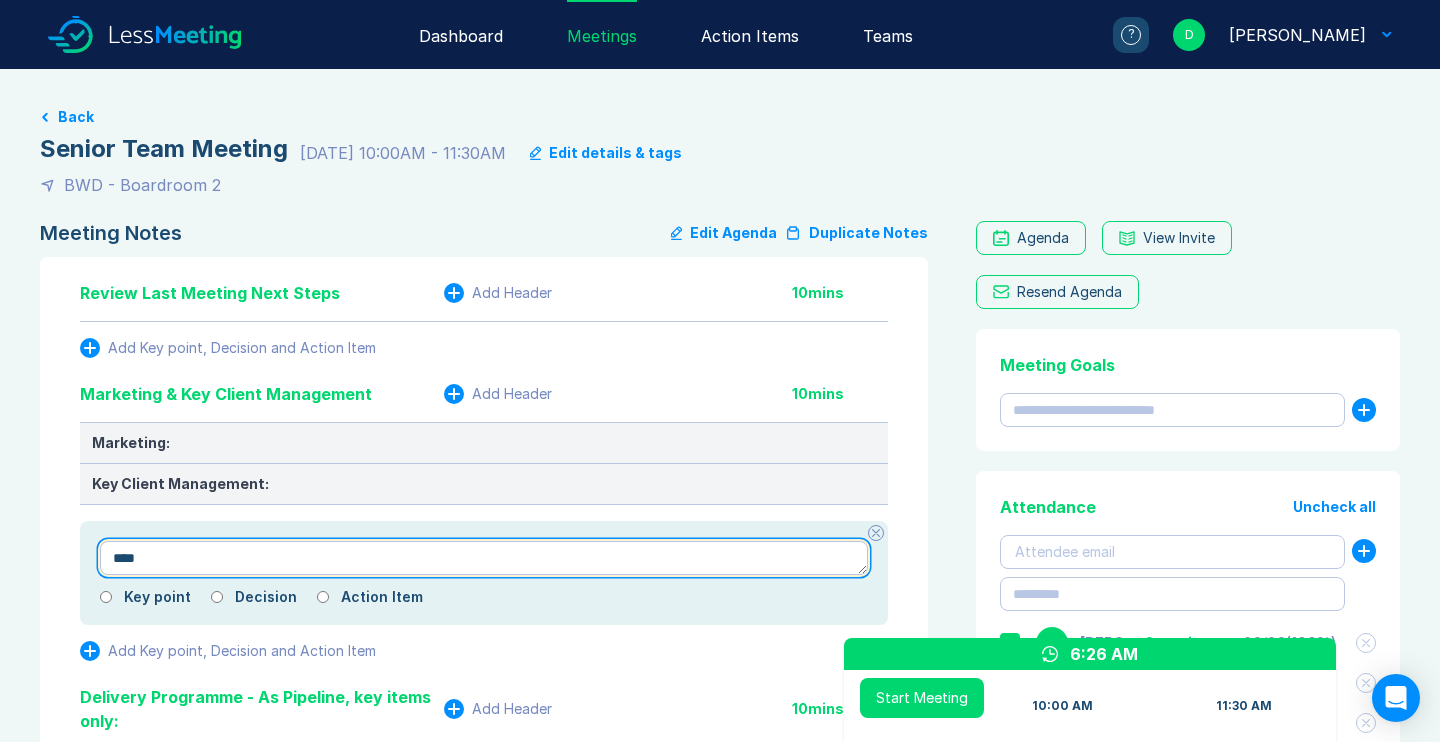type on "*" 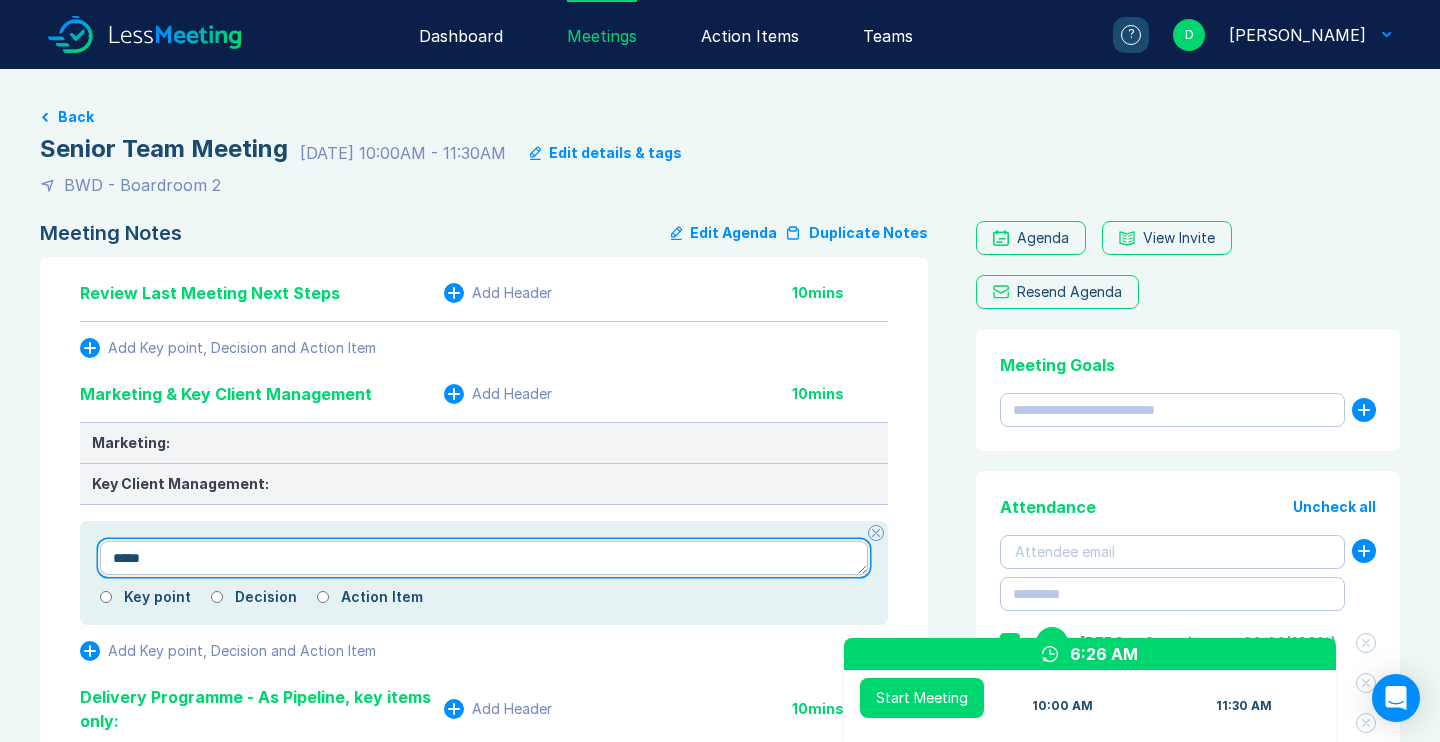 type on "*" 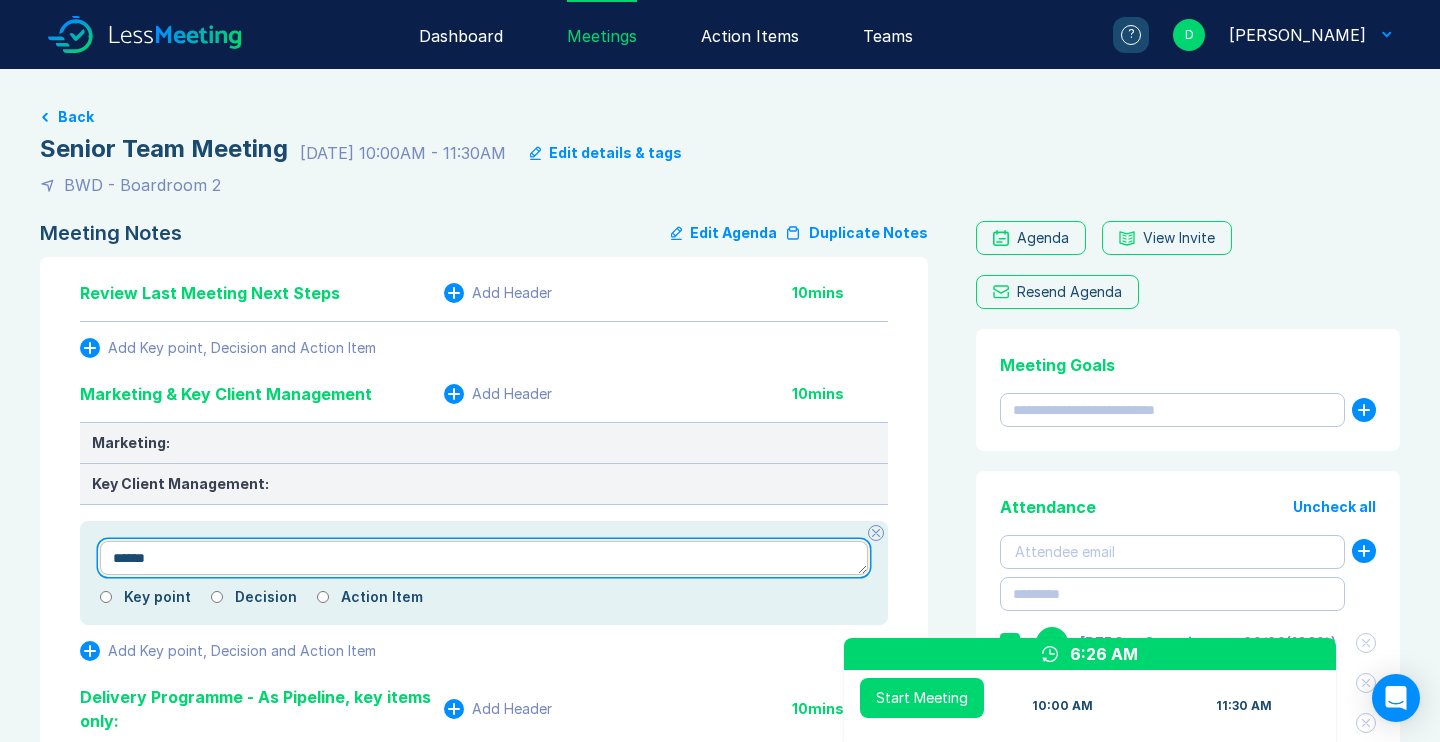 type on "*" 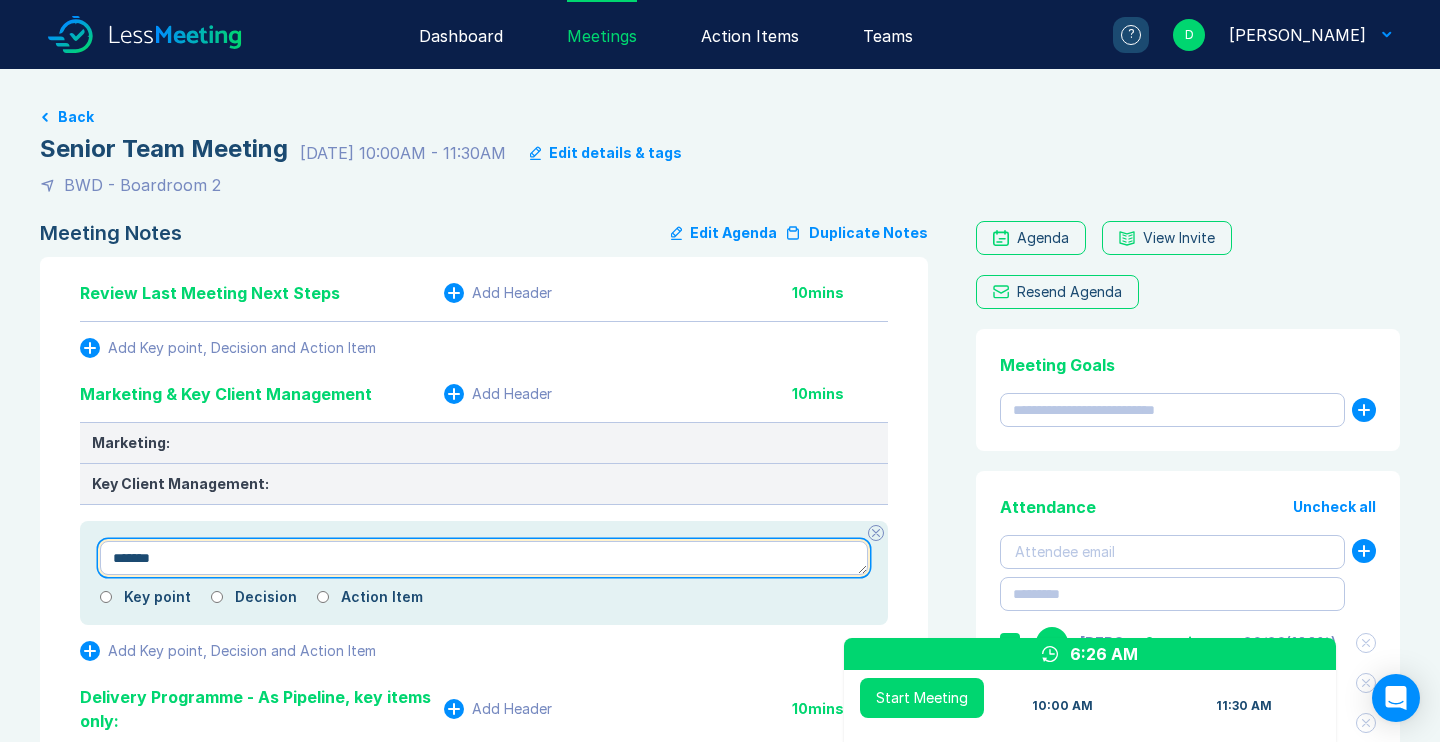type on "*" 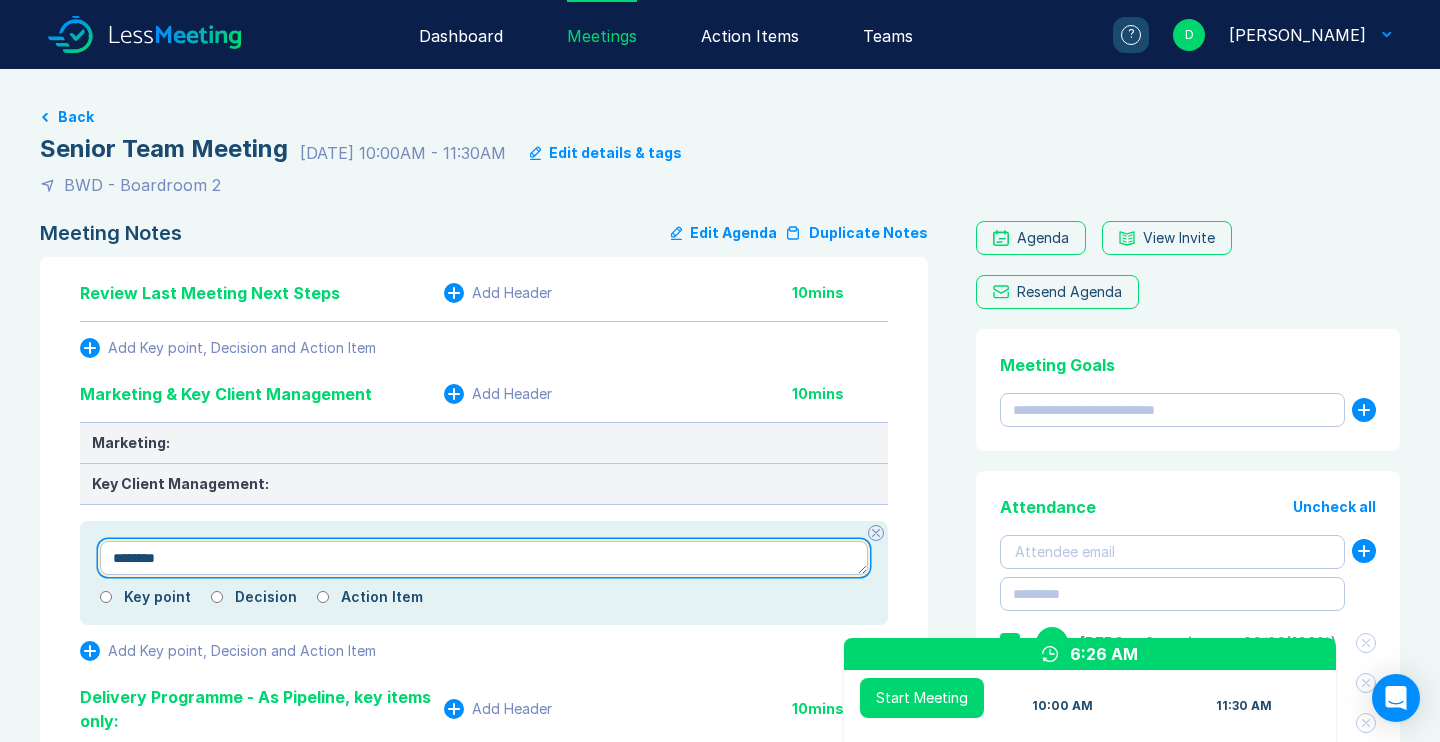 type on "*" 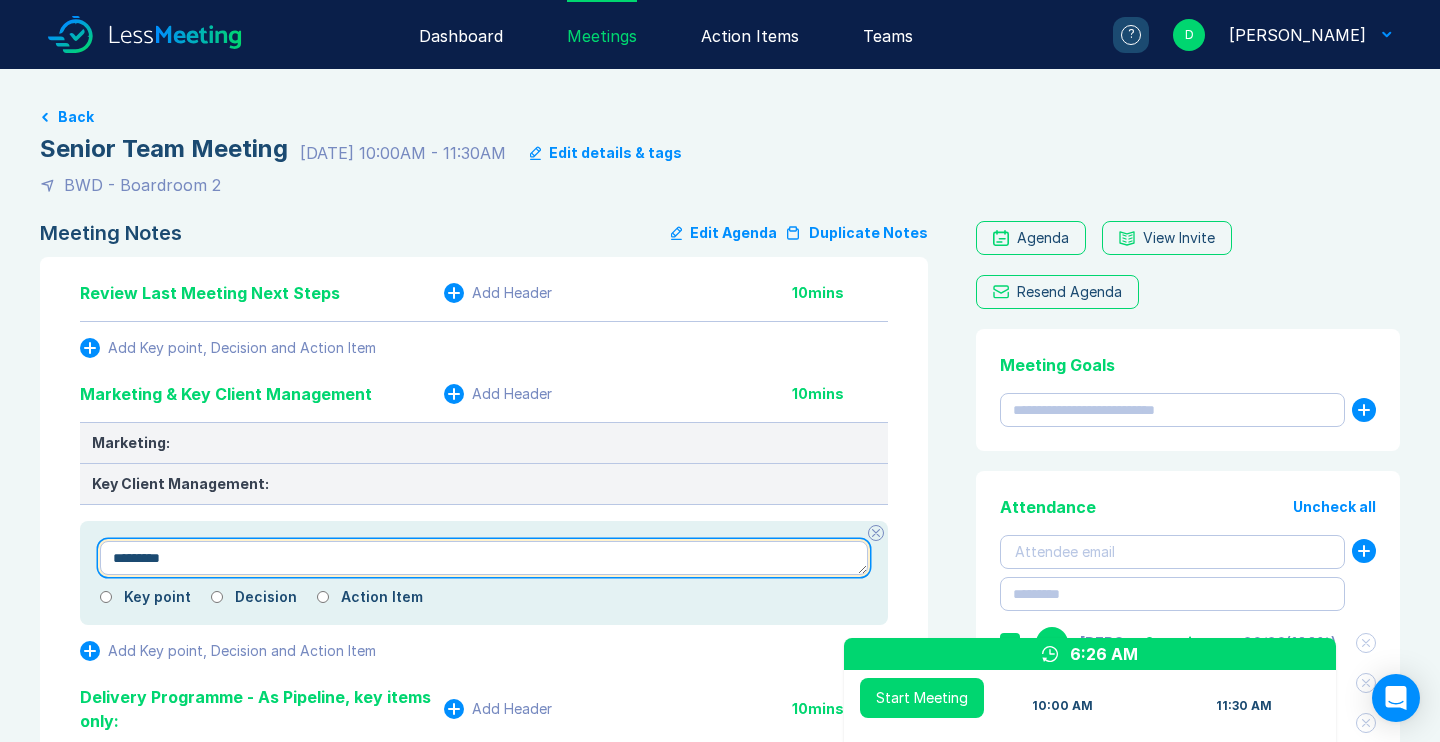 type on "*" 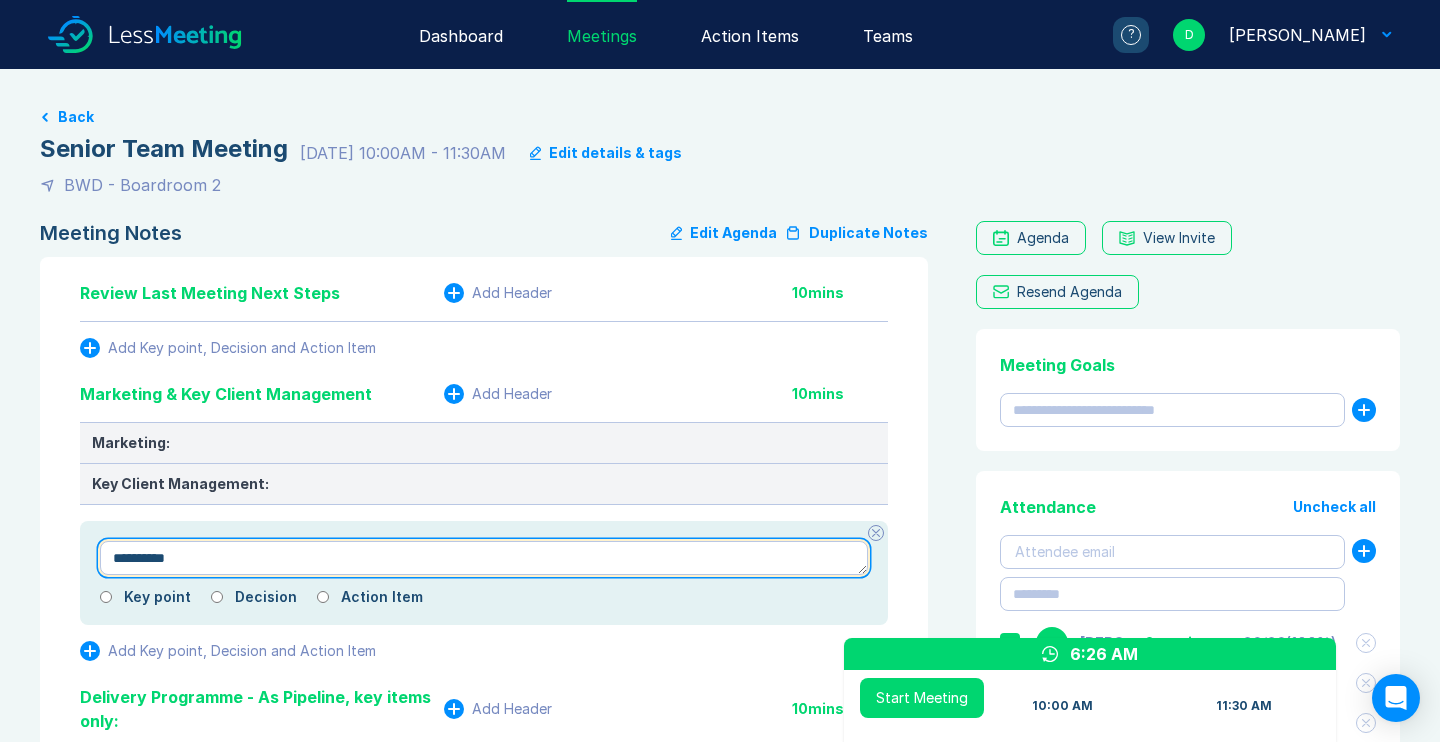 type on "*" 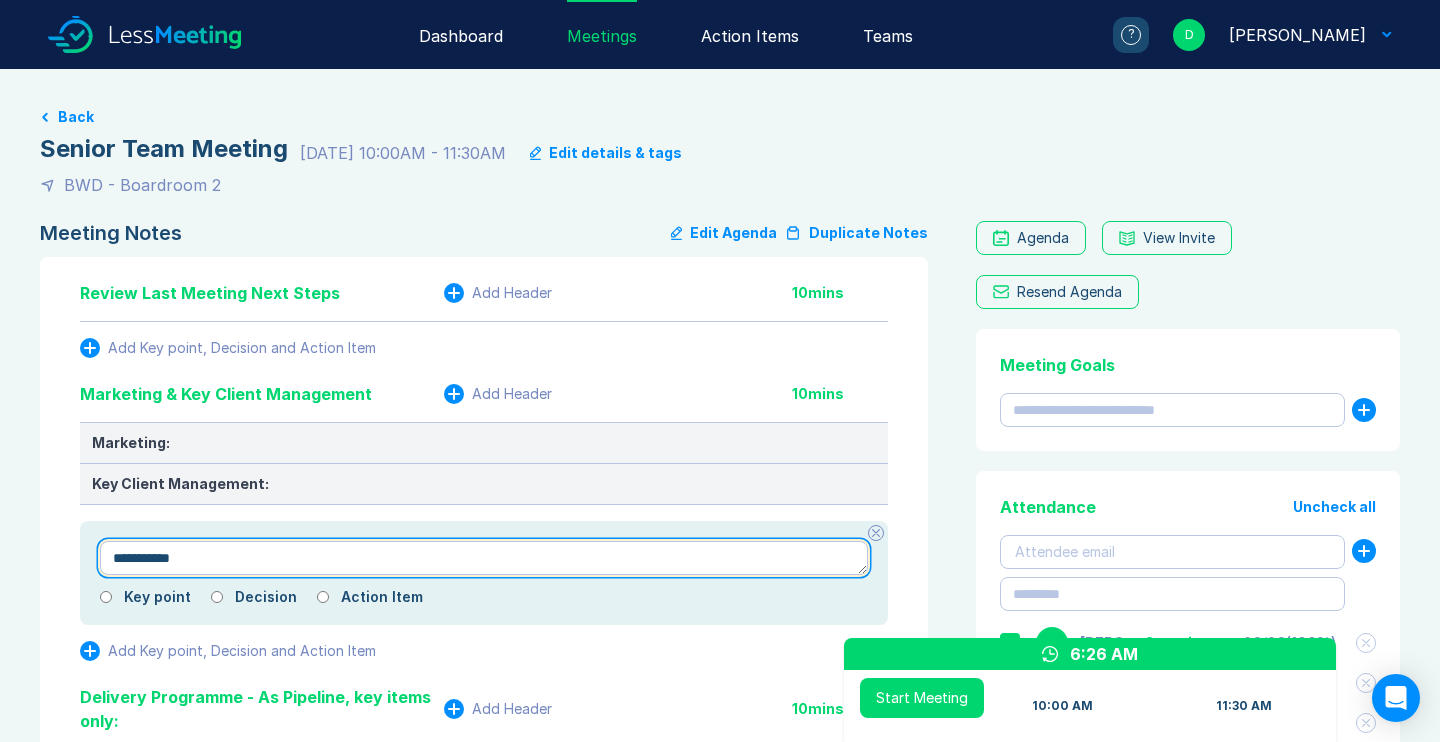 type on "*" 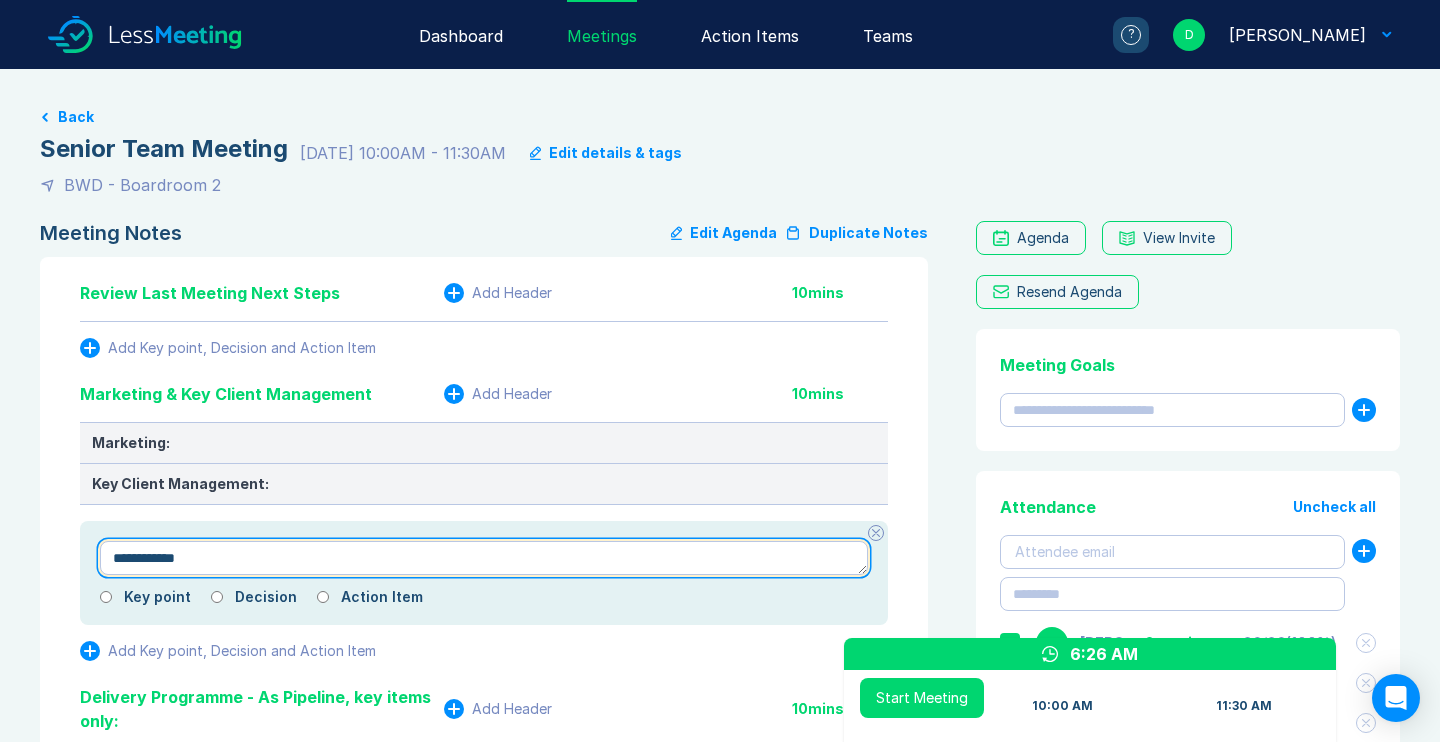 type on "*" 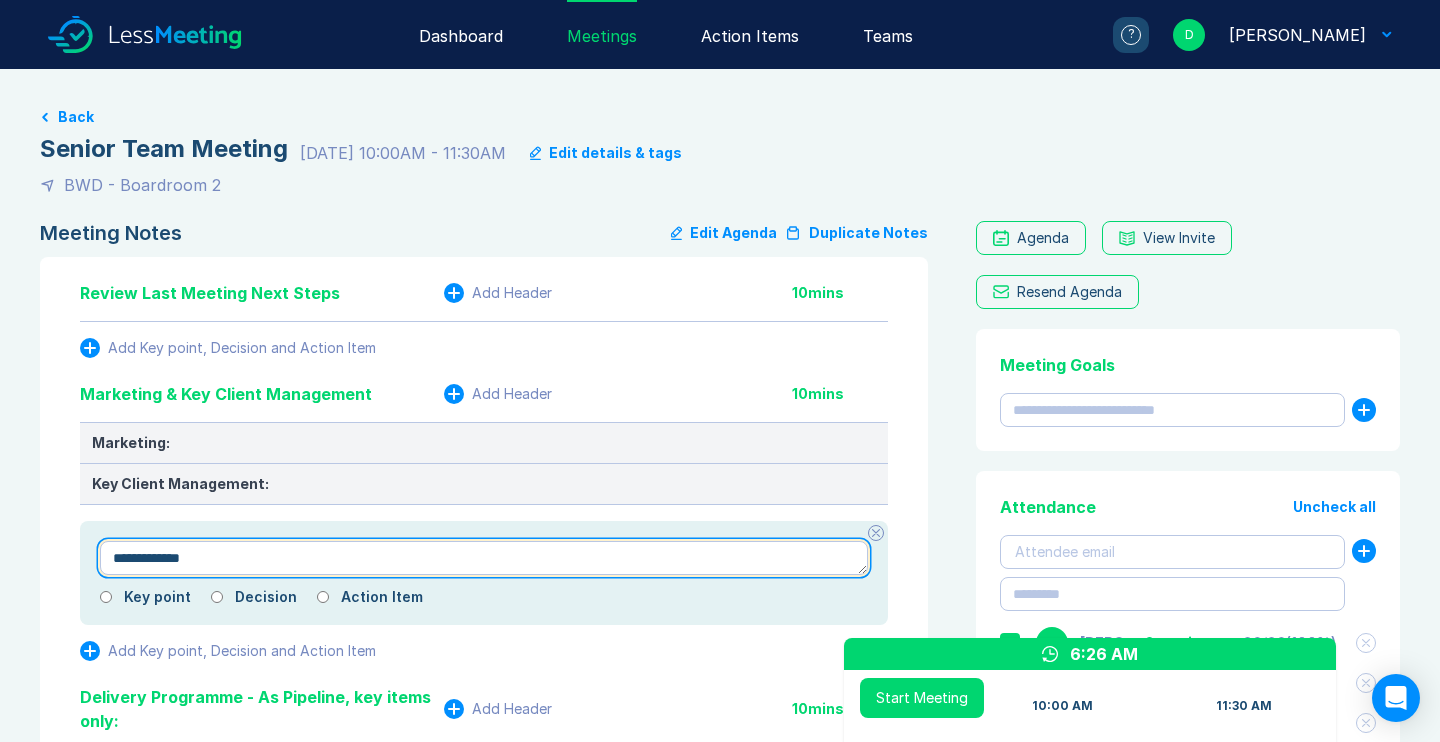 type on "*" 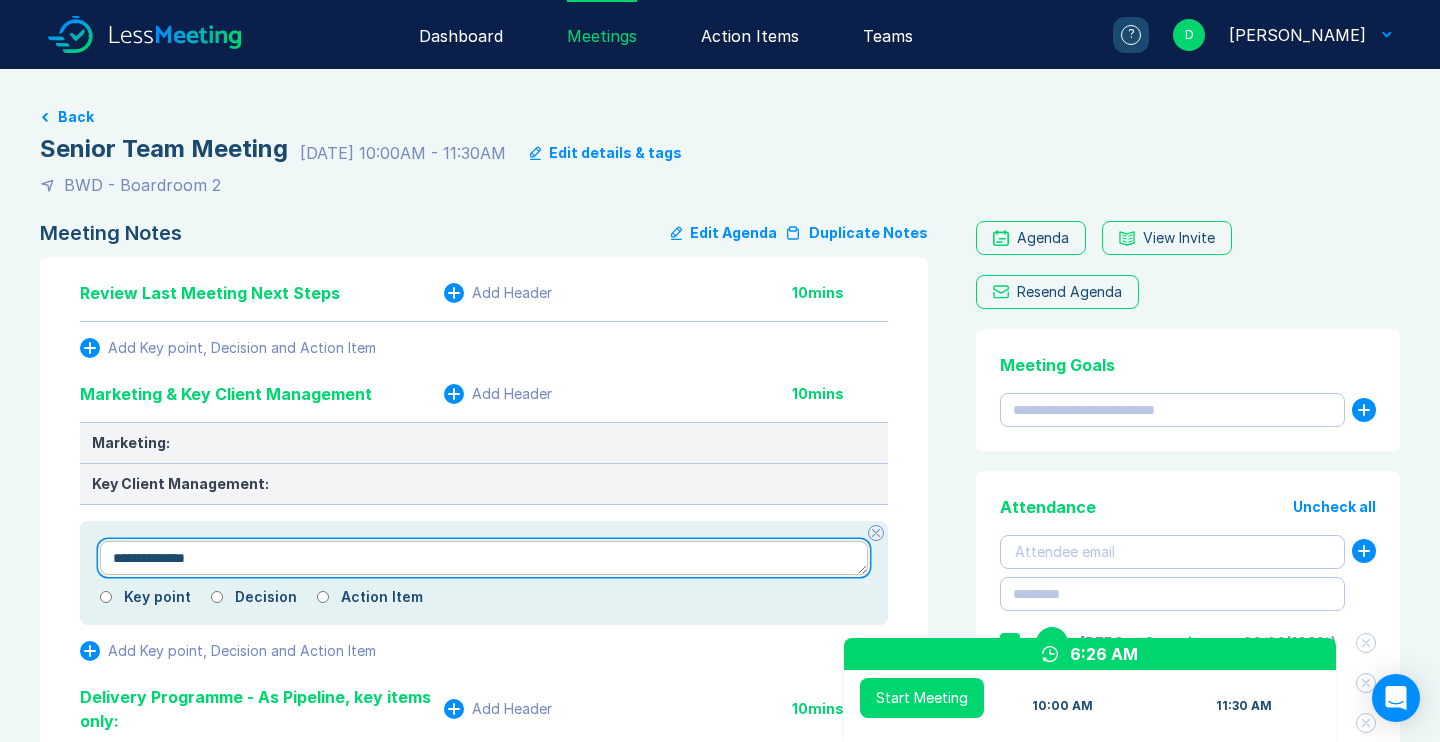 type on "*" 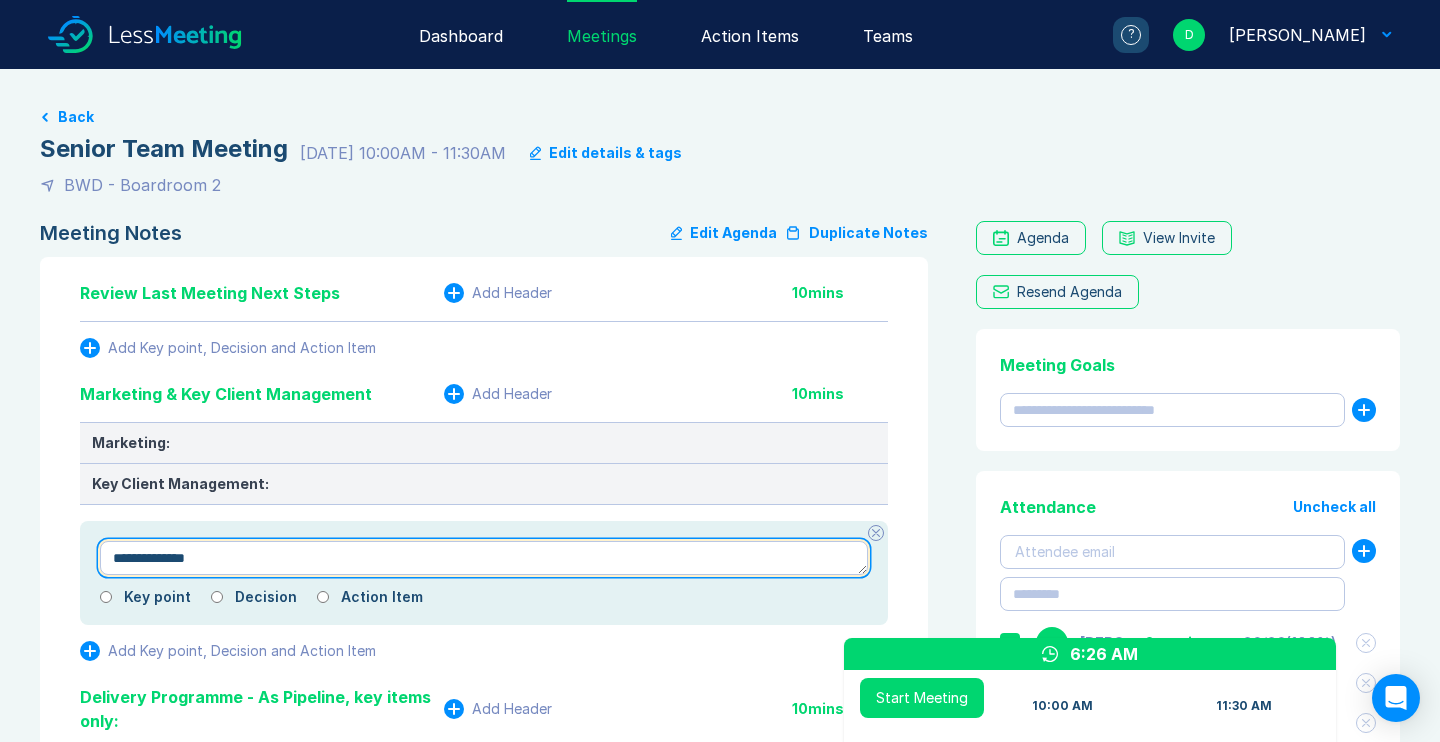 type on "**********" 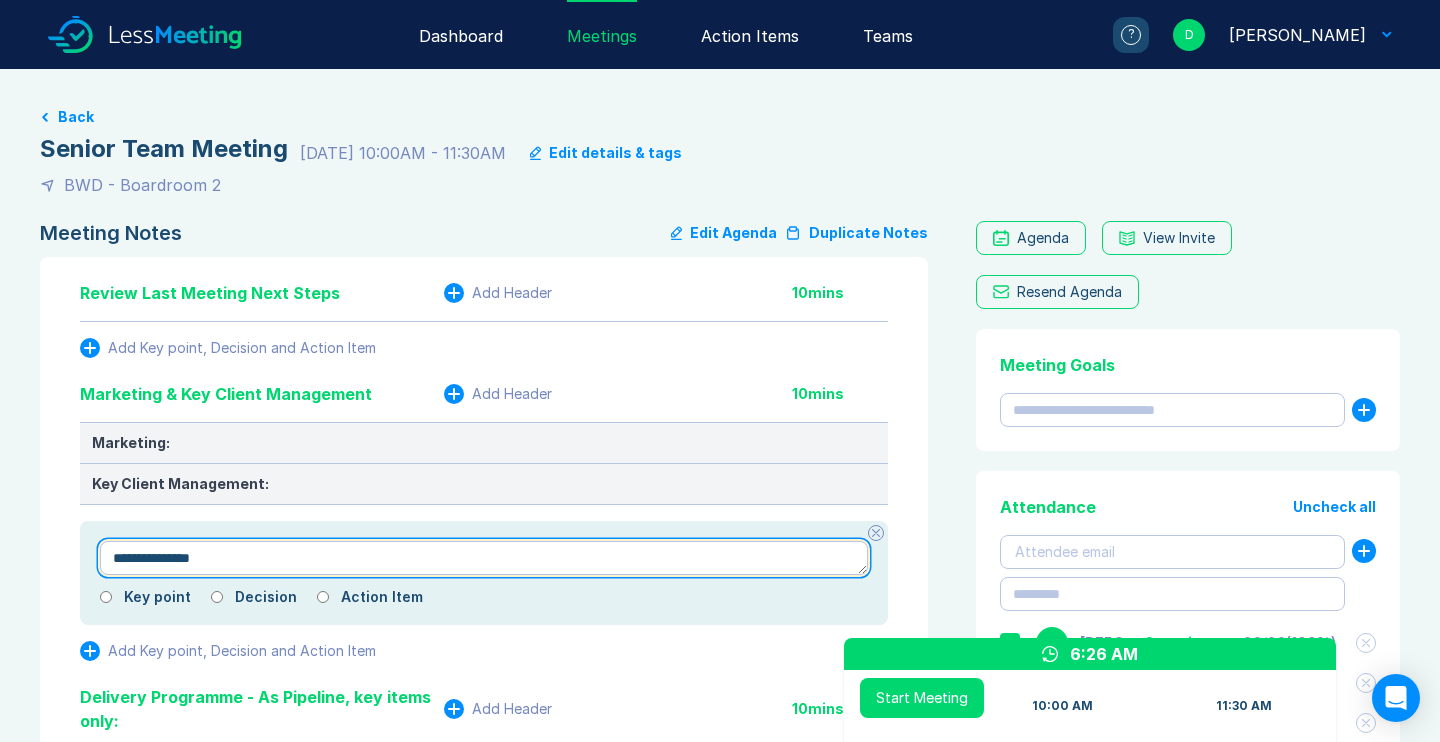 type on "*" 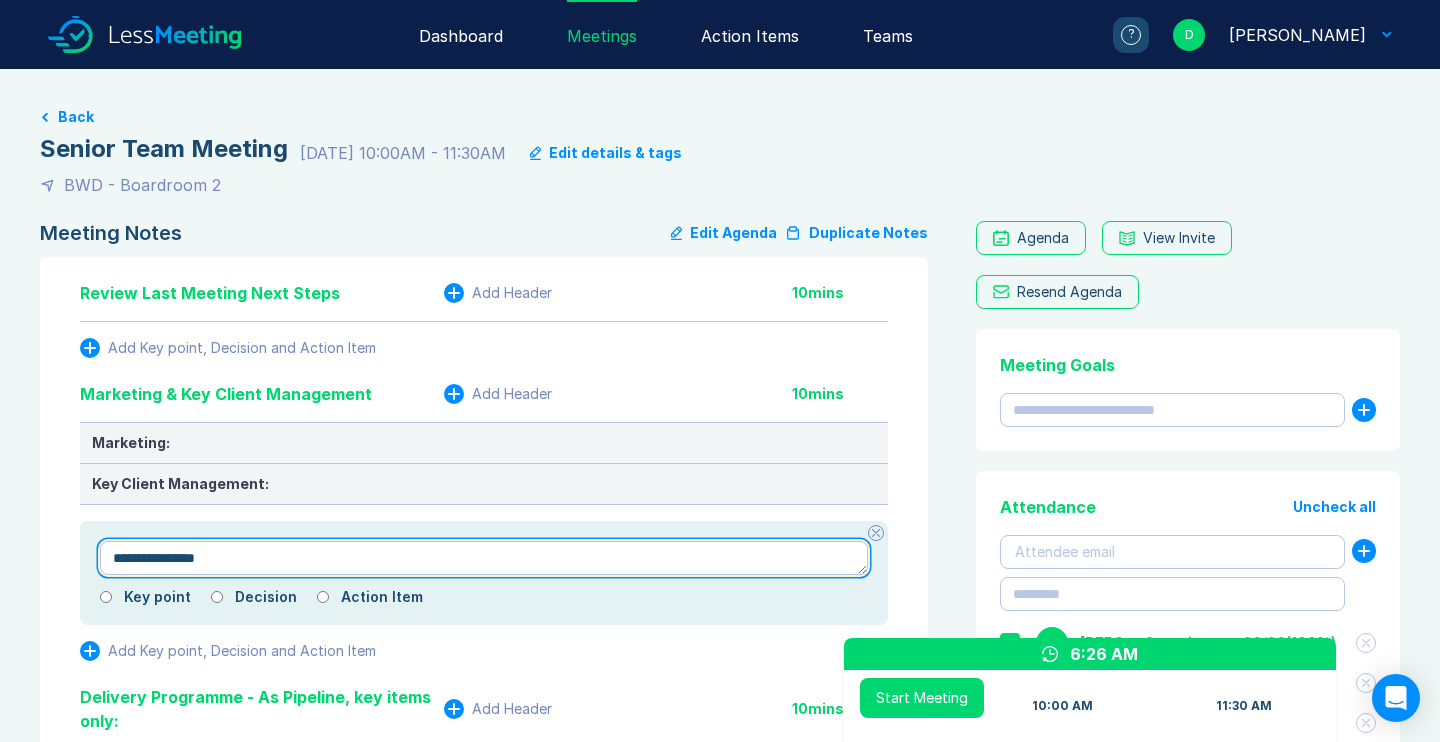 type on "*" 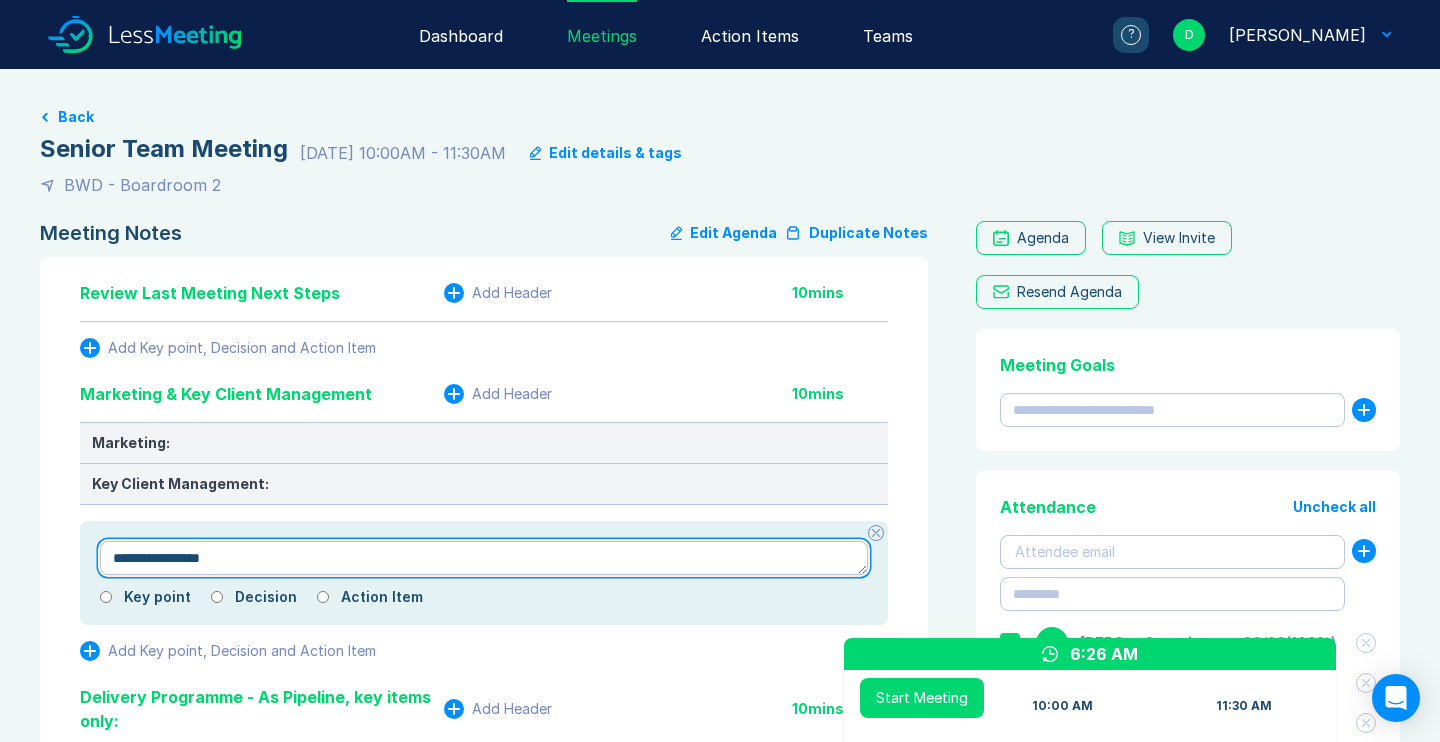 type on "*" 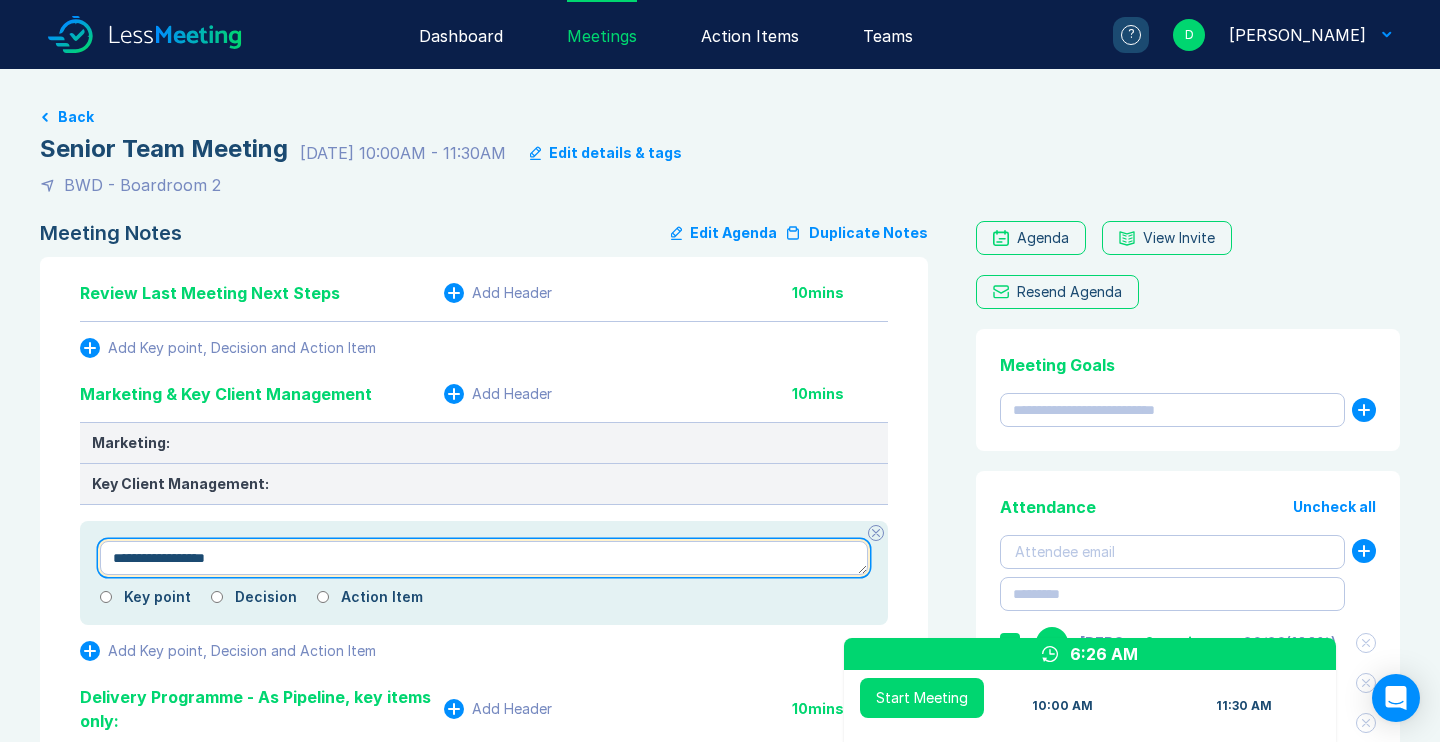 type on "*" 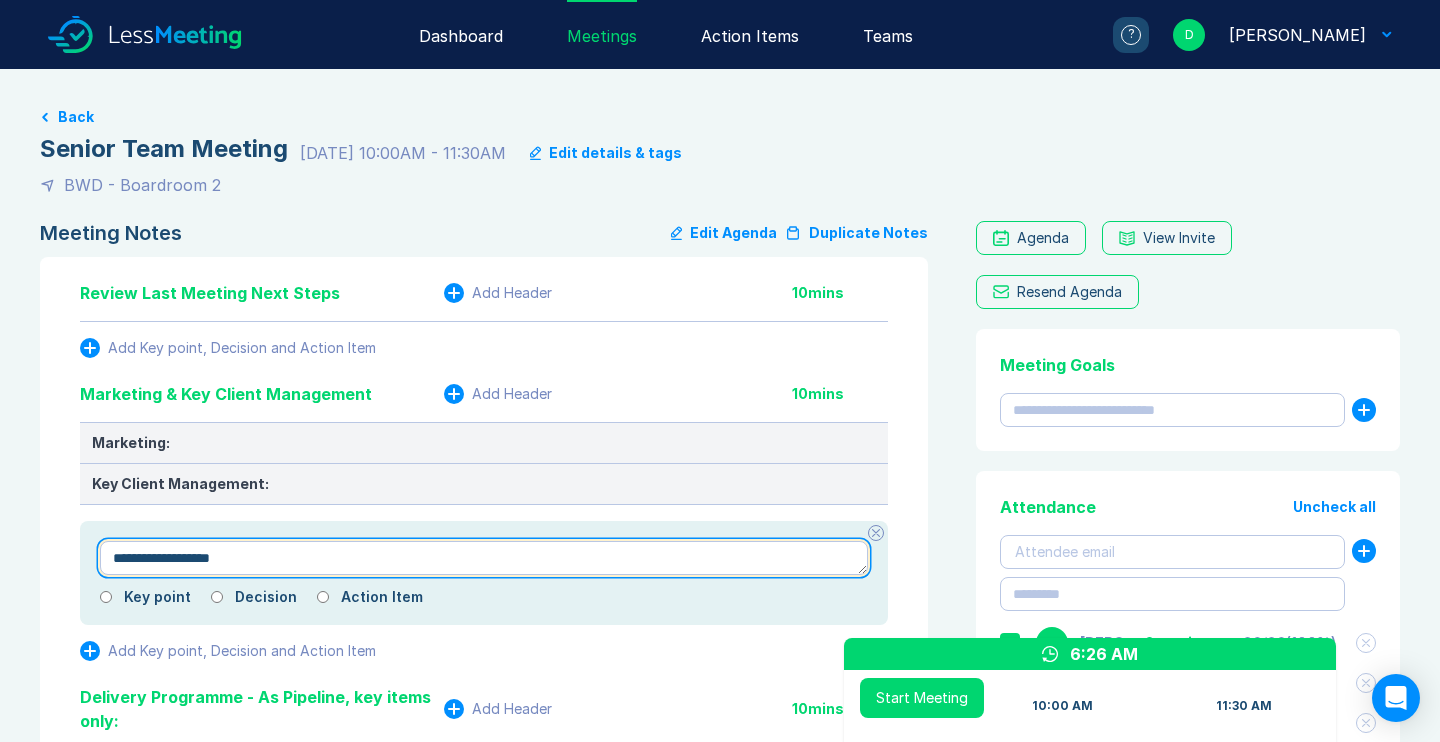 type on "*" 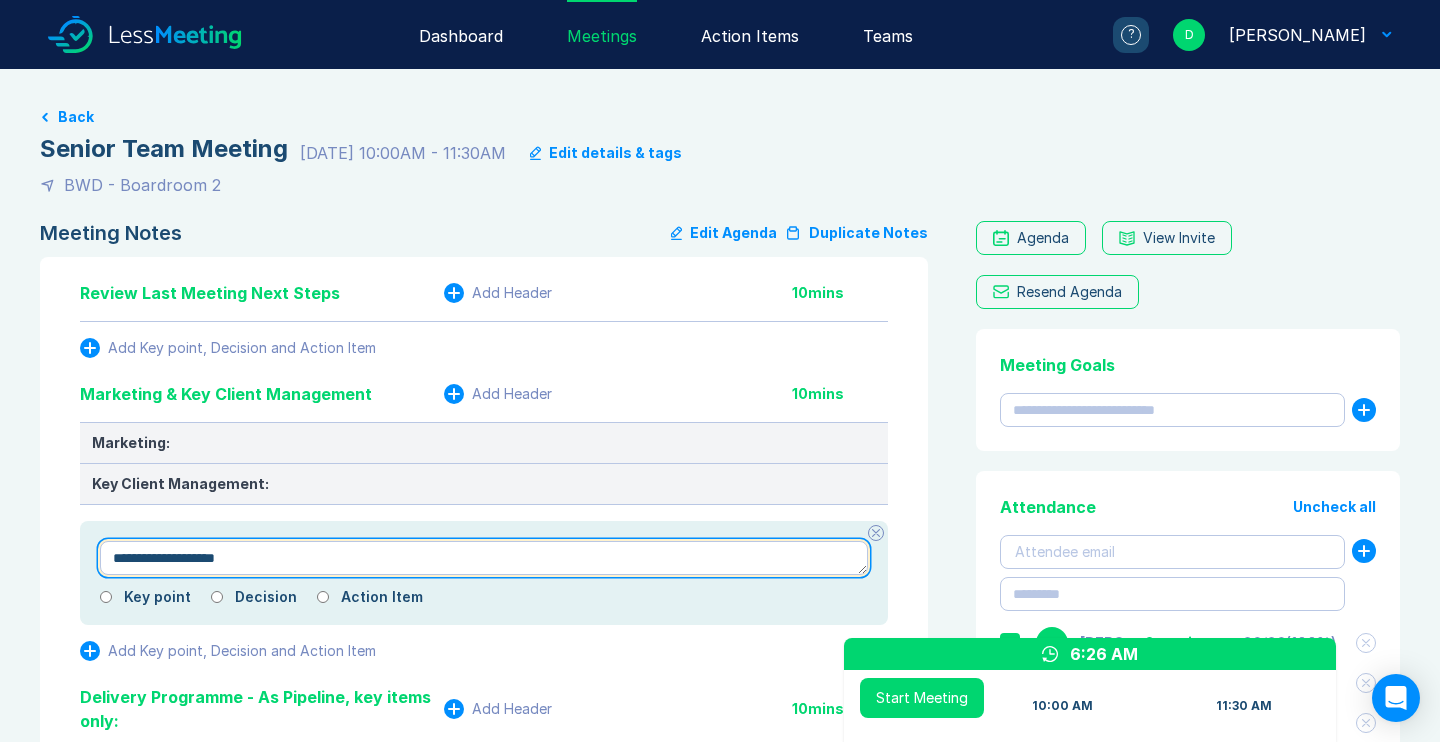 type on "*" 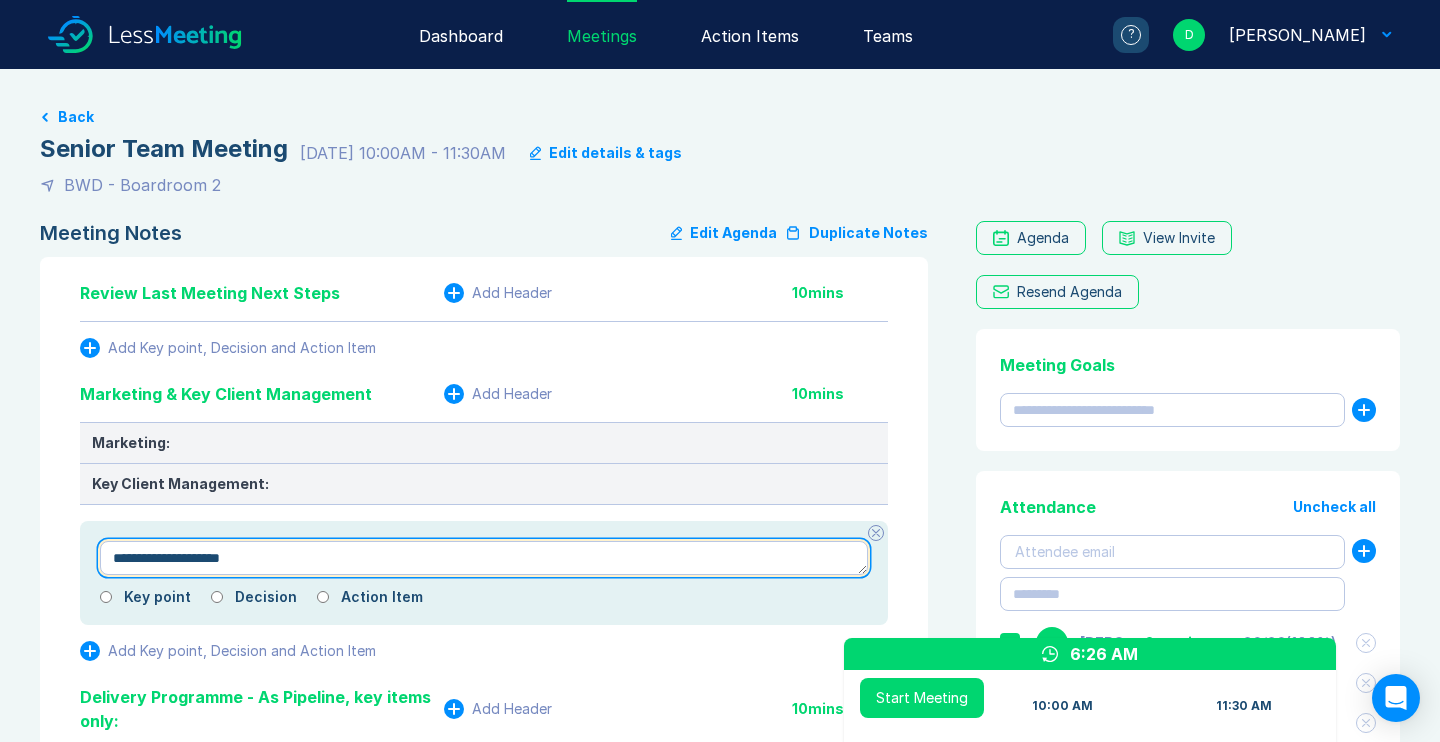 type on "*" 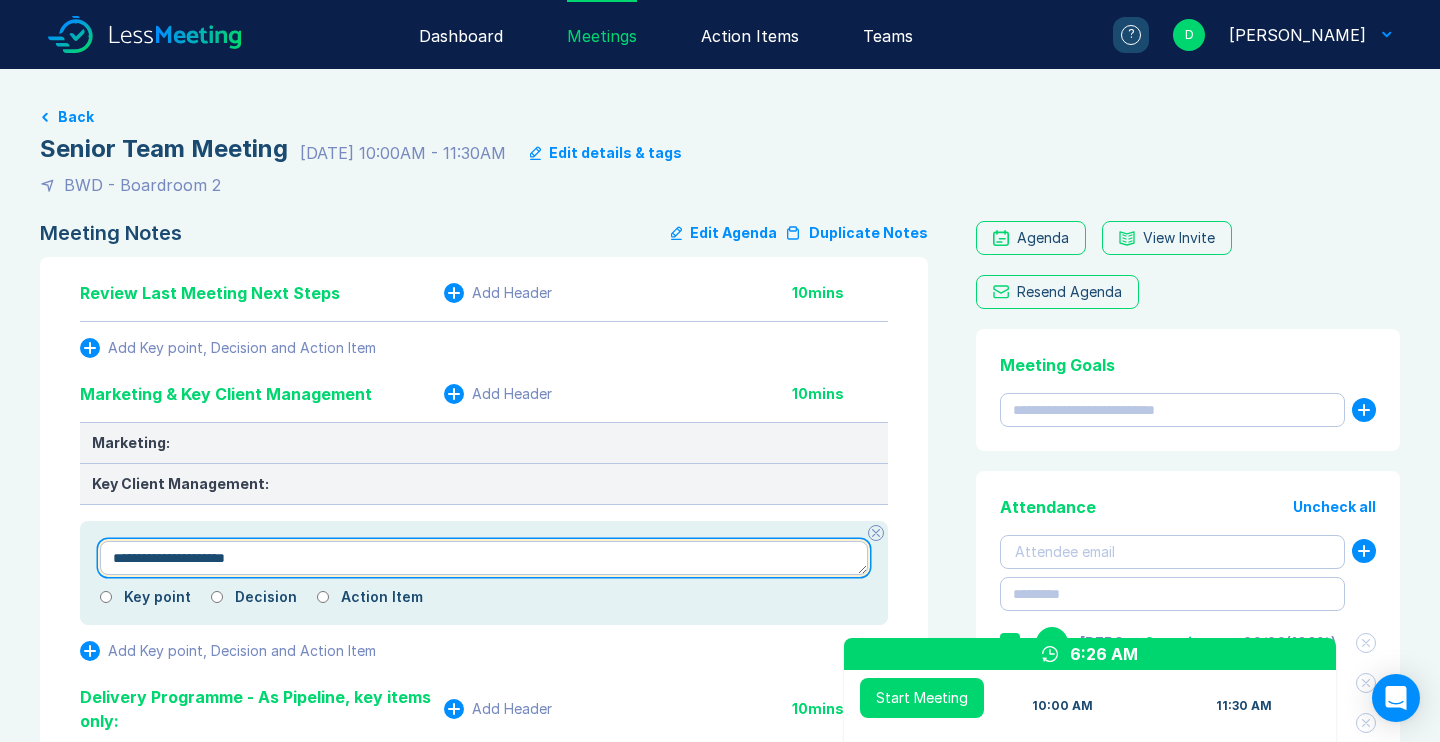 type on "*" 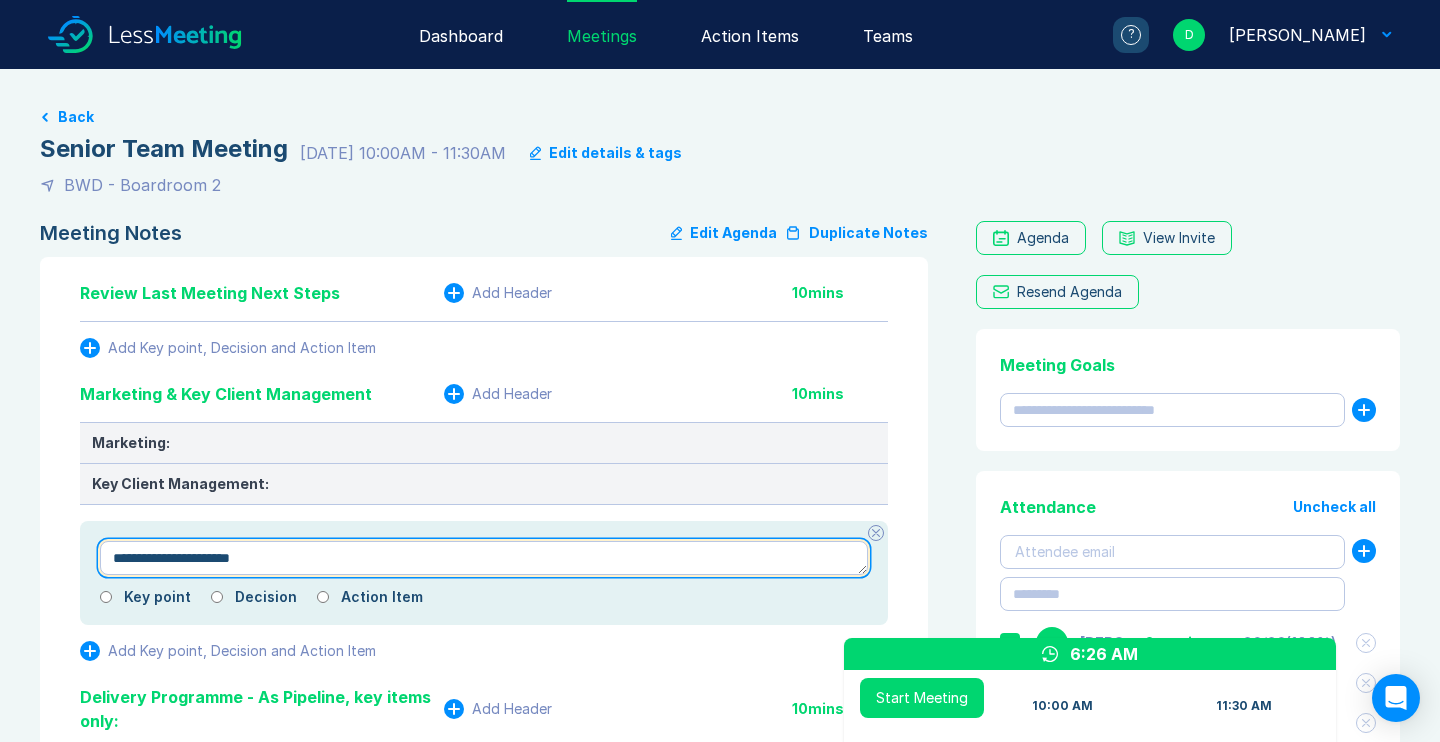 type on "*" 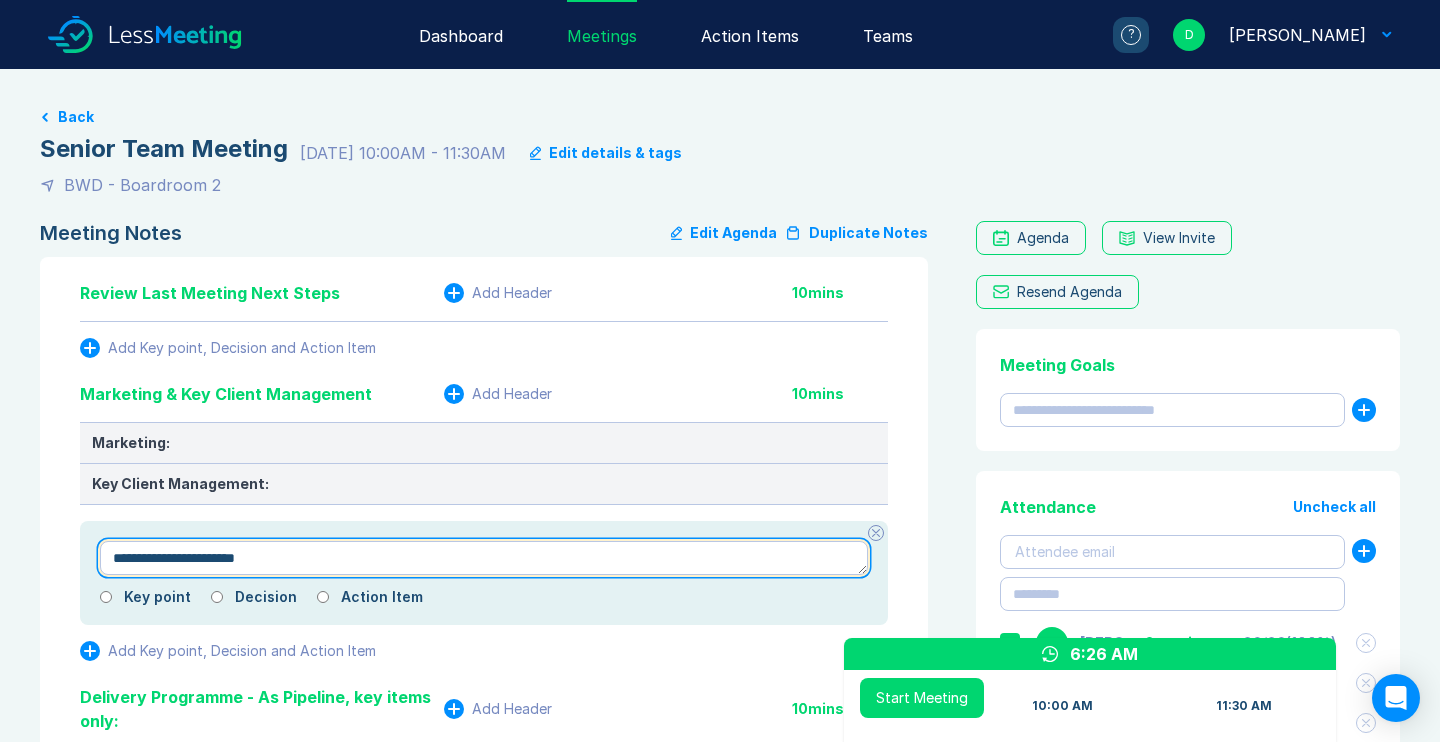 type on "*" 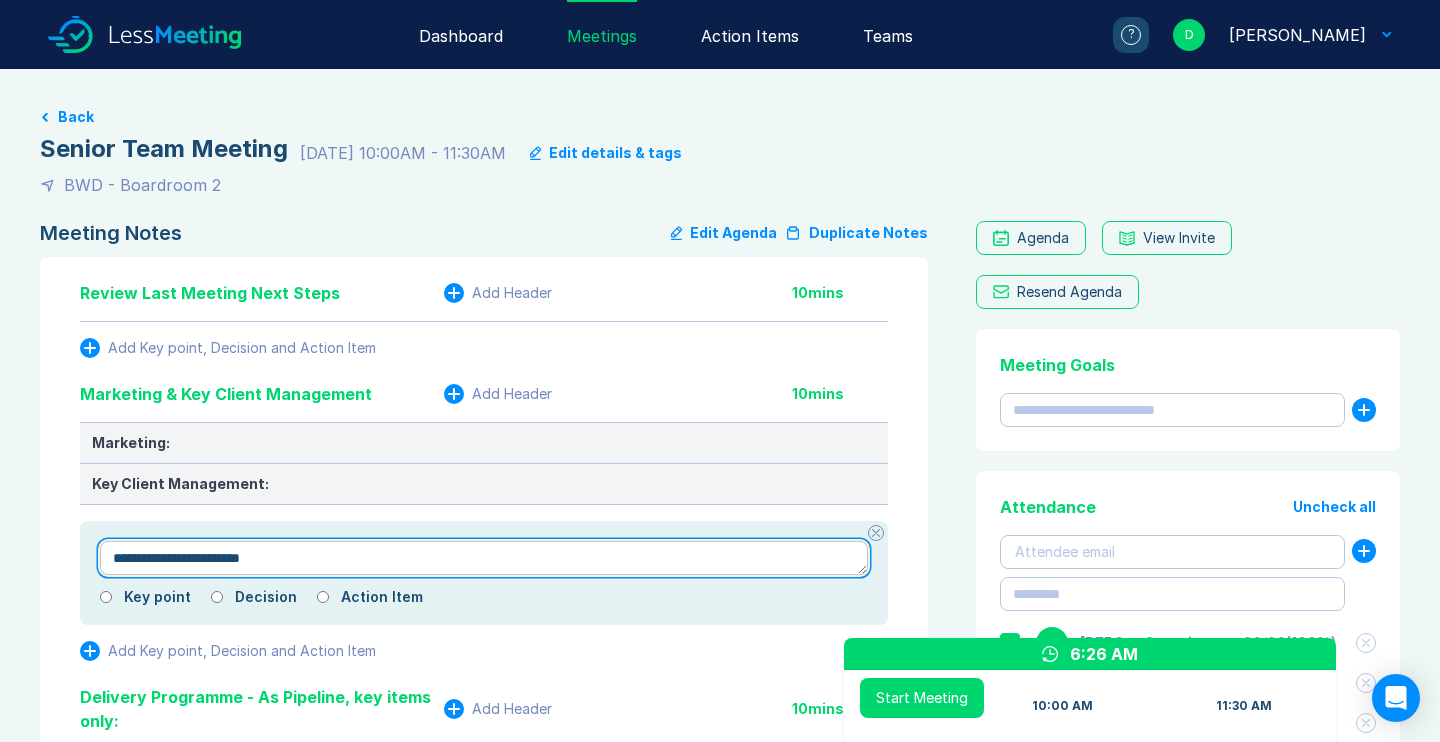 type on "*" 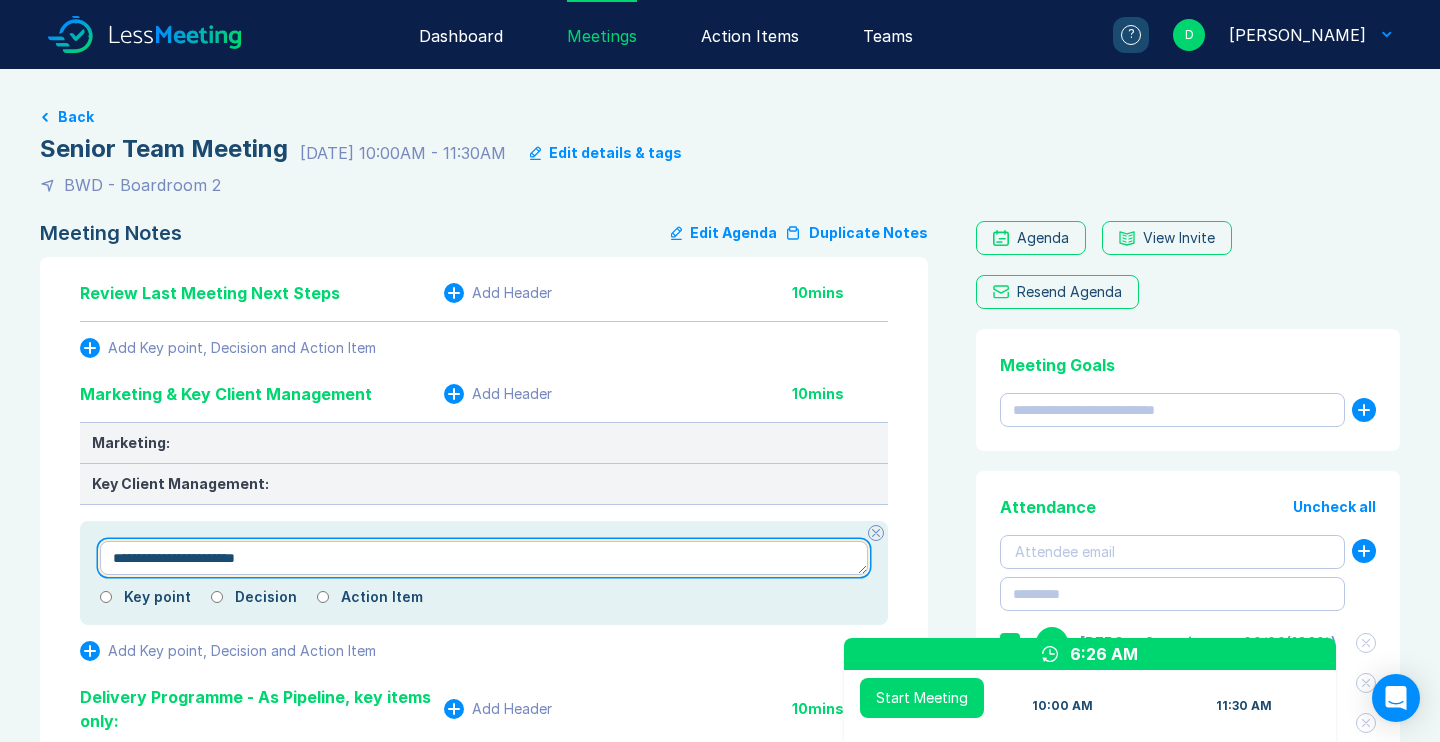 type on "*" 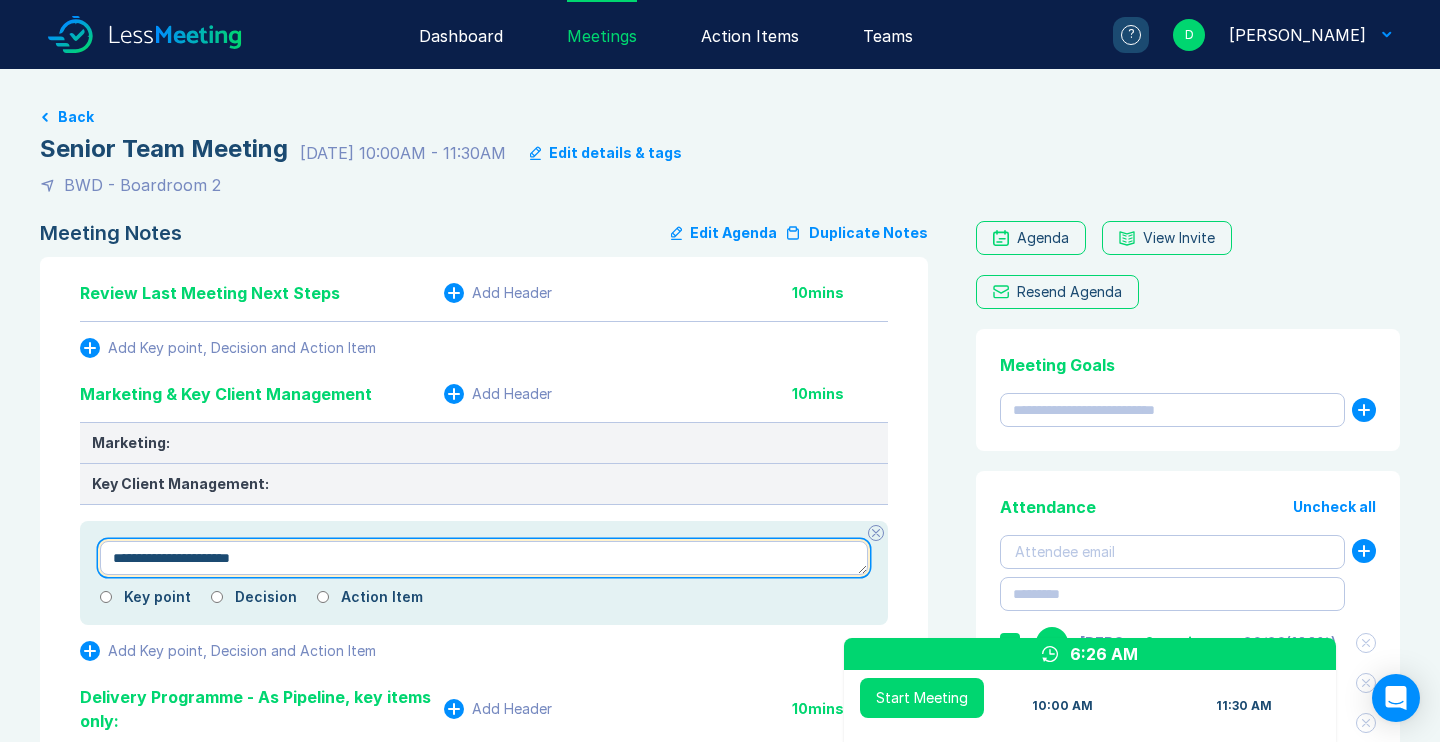 type on "*" 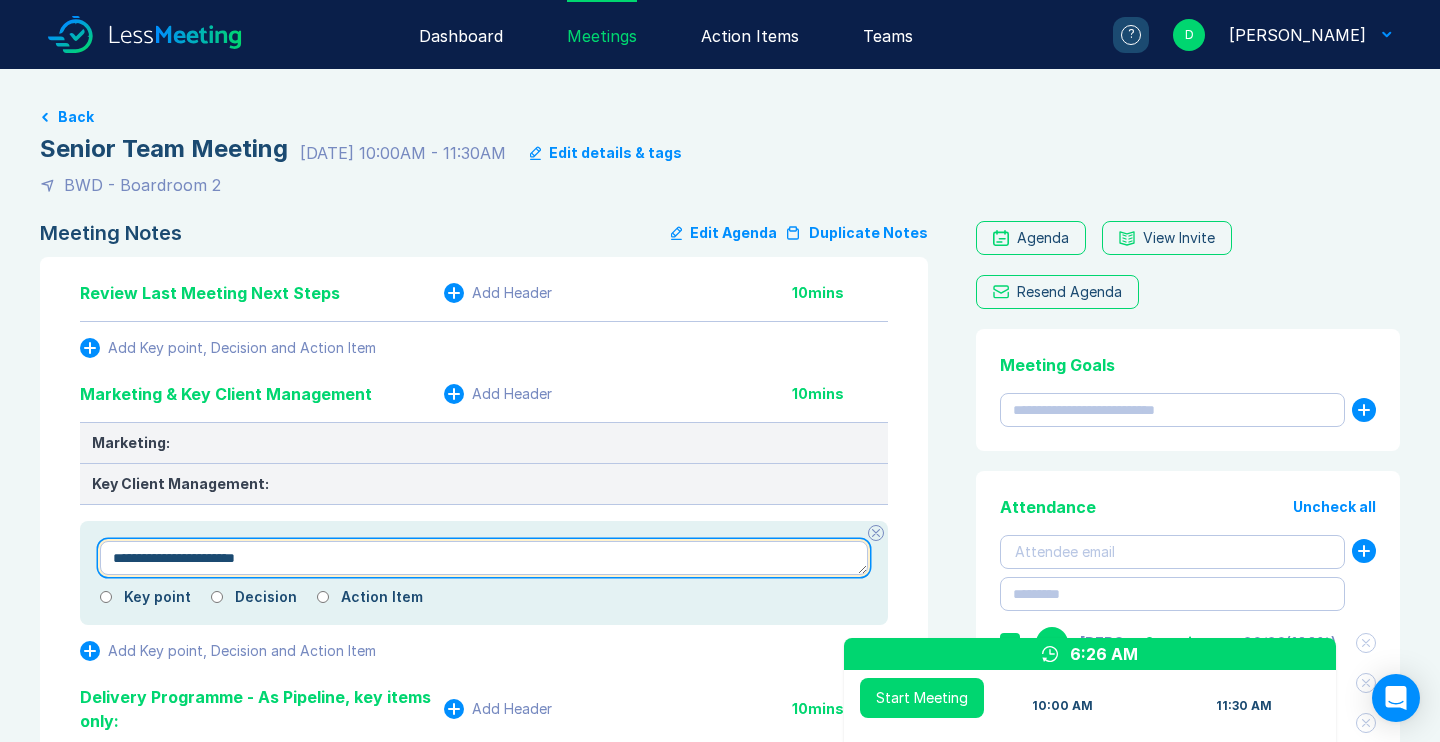 type on "*" 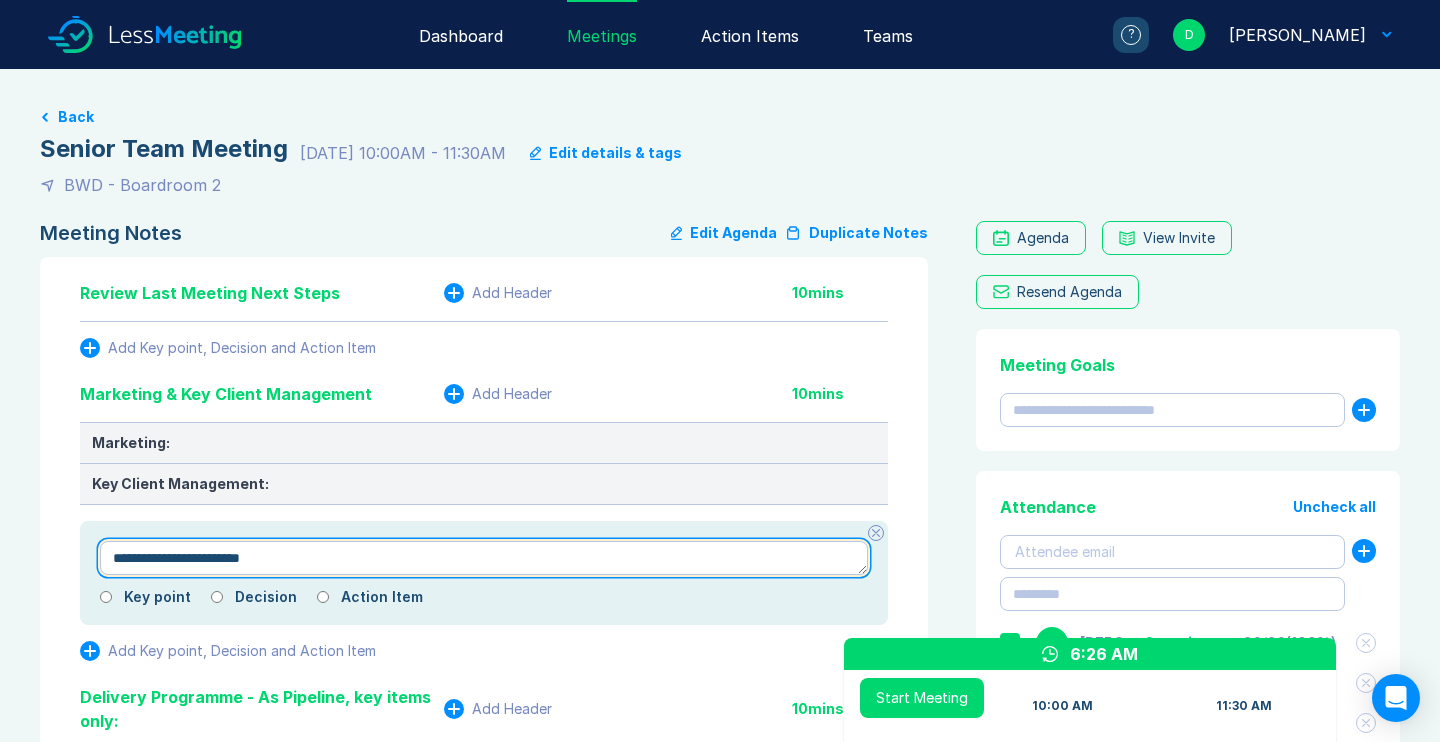 type on "*" 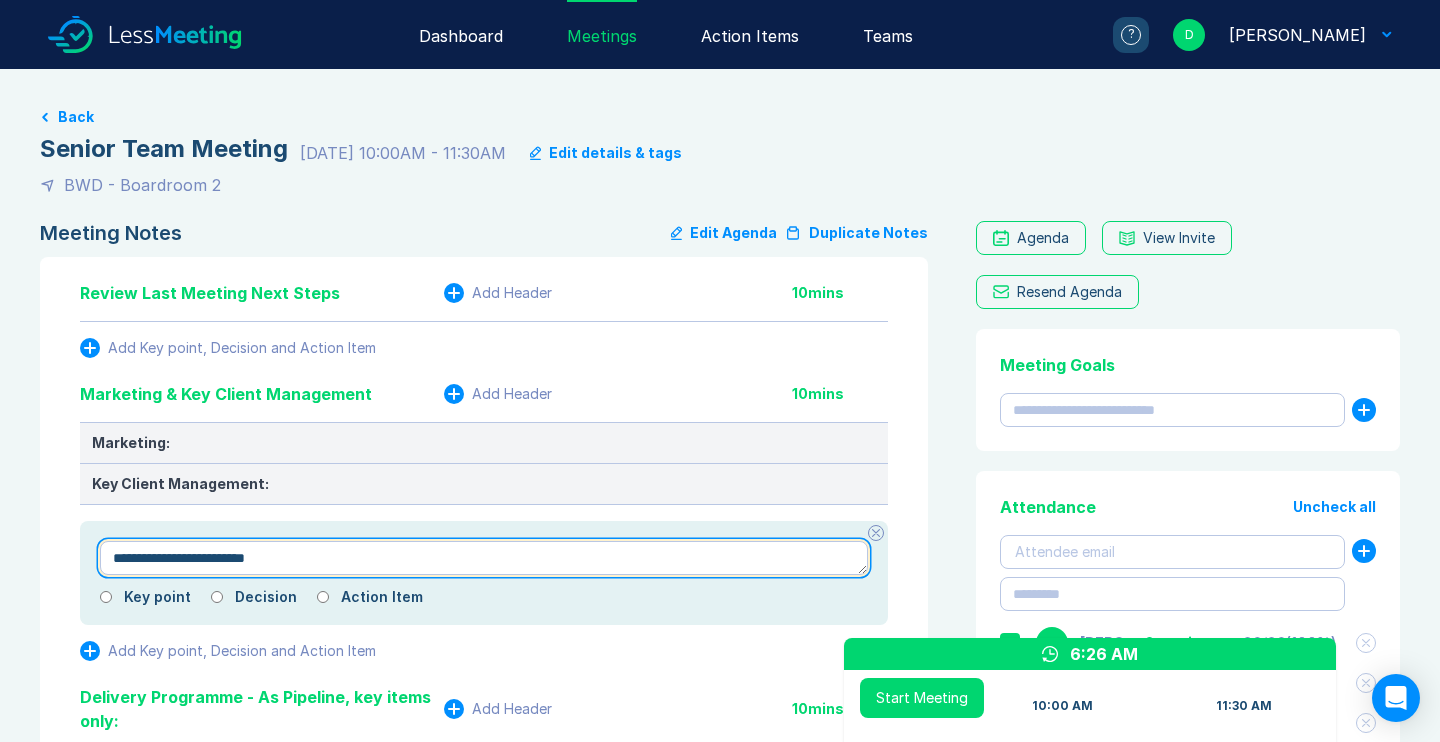 type on "*" 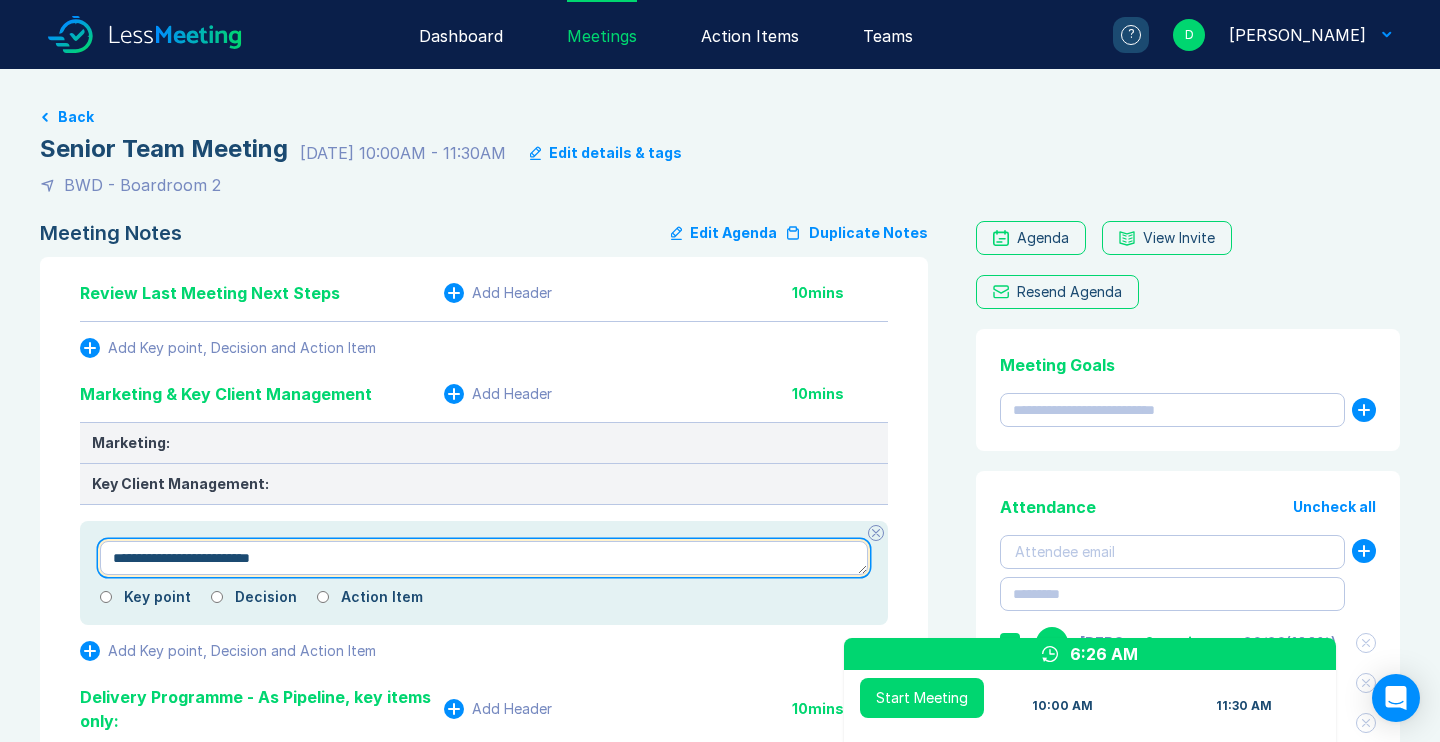 type on "*" 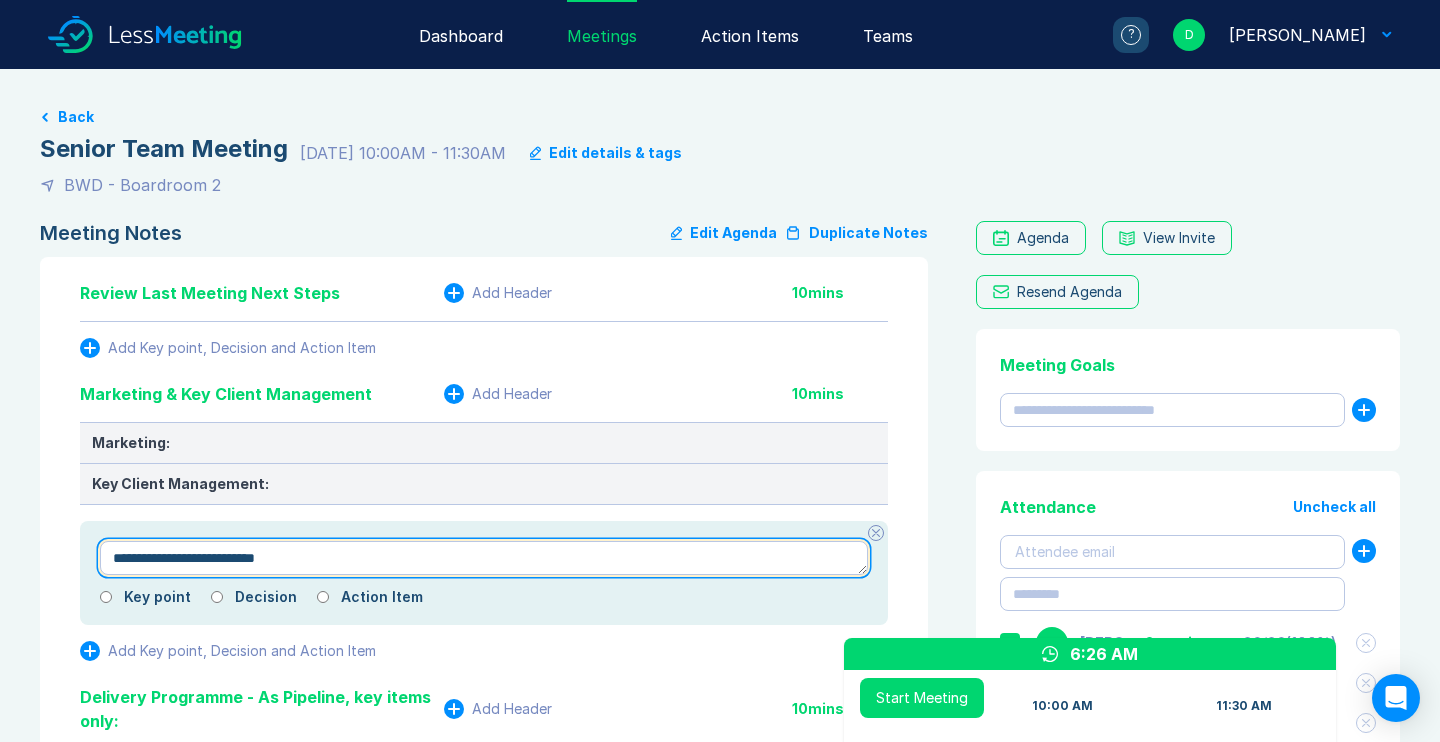 type on "*" 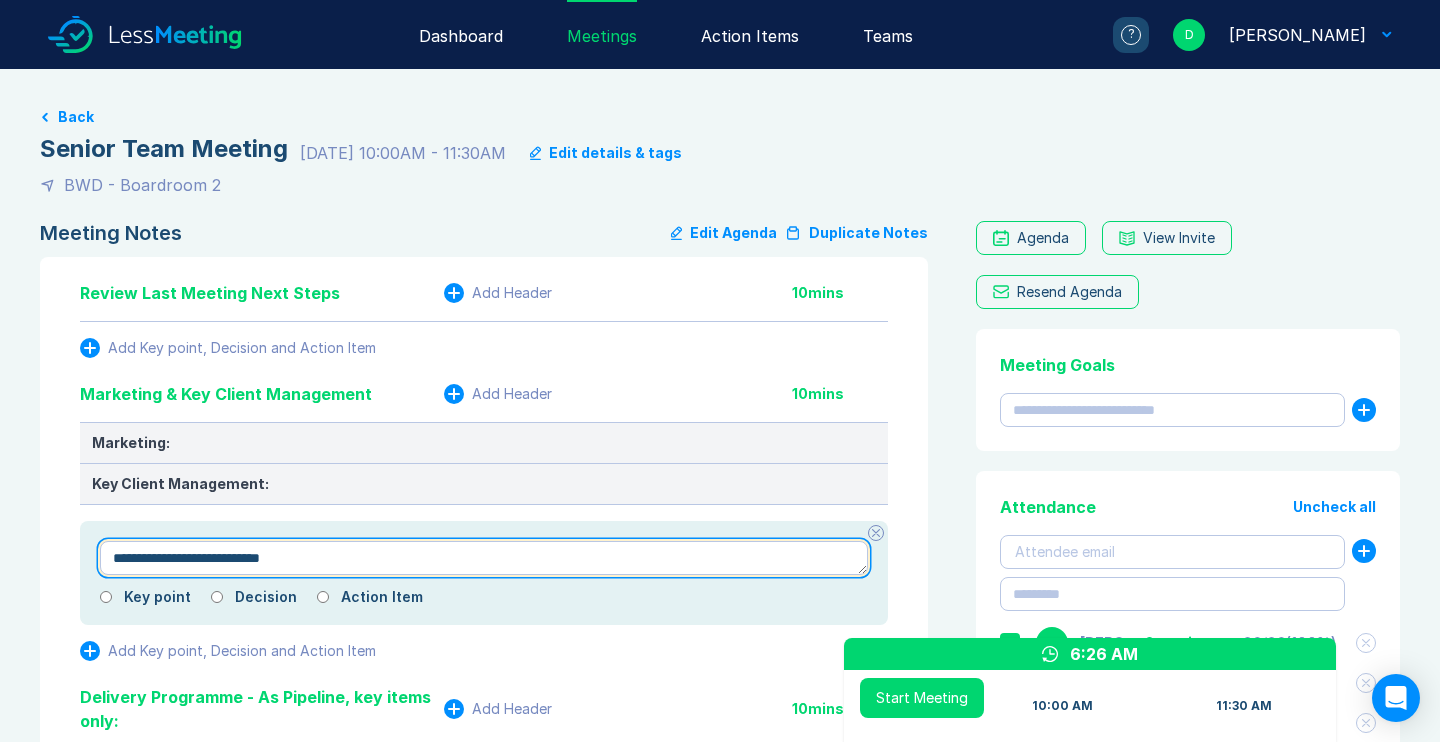 type on "*" 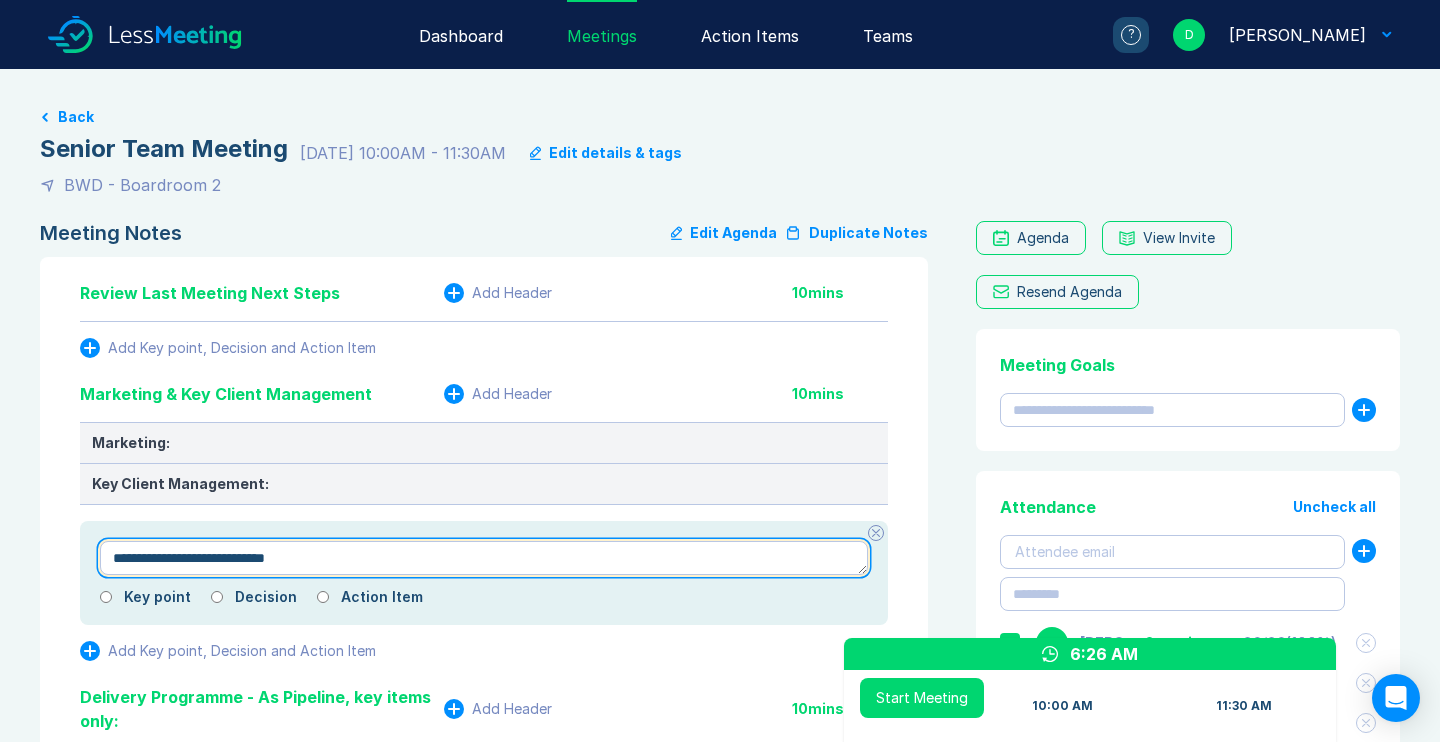 type on "*" 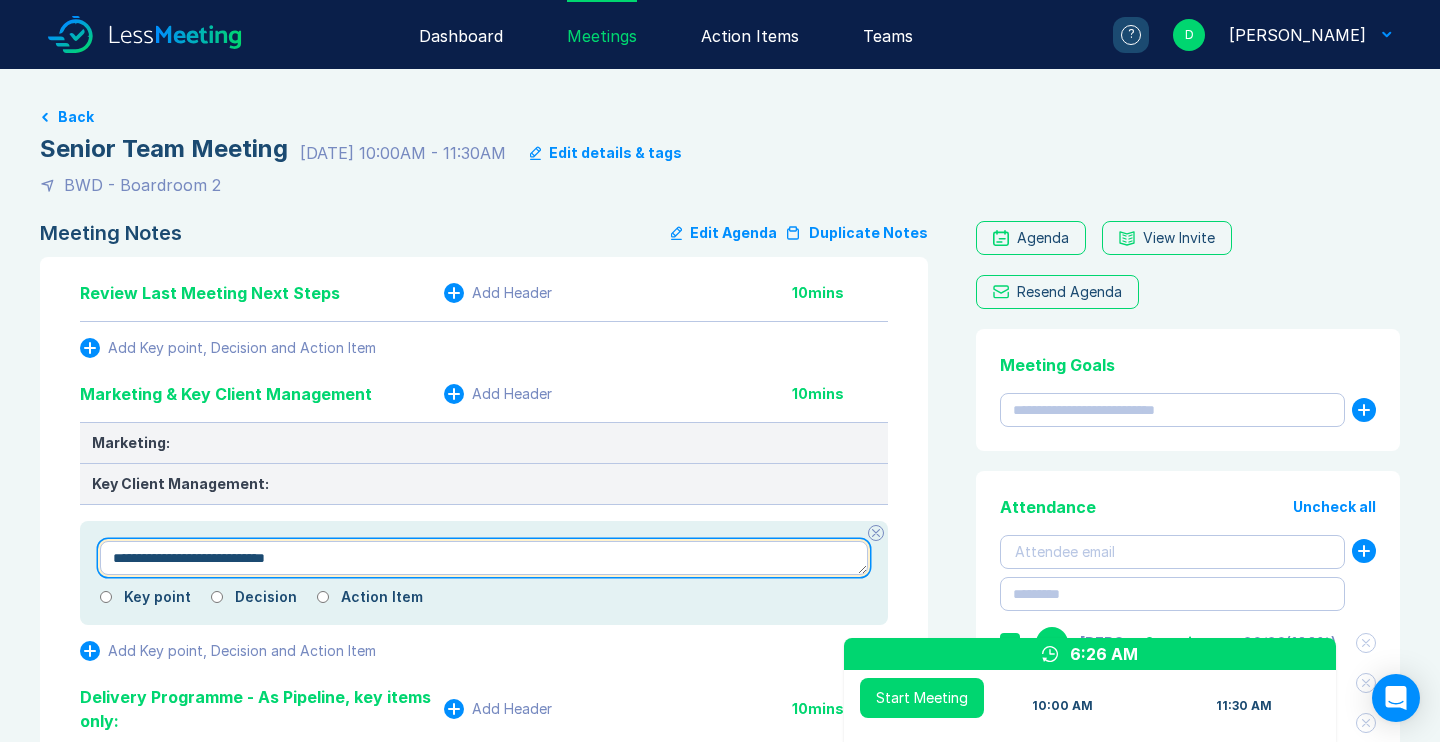 type on "**********" 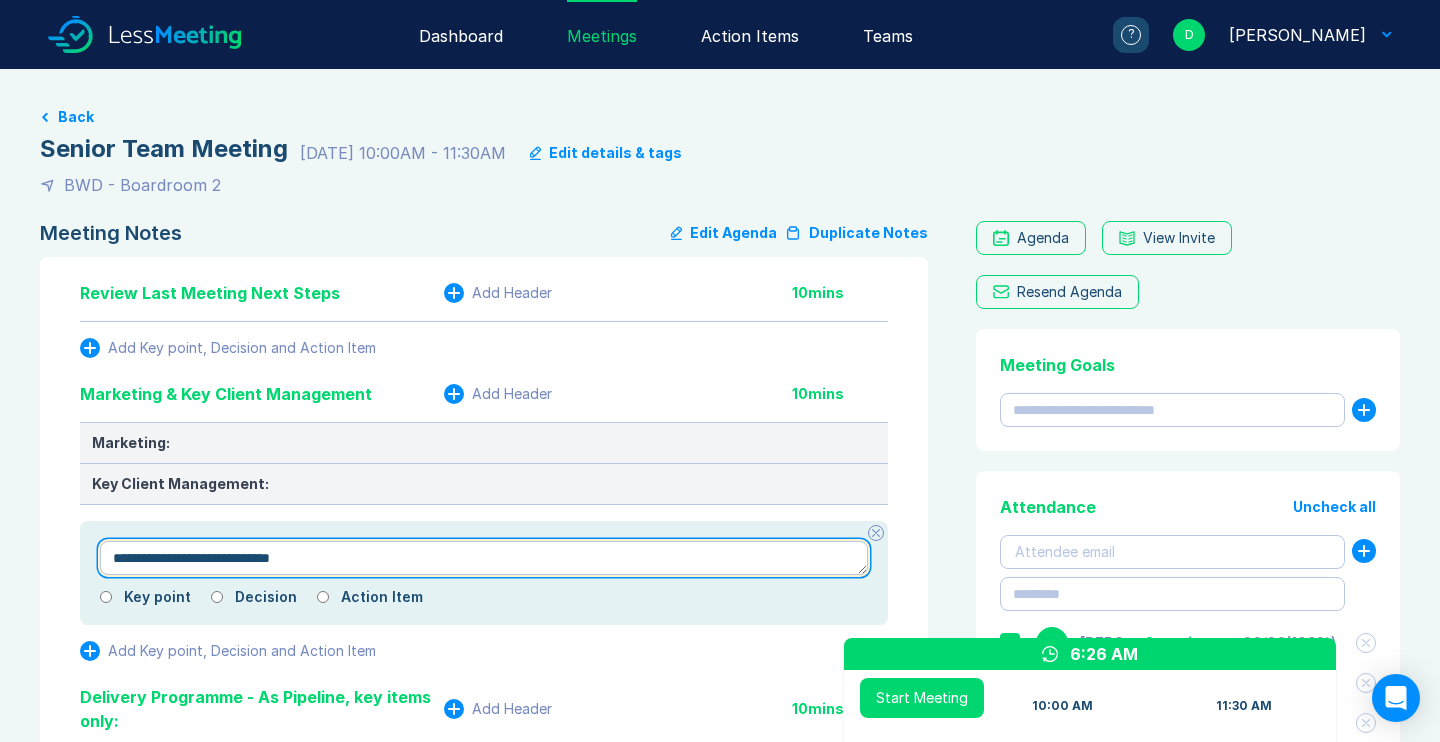 type on "*" 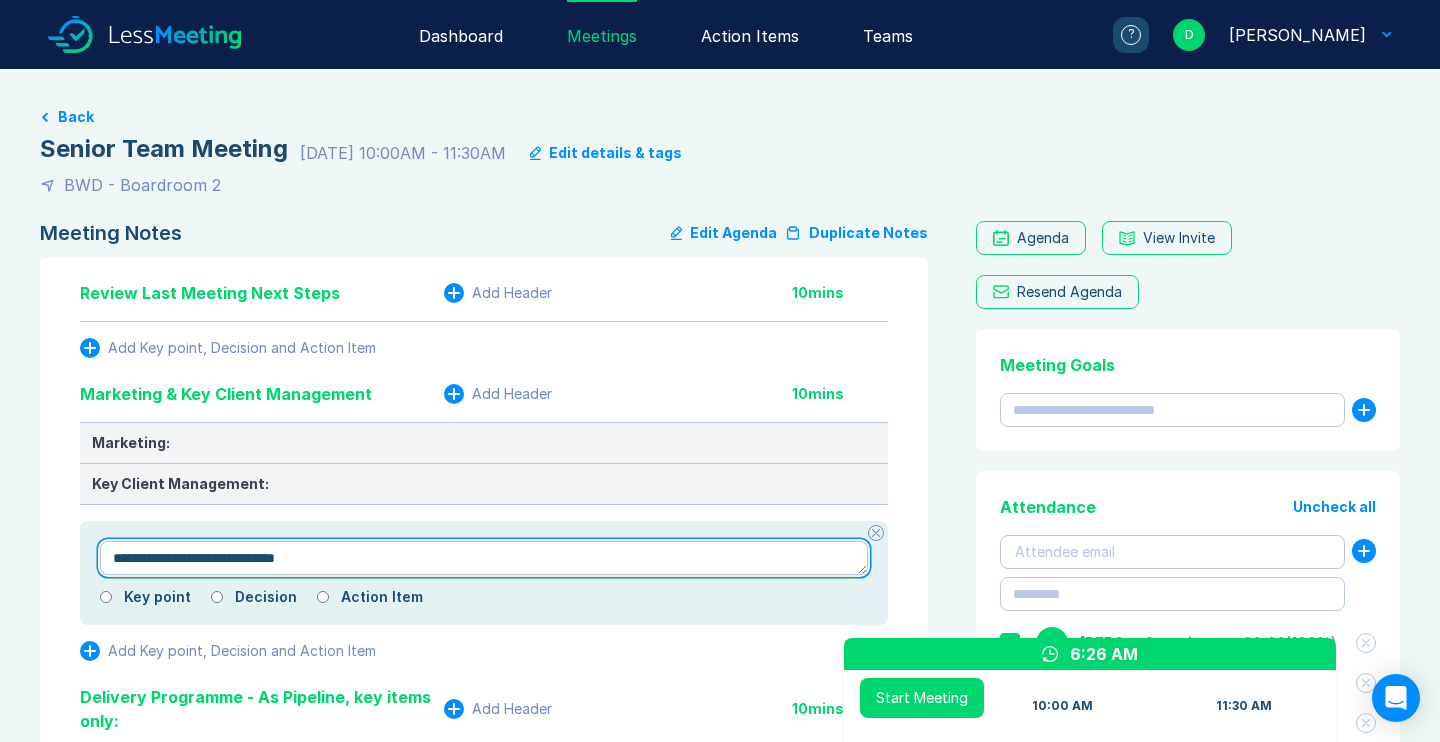 type on "*" 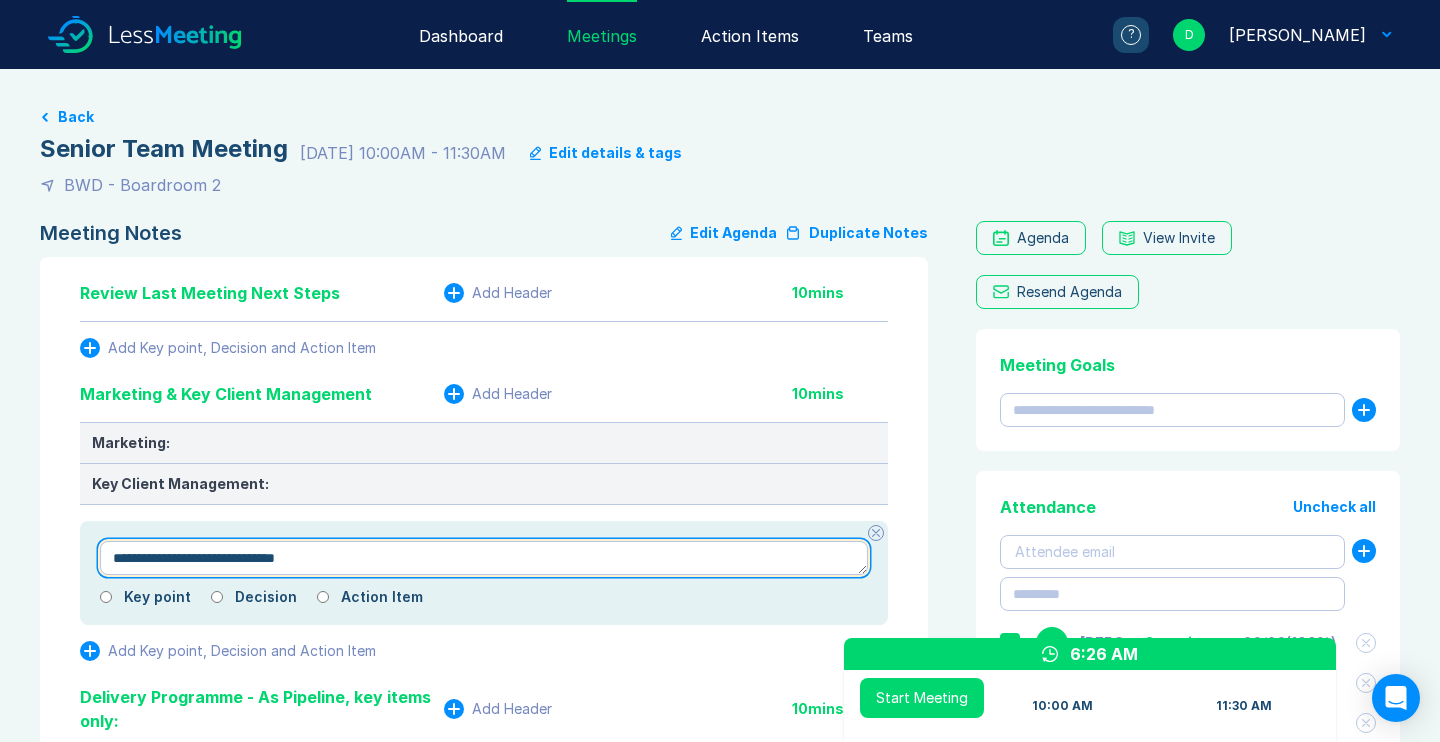 type on "**********" 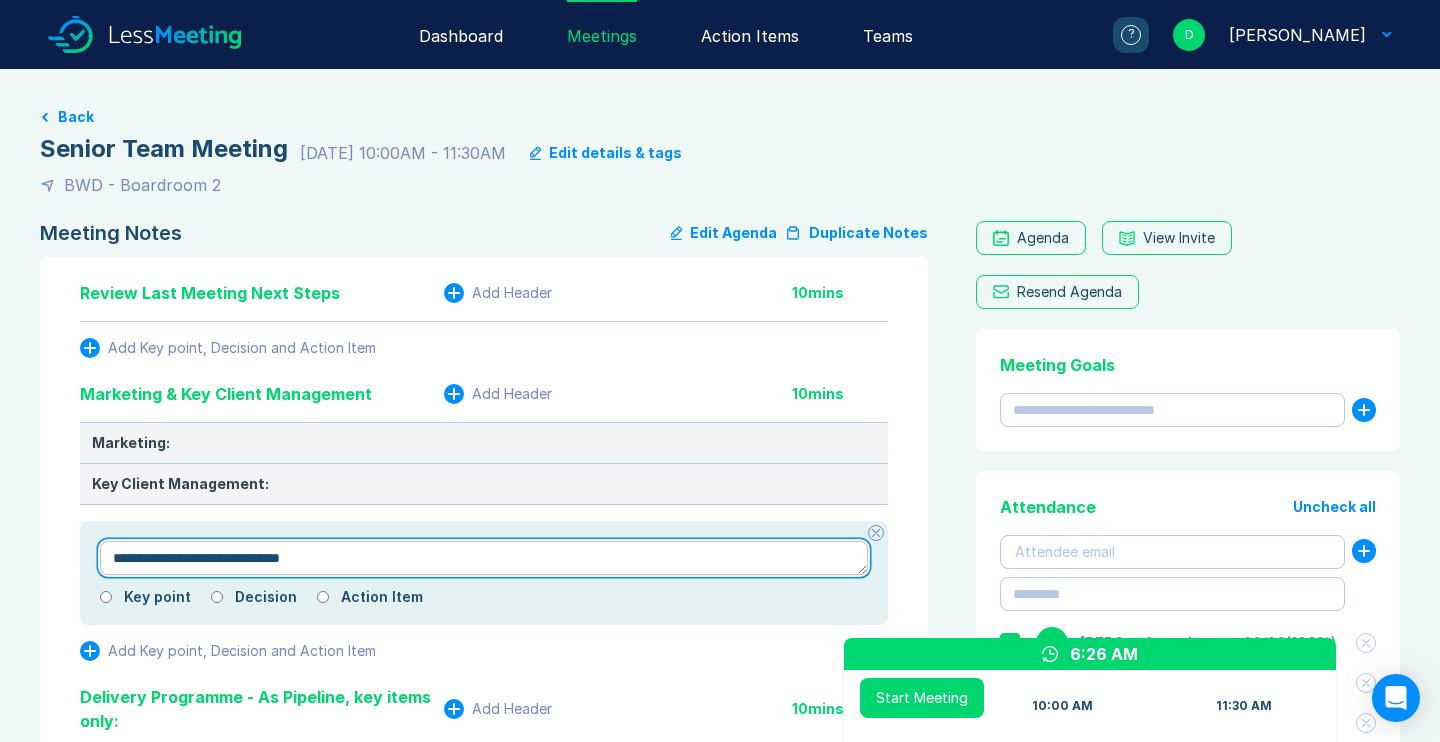 type on "*" 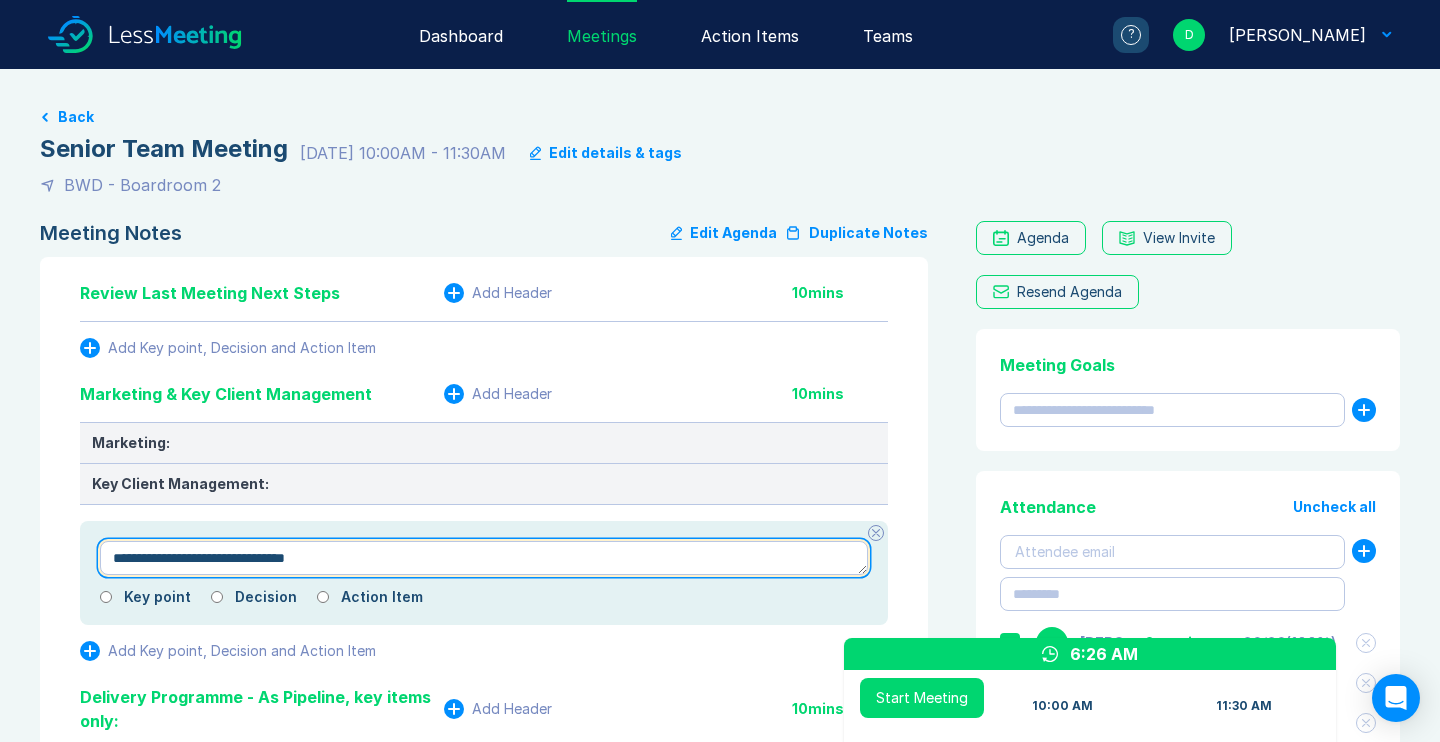 type on "*" 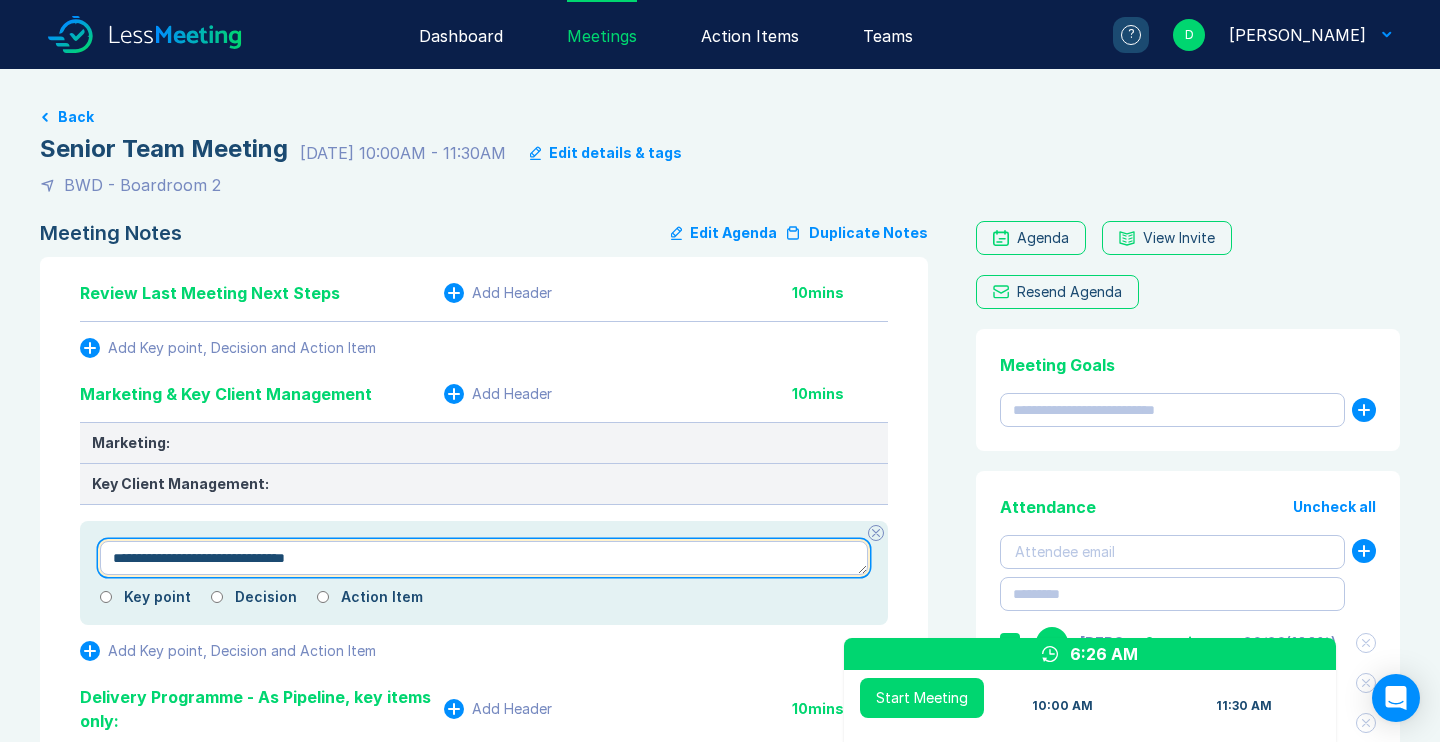 type on "**********" 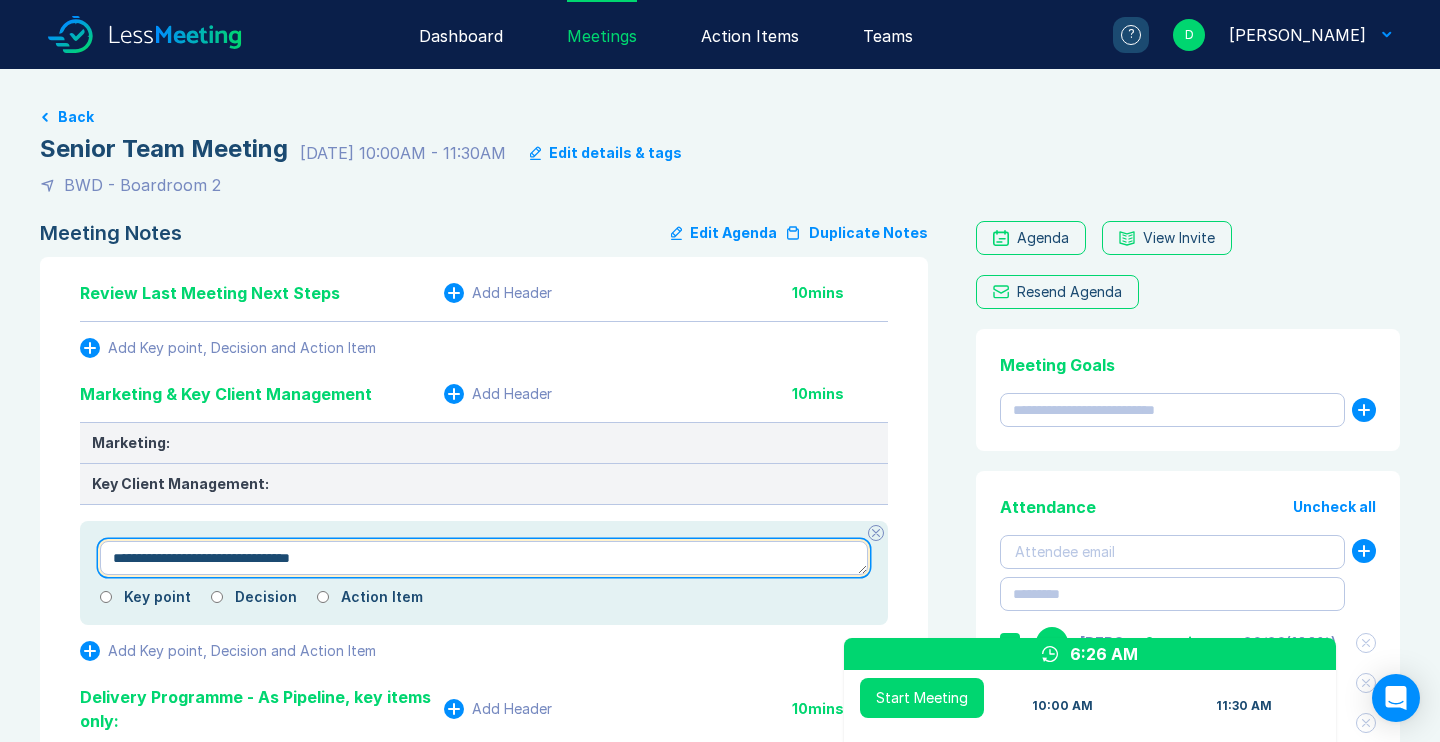 type on "*" 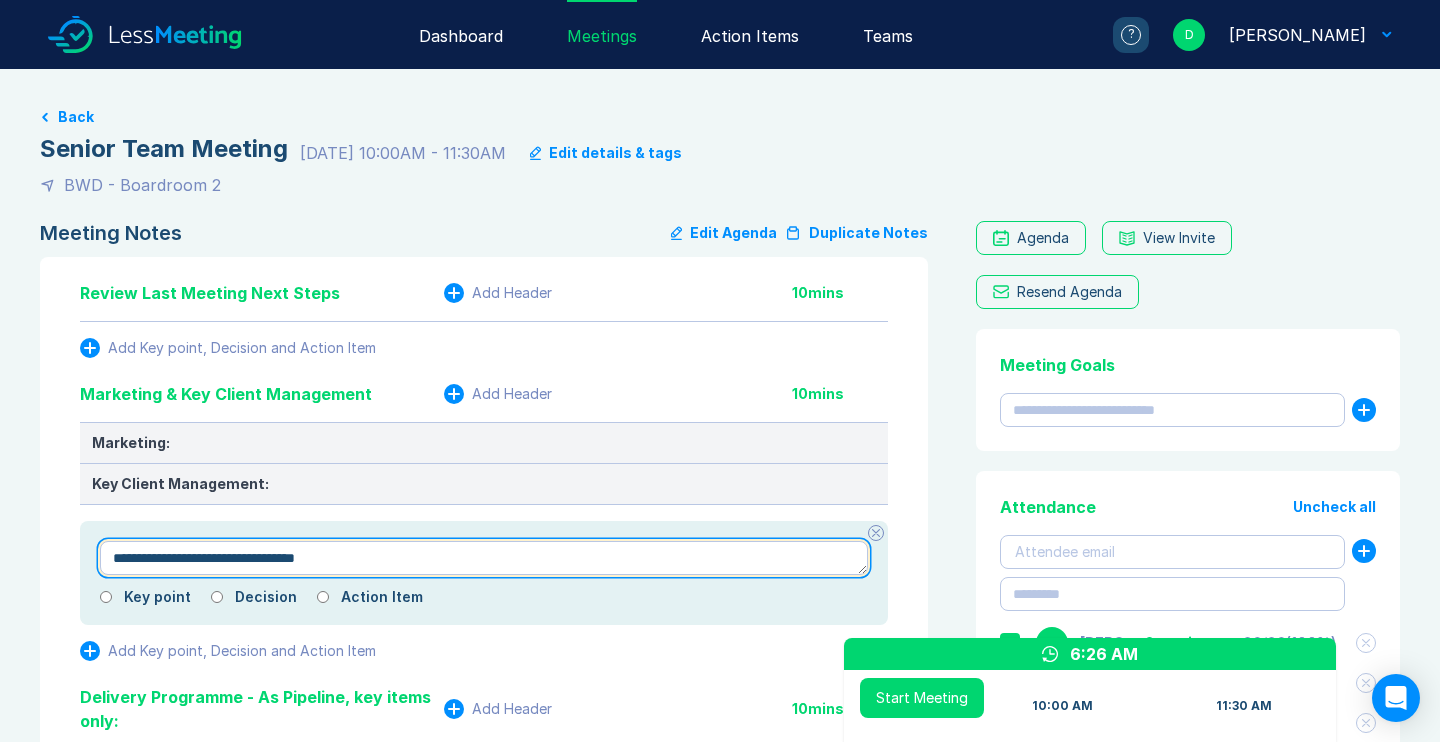 type on "*" 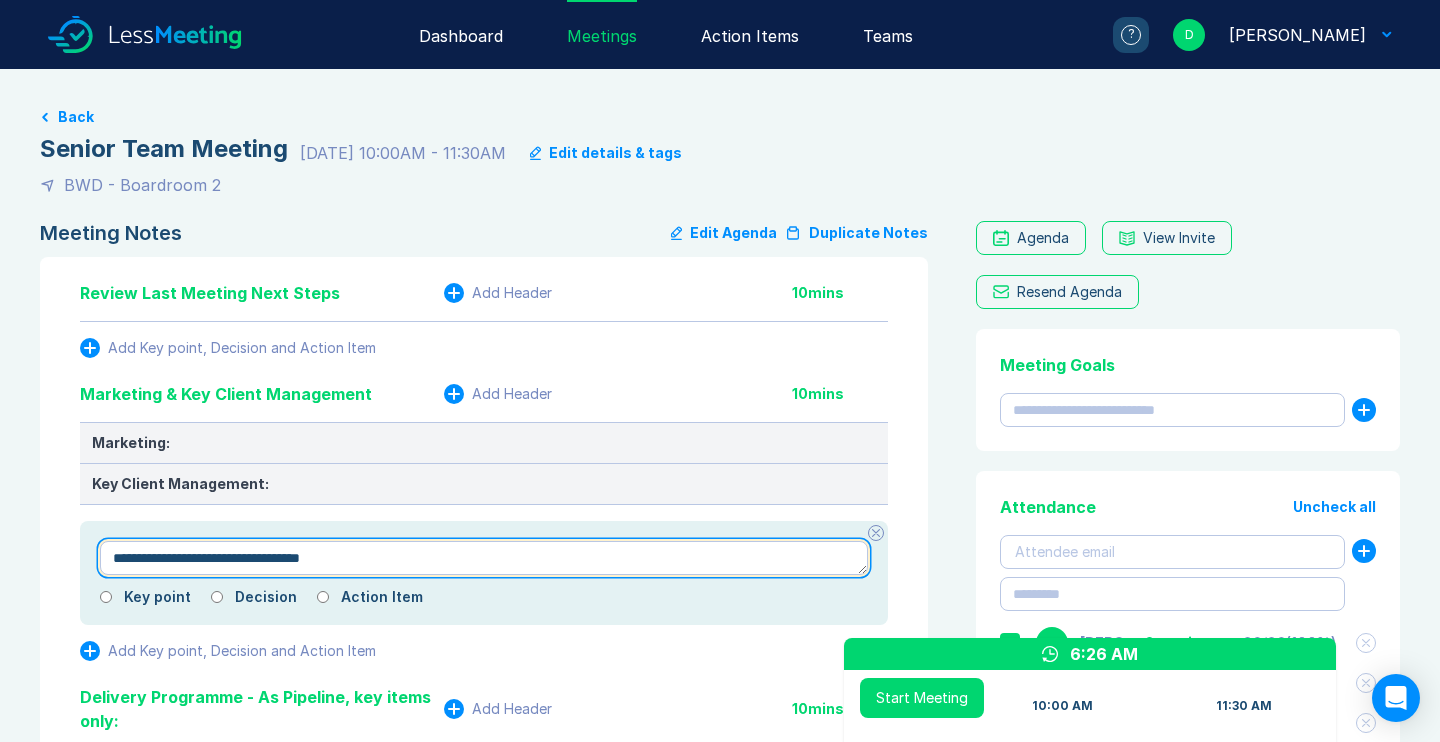 type on "*" 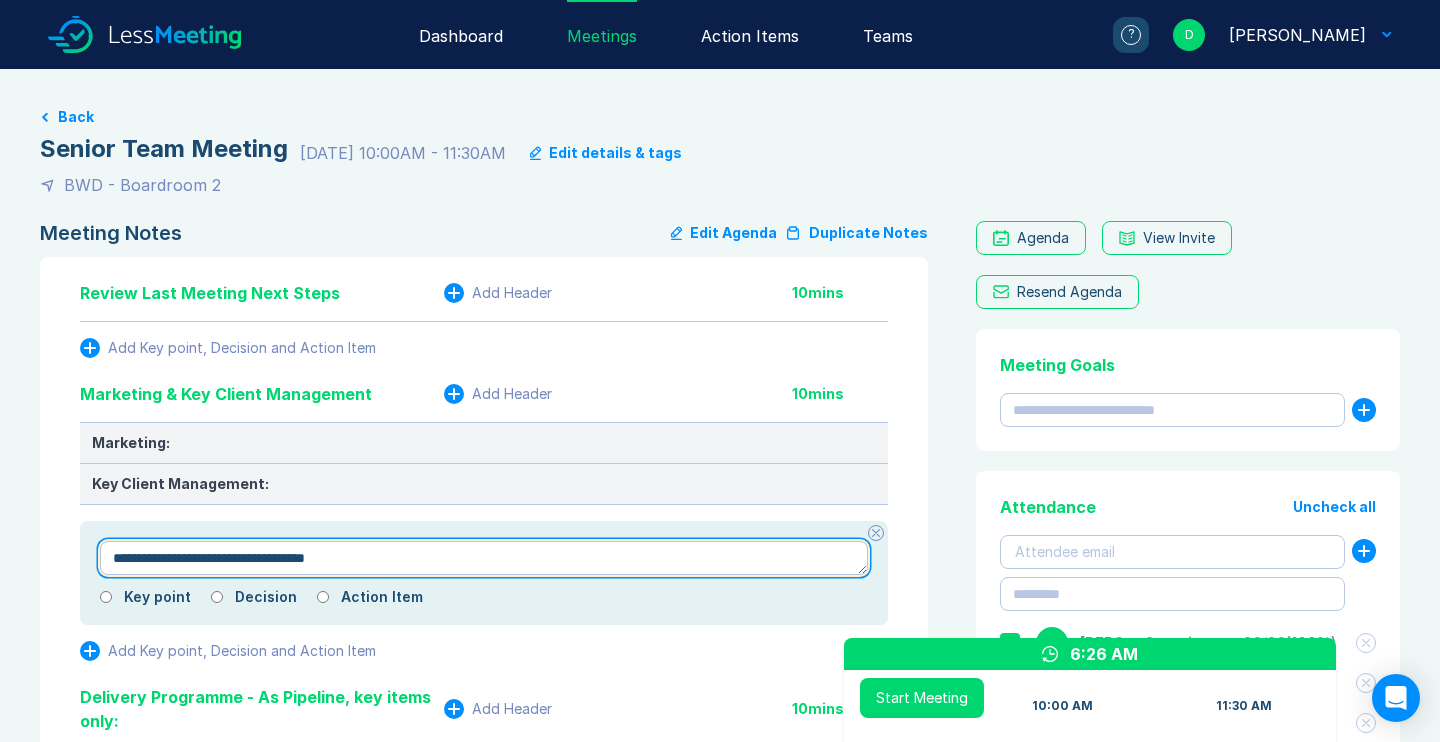 type on "*" 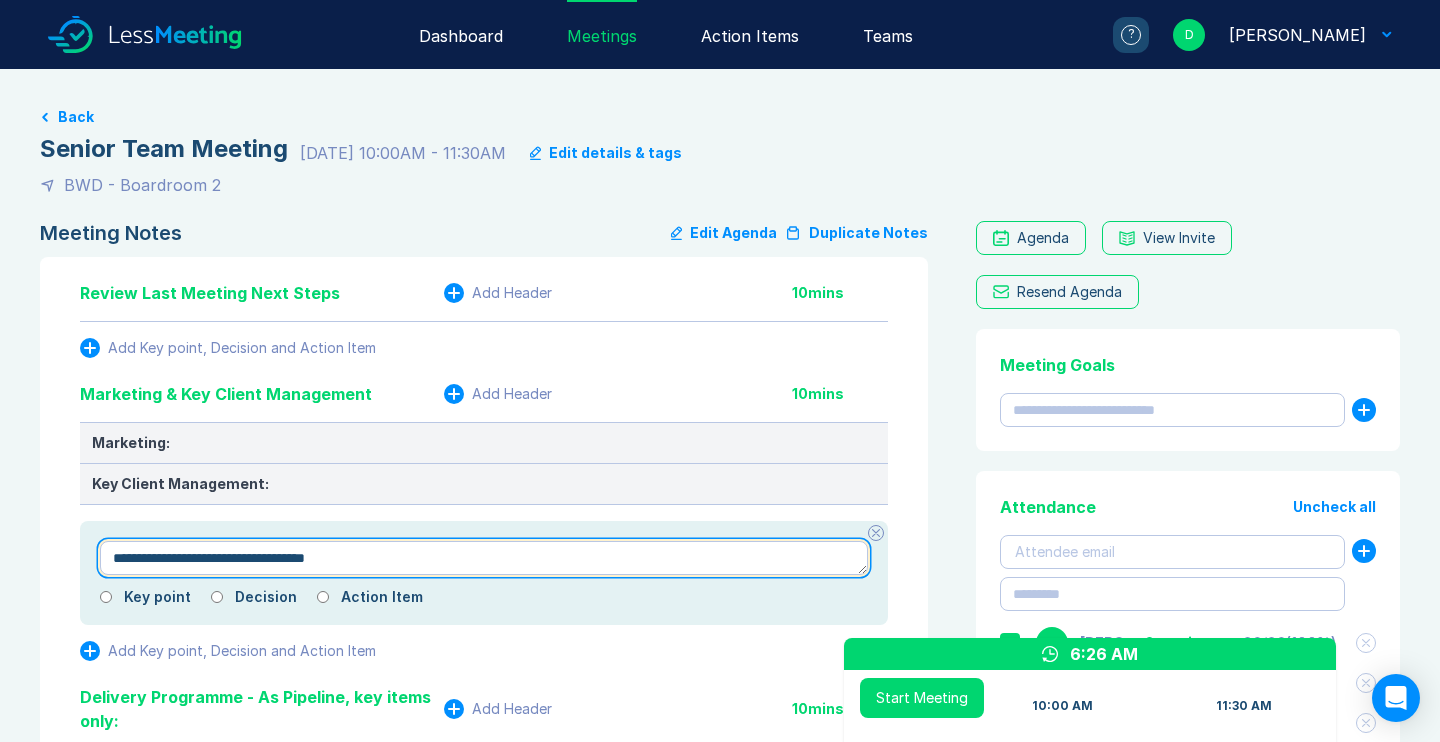 type on "**********" 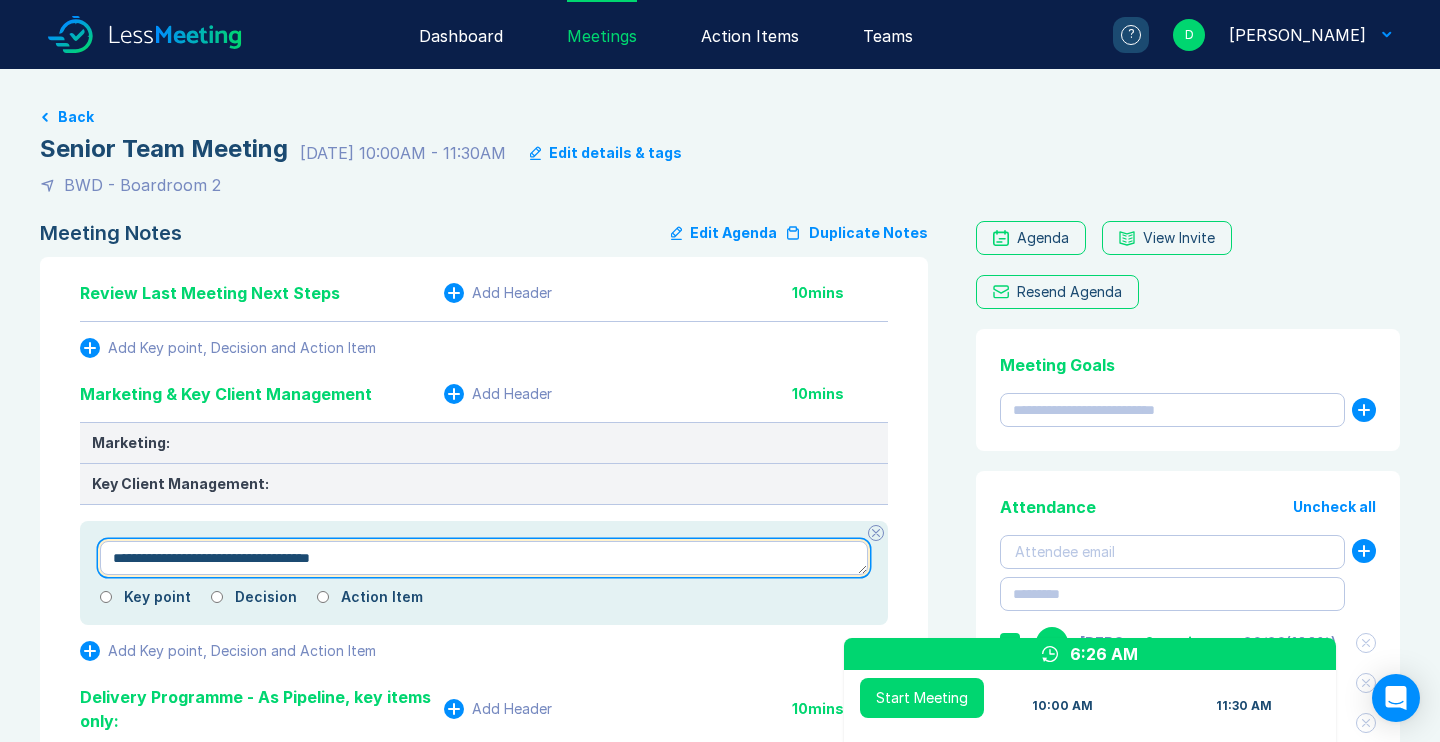 type on "*" 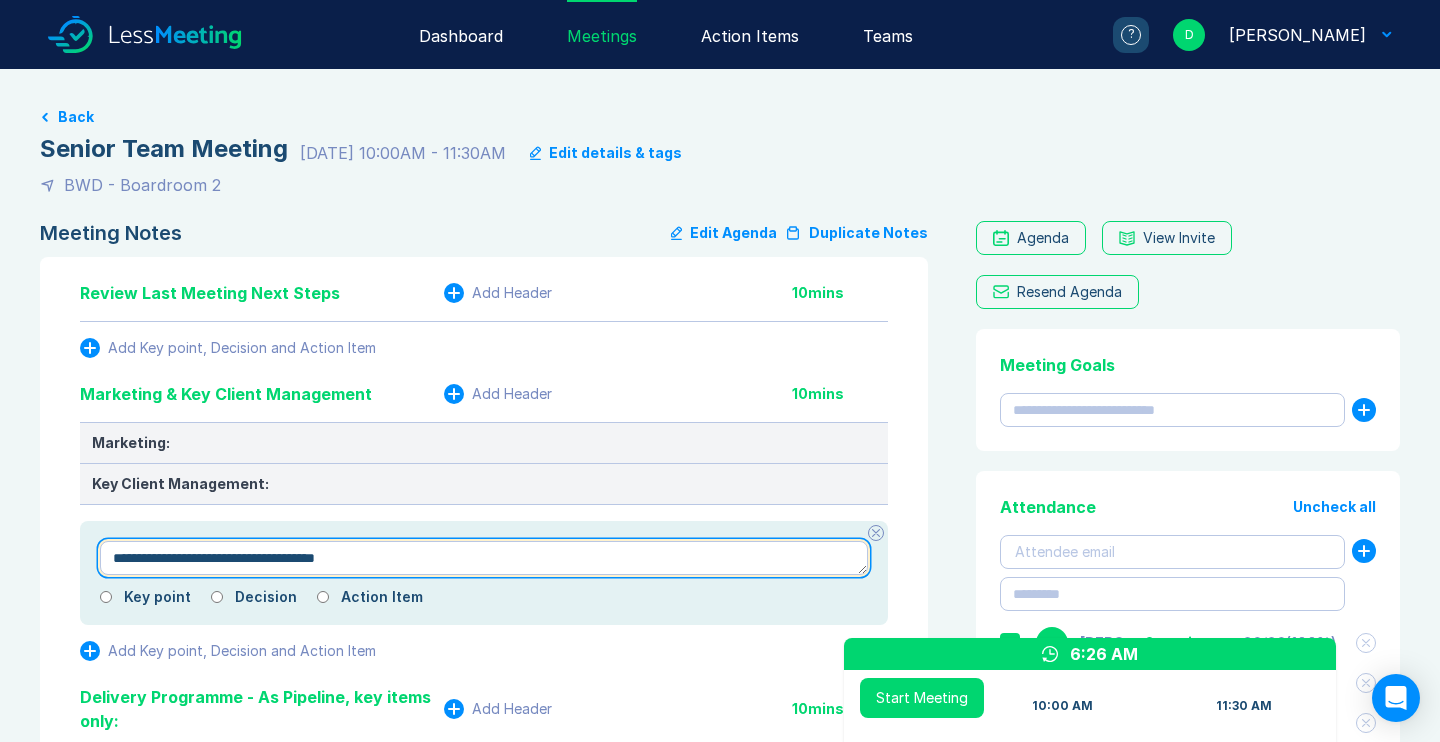 type on "*" 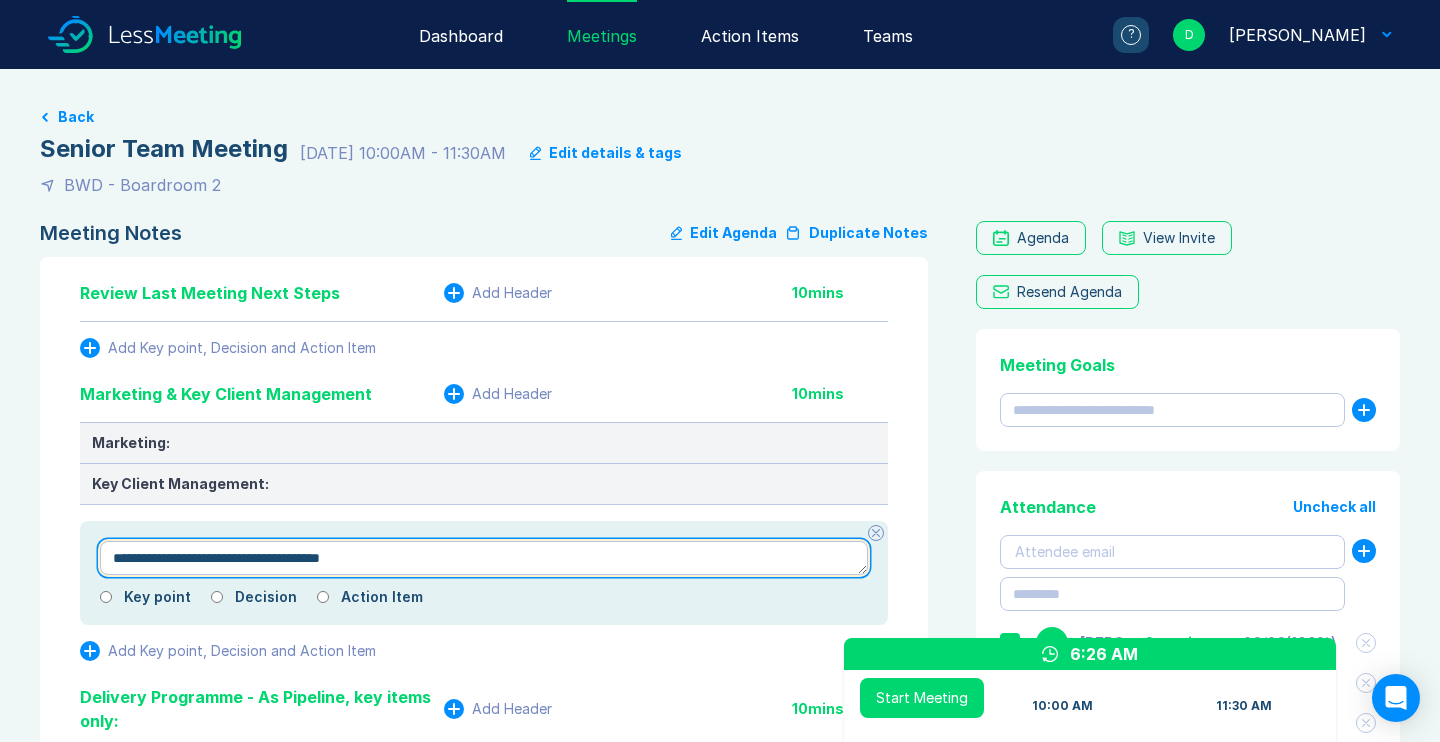 type on "*" 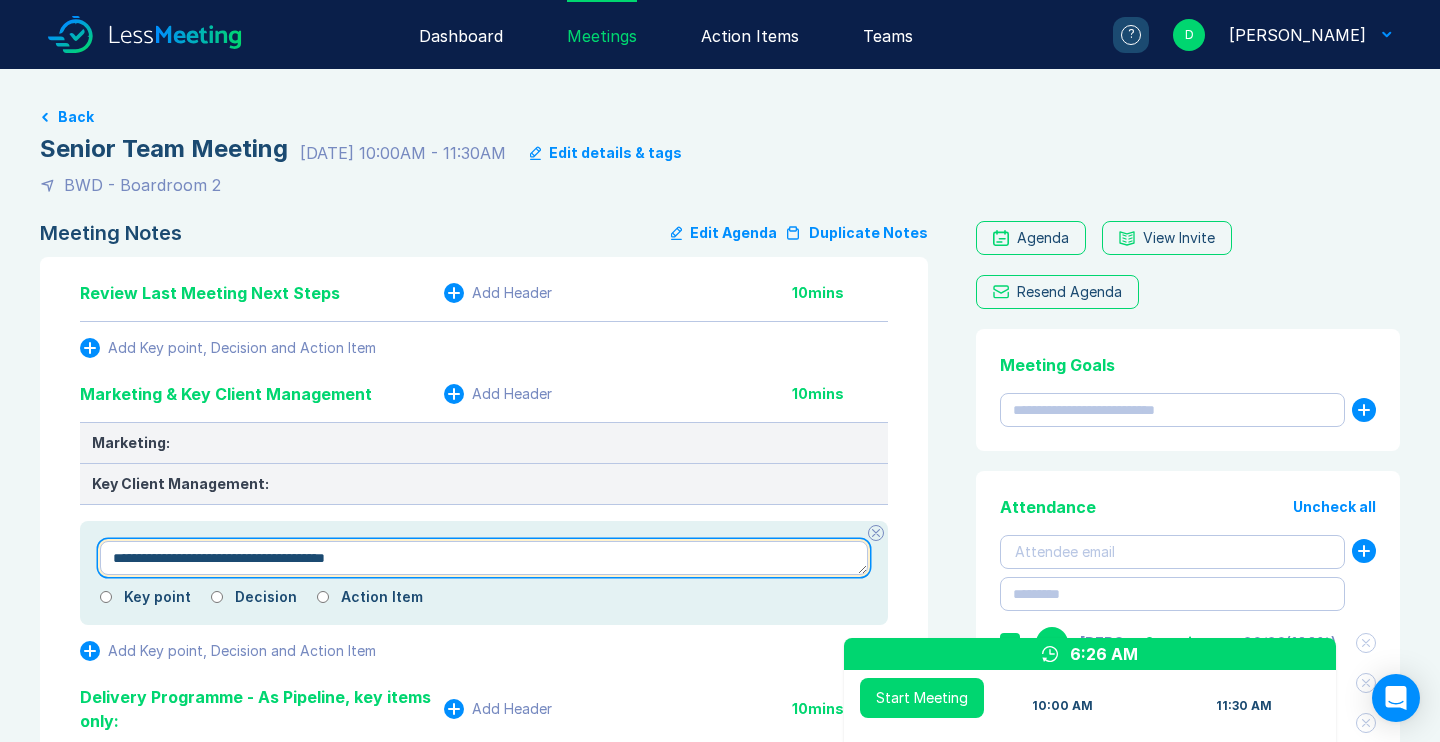 type on "*" 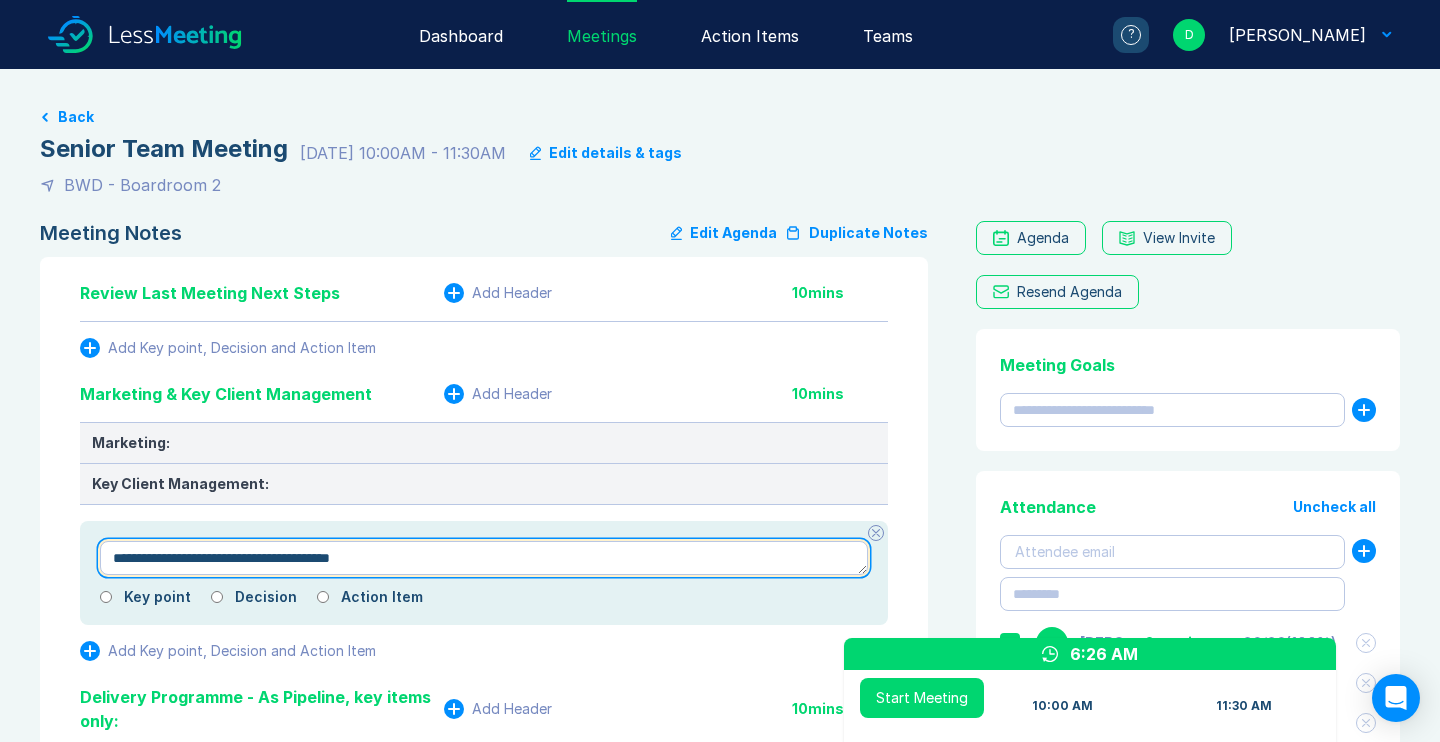 type on "*" 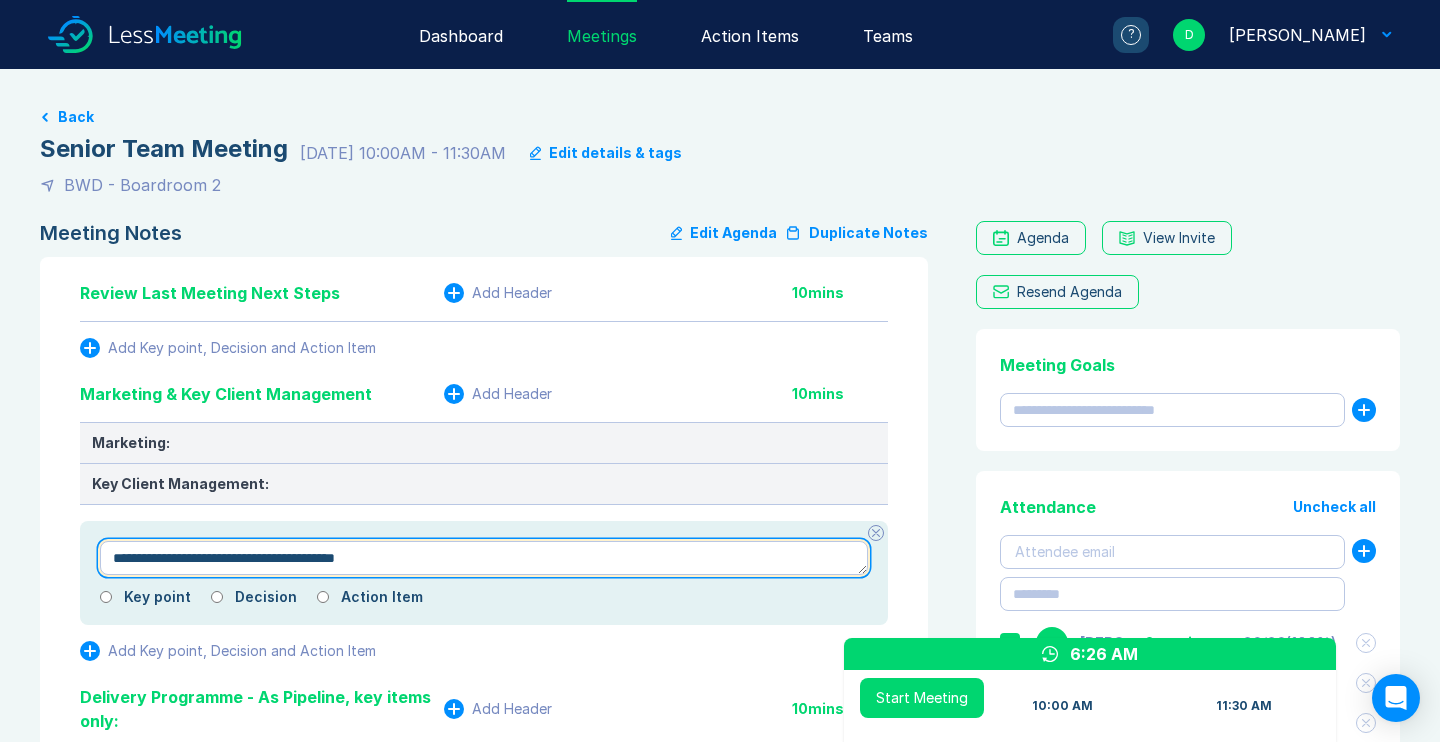 type on "*" 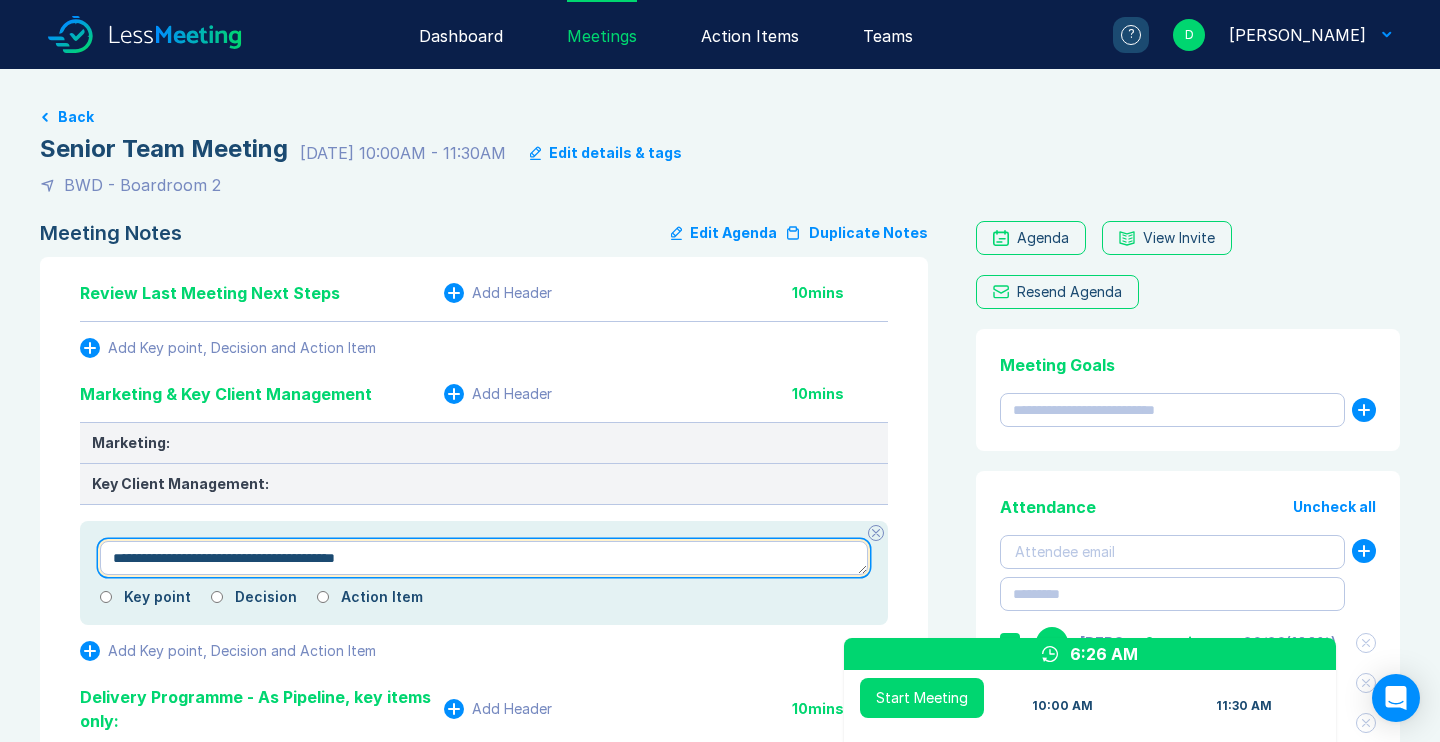type on "**********" 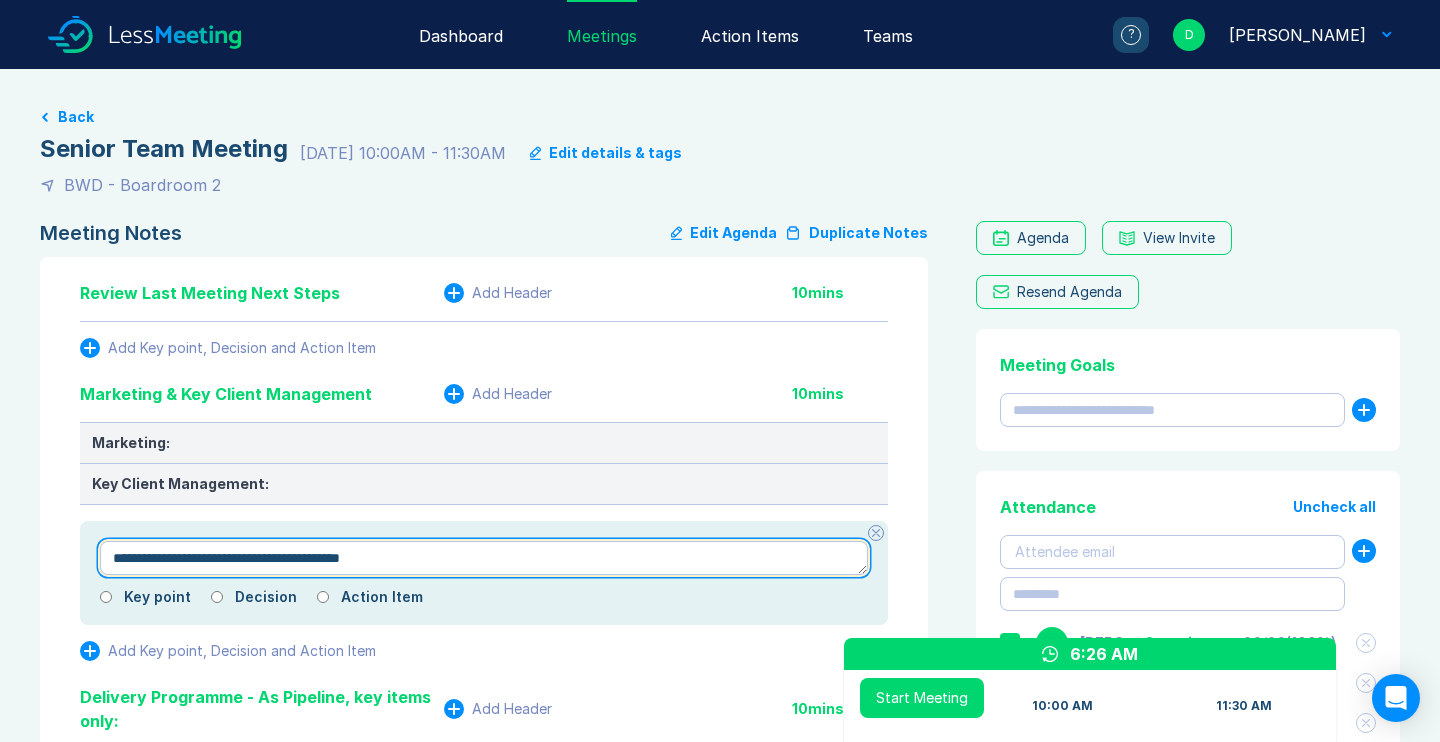 type on "*" 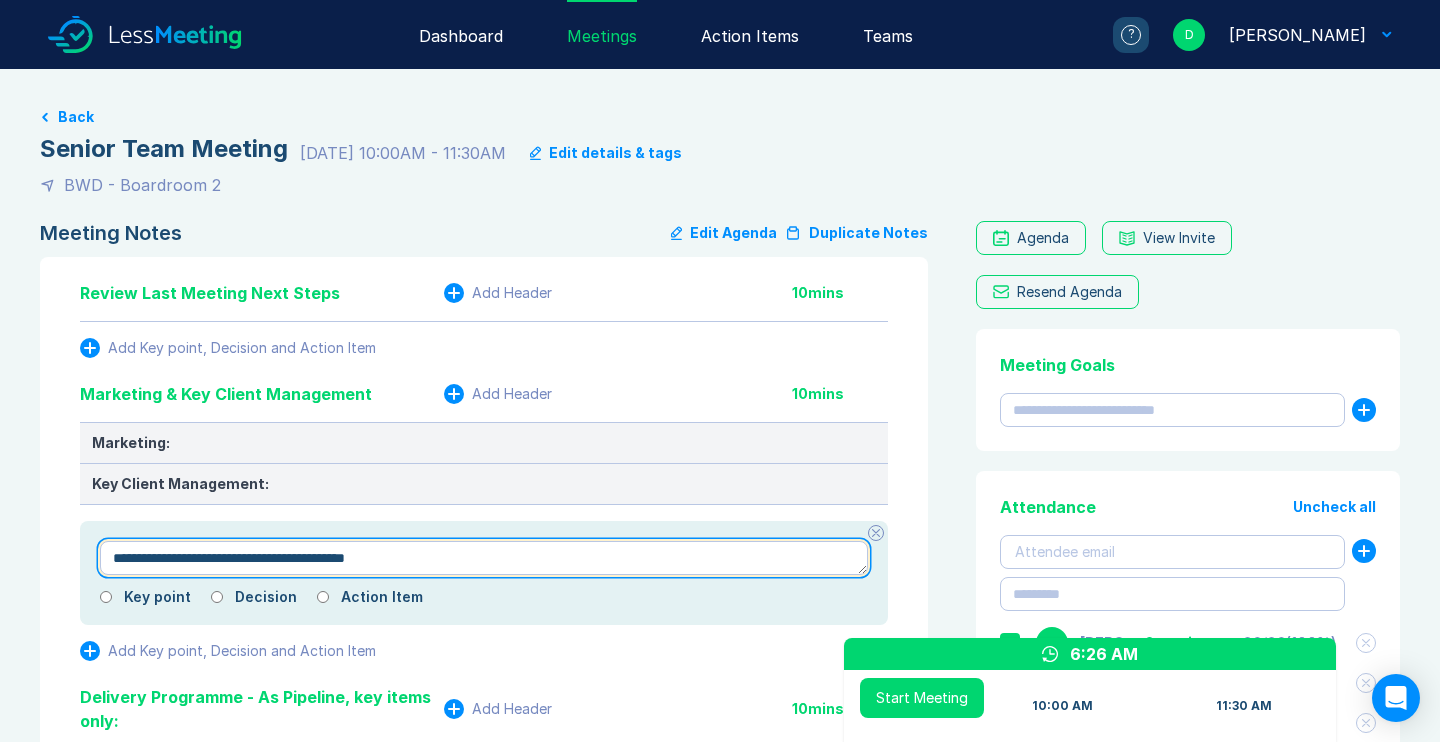 type on "*" 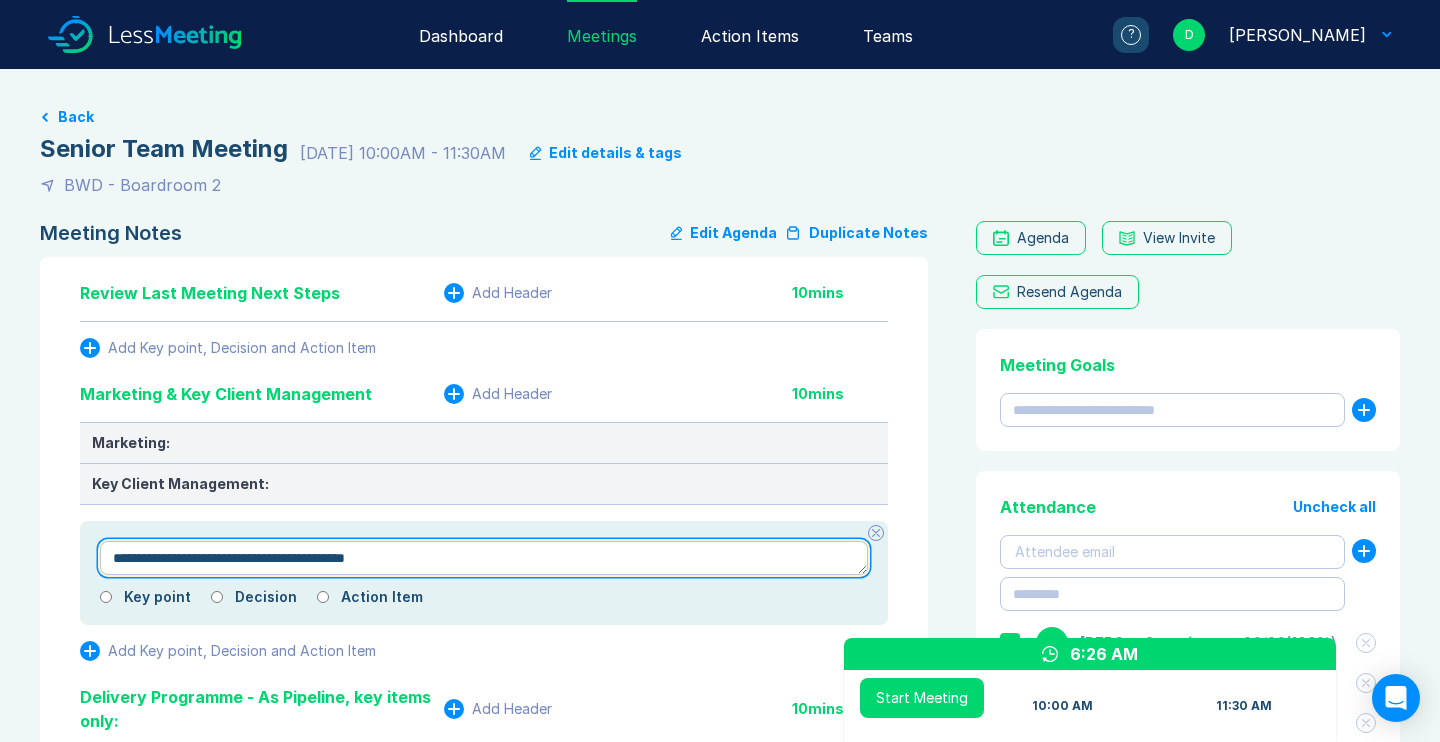 type on "**********" 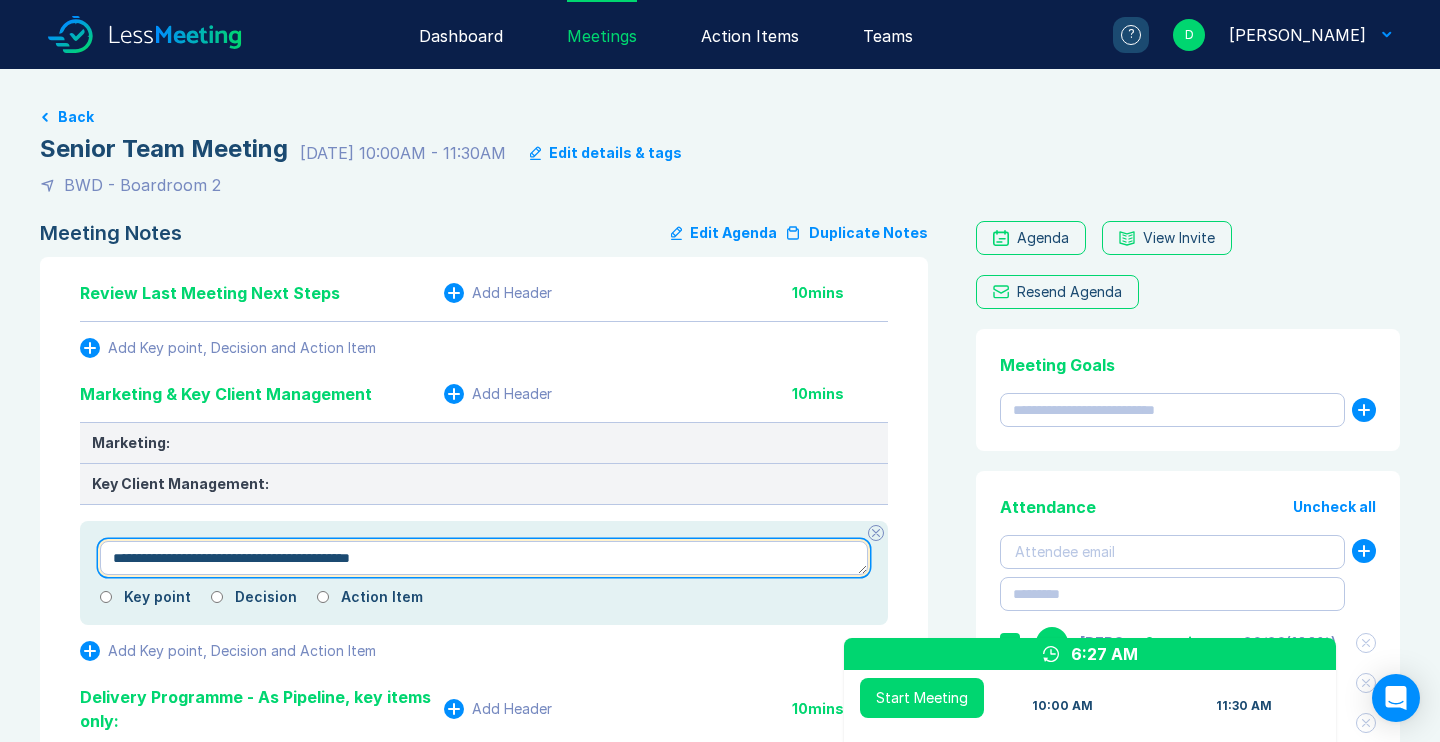 type on "*" 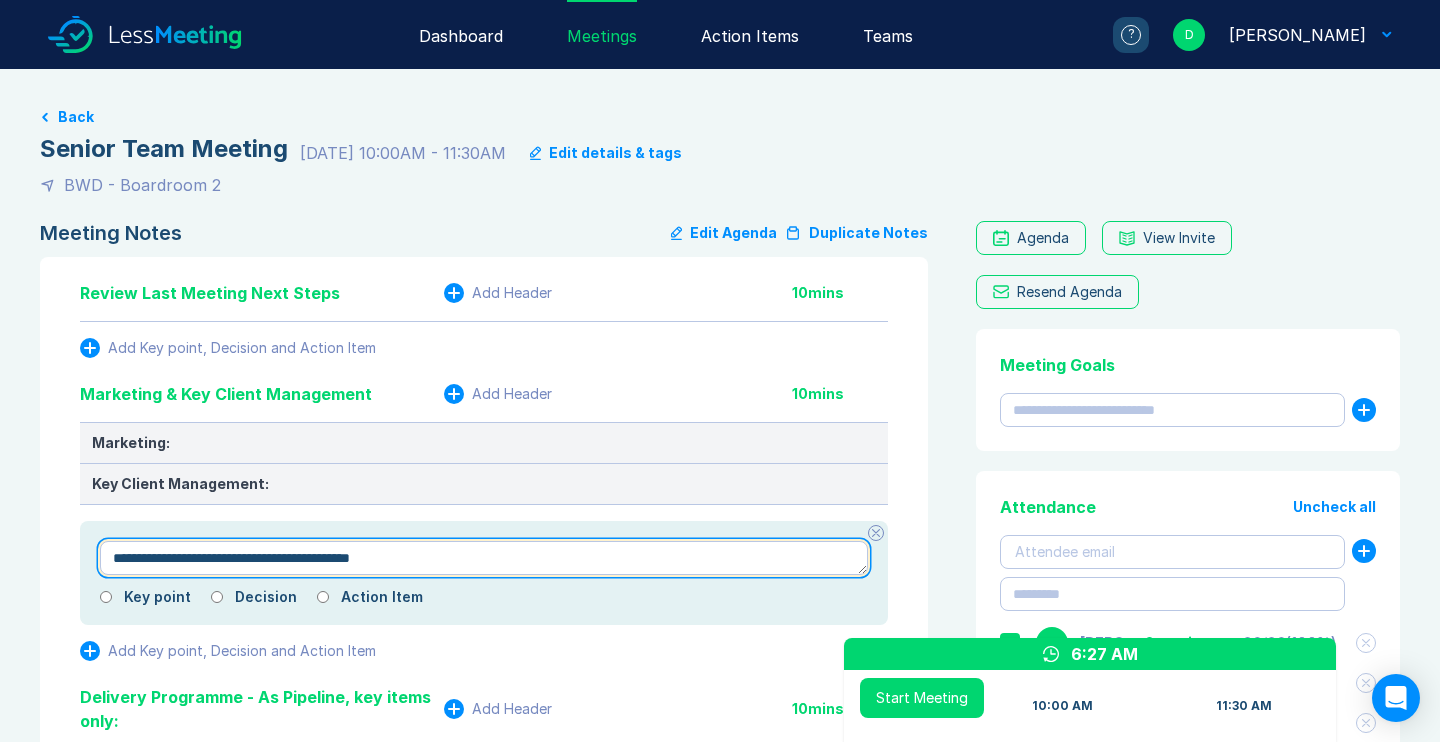 type on "**********" 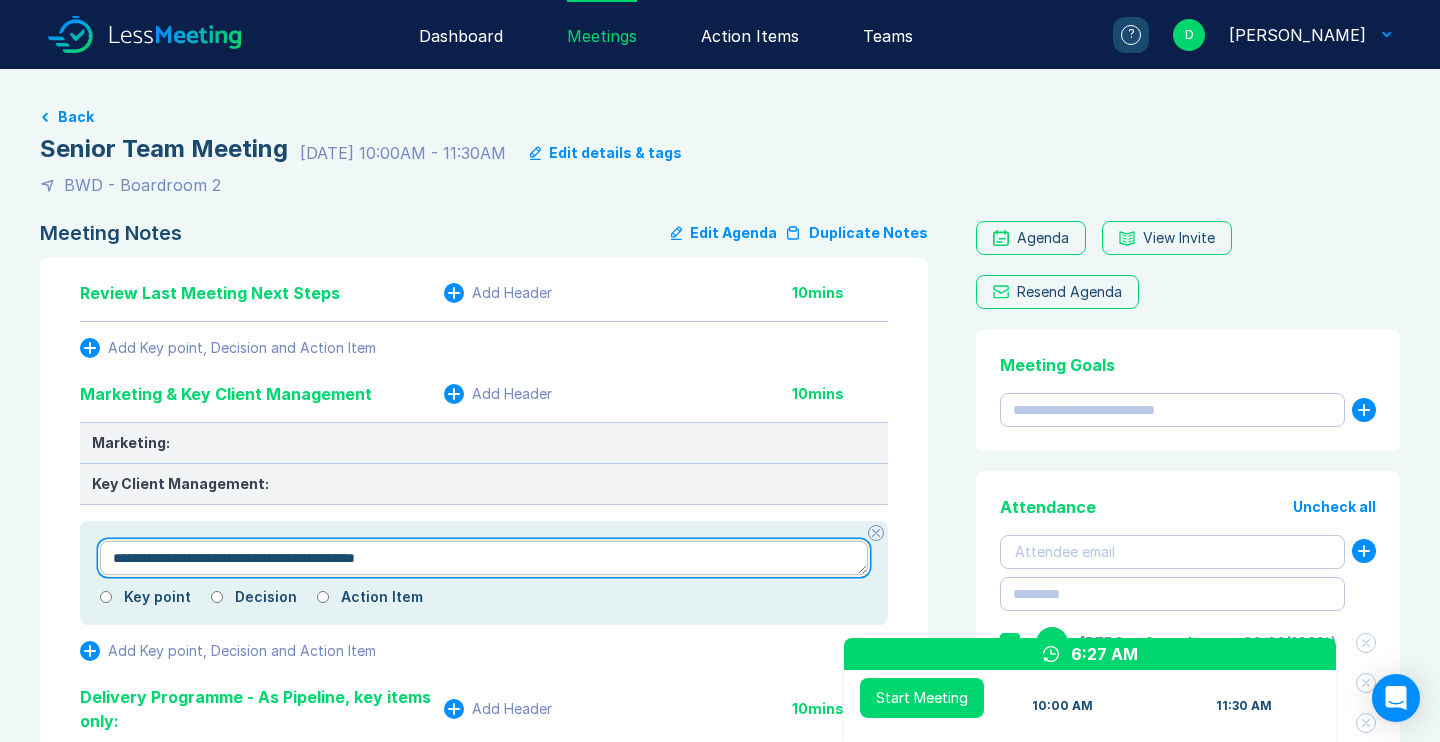 type on "*" 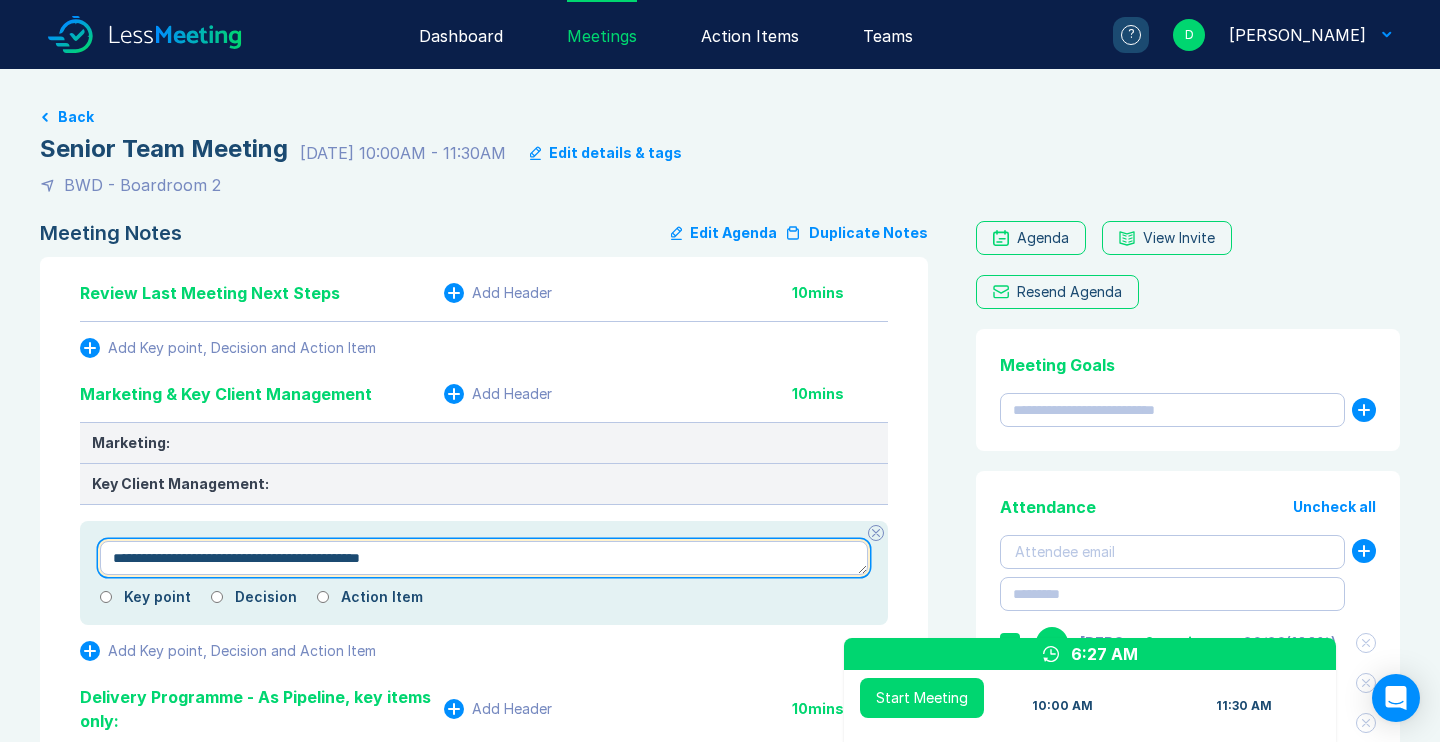 type on "*" 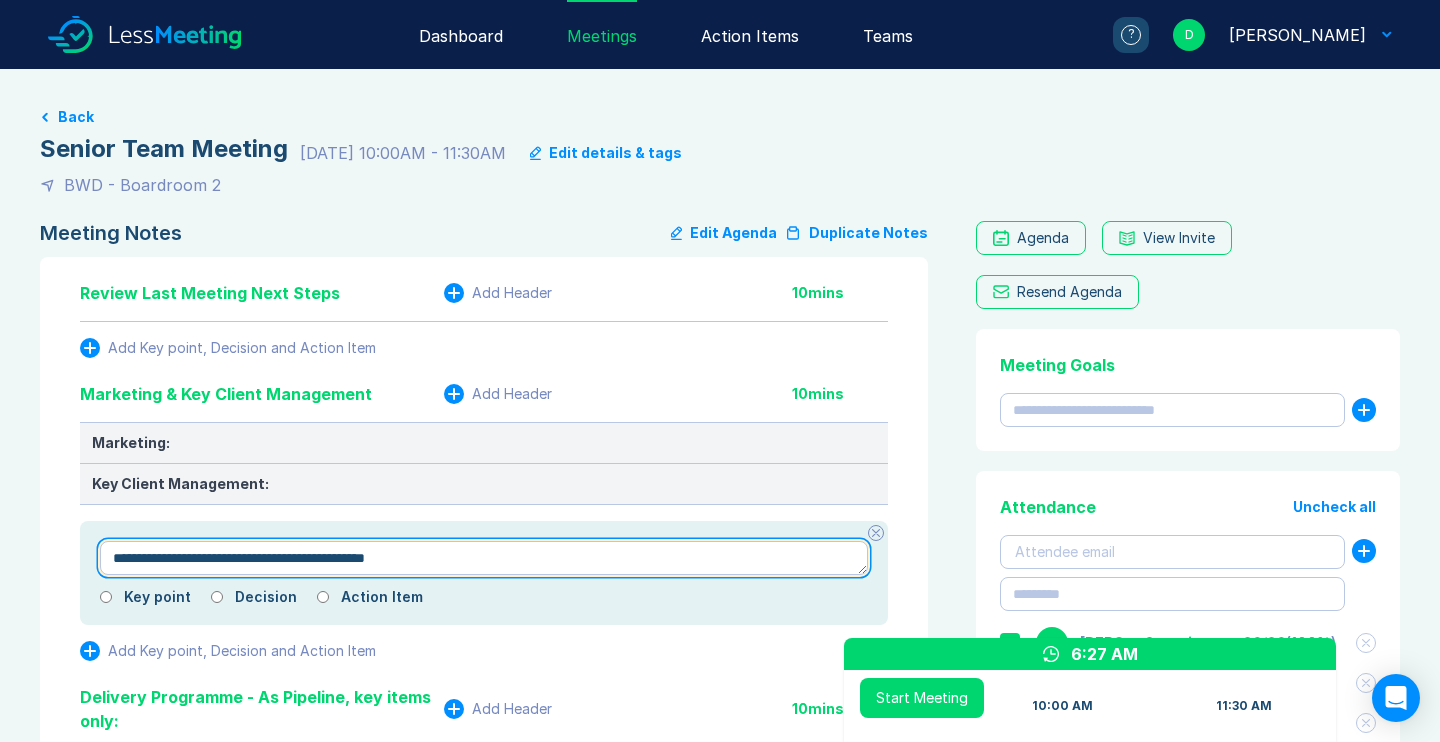 type on "*" 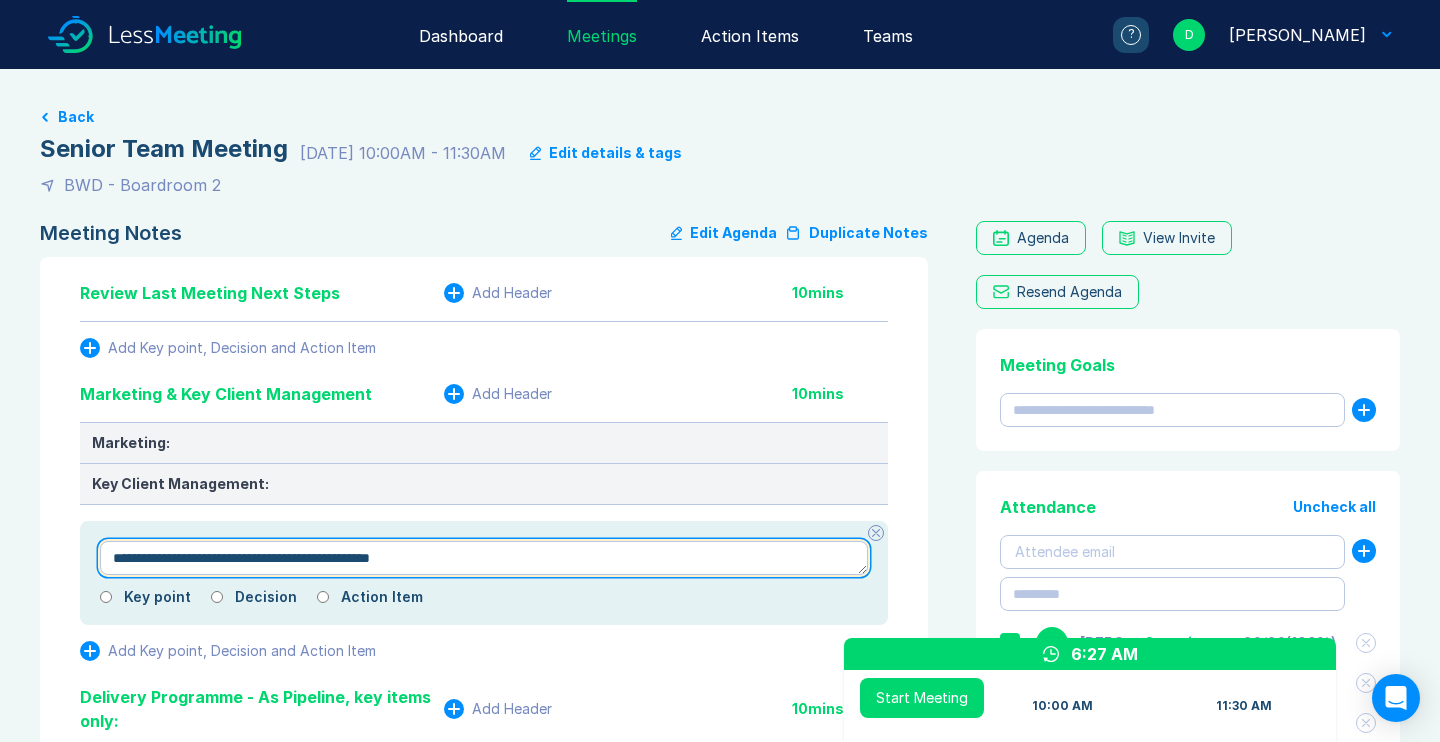 type on "*" 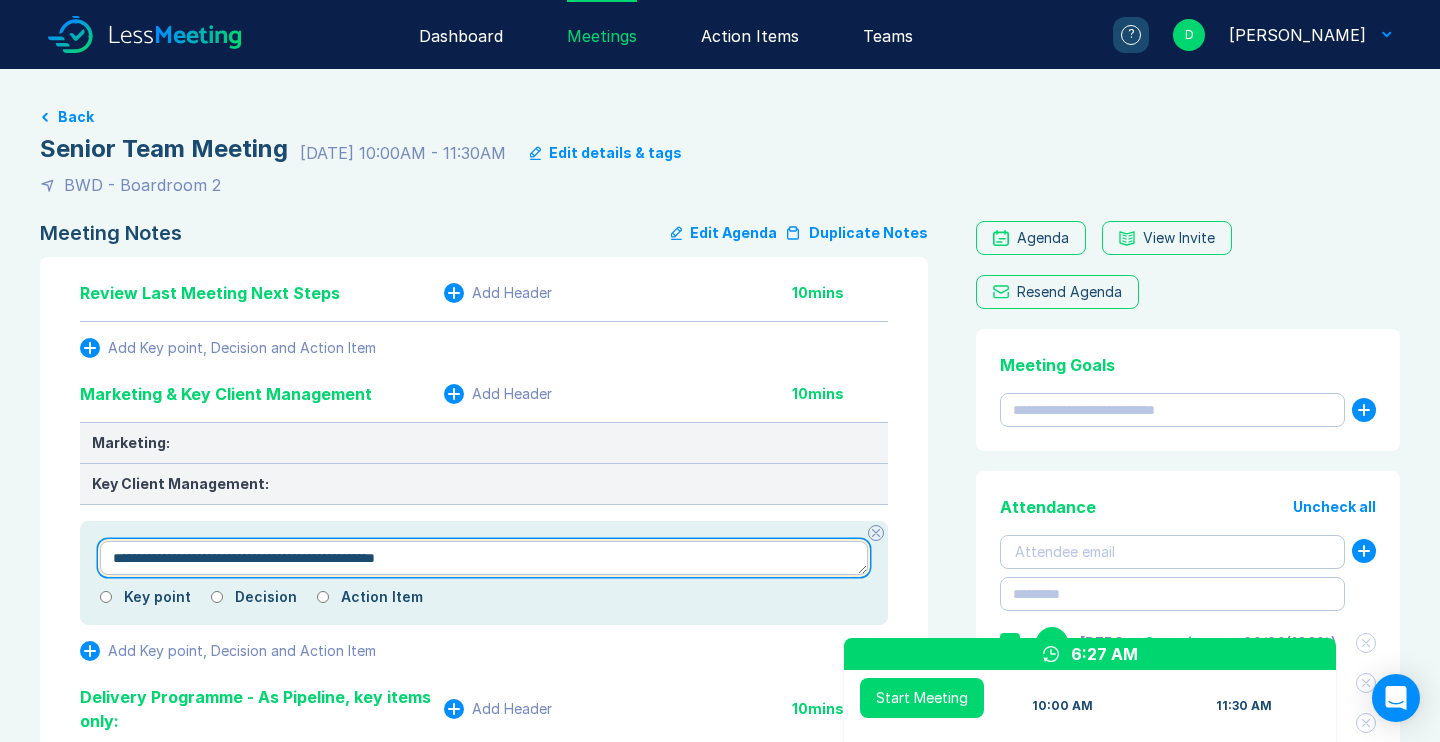 type on "*" 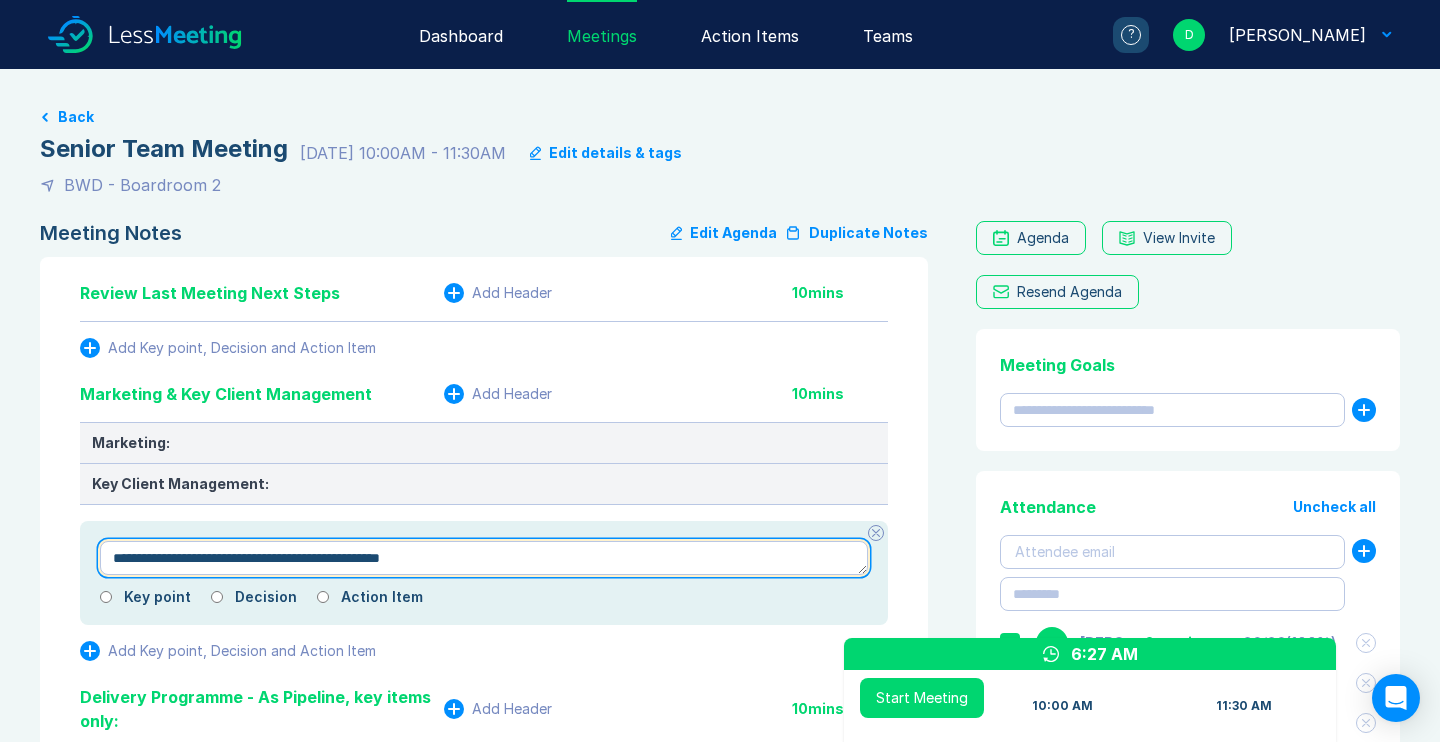 type on "*" 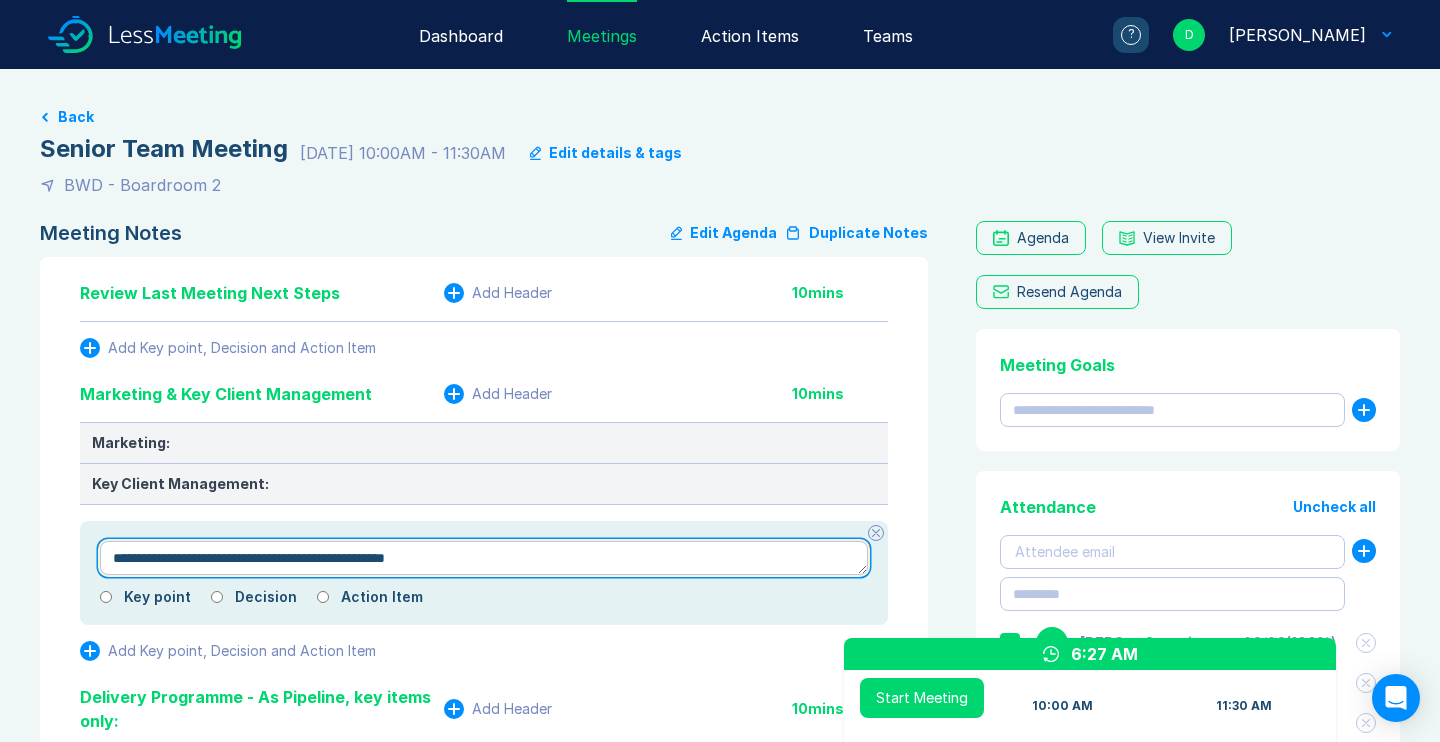 type on "*" 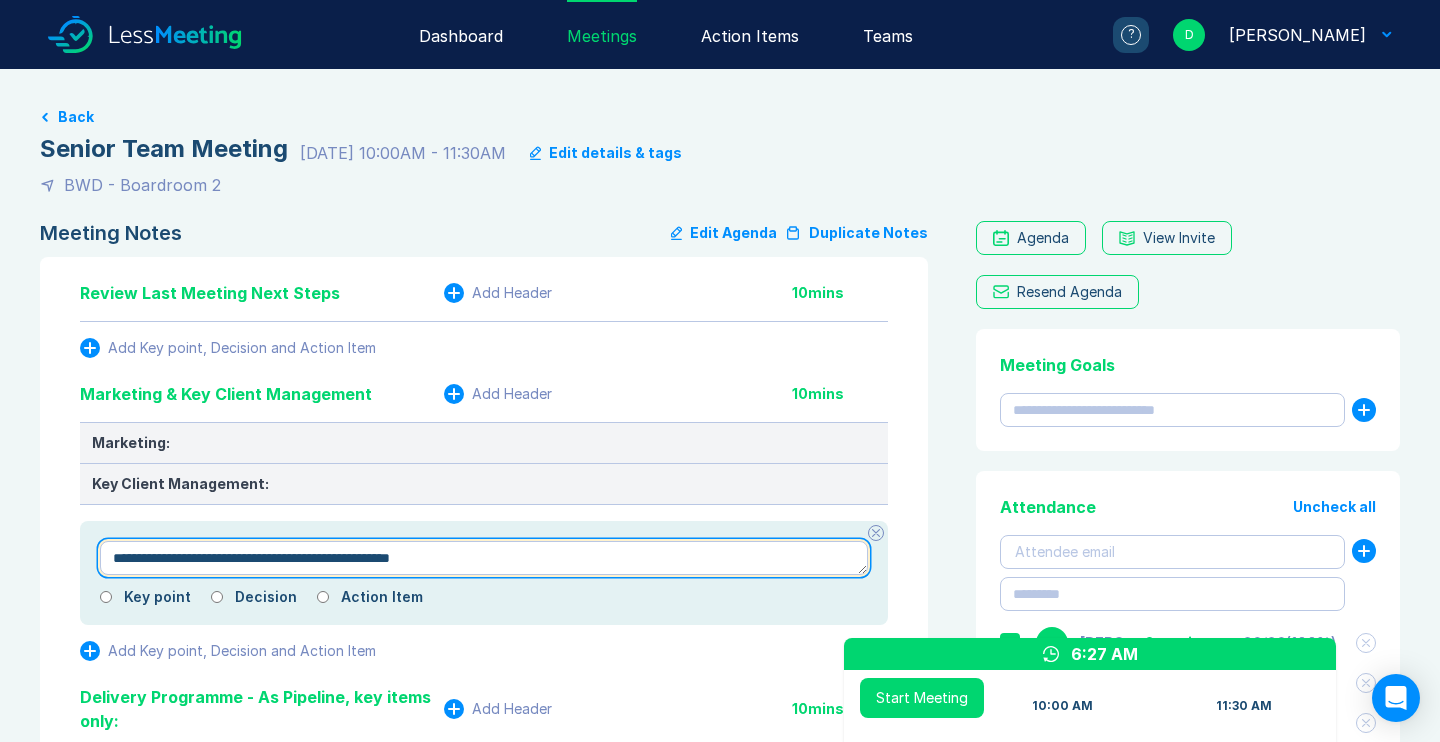 type on "*" 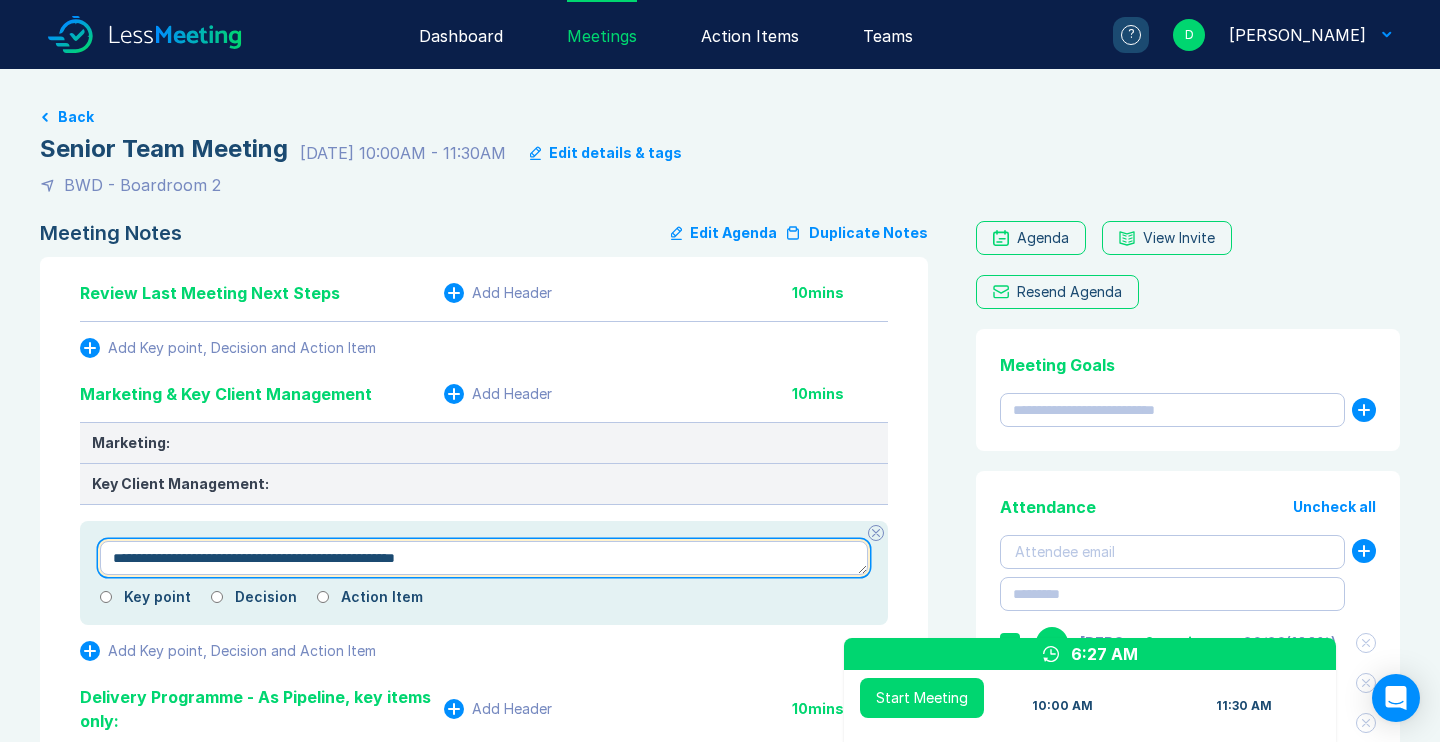 type on "*" 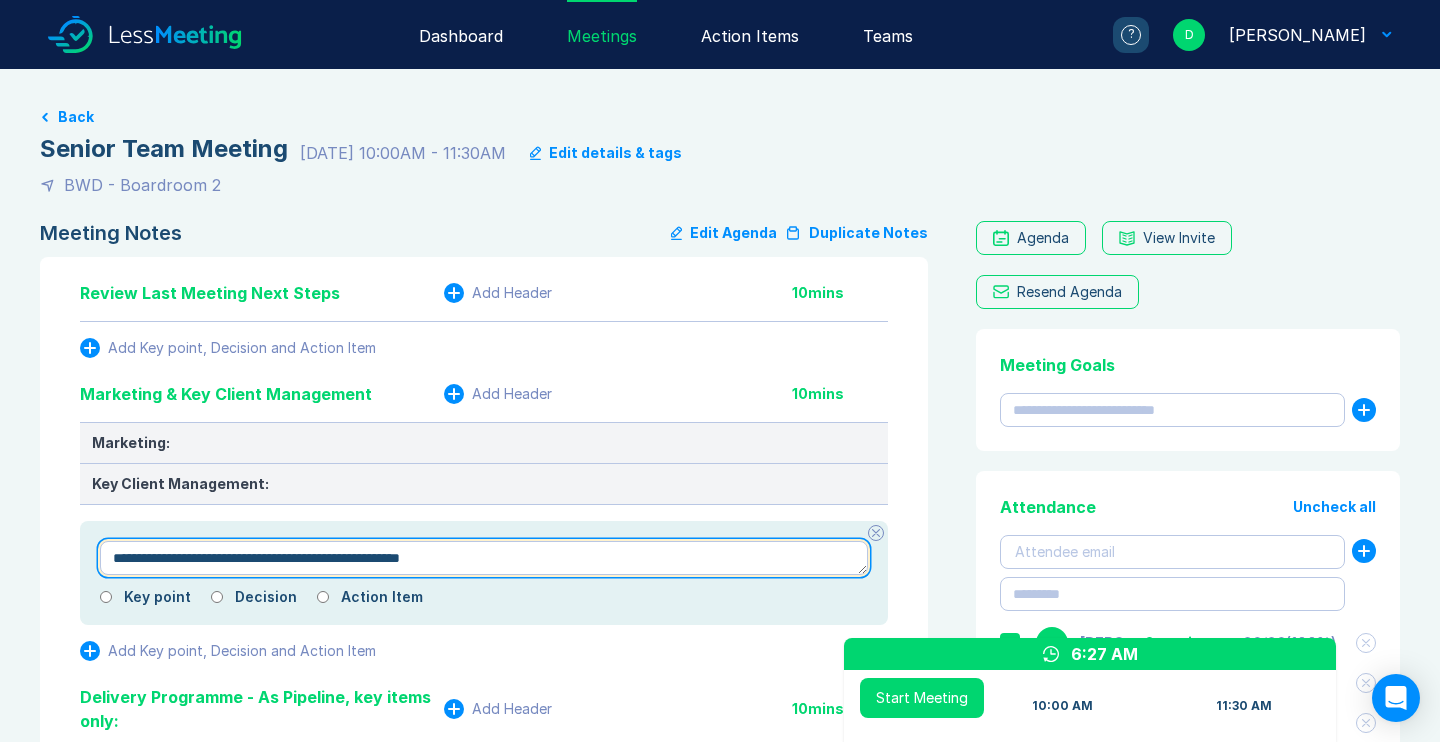 type on "*" 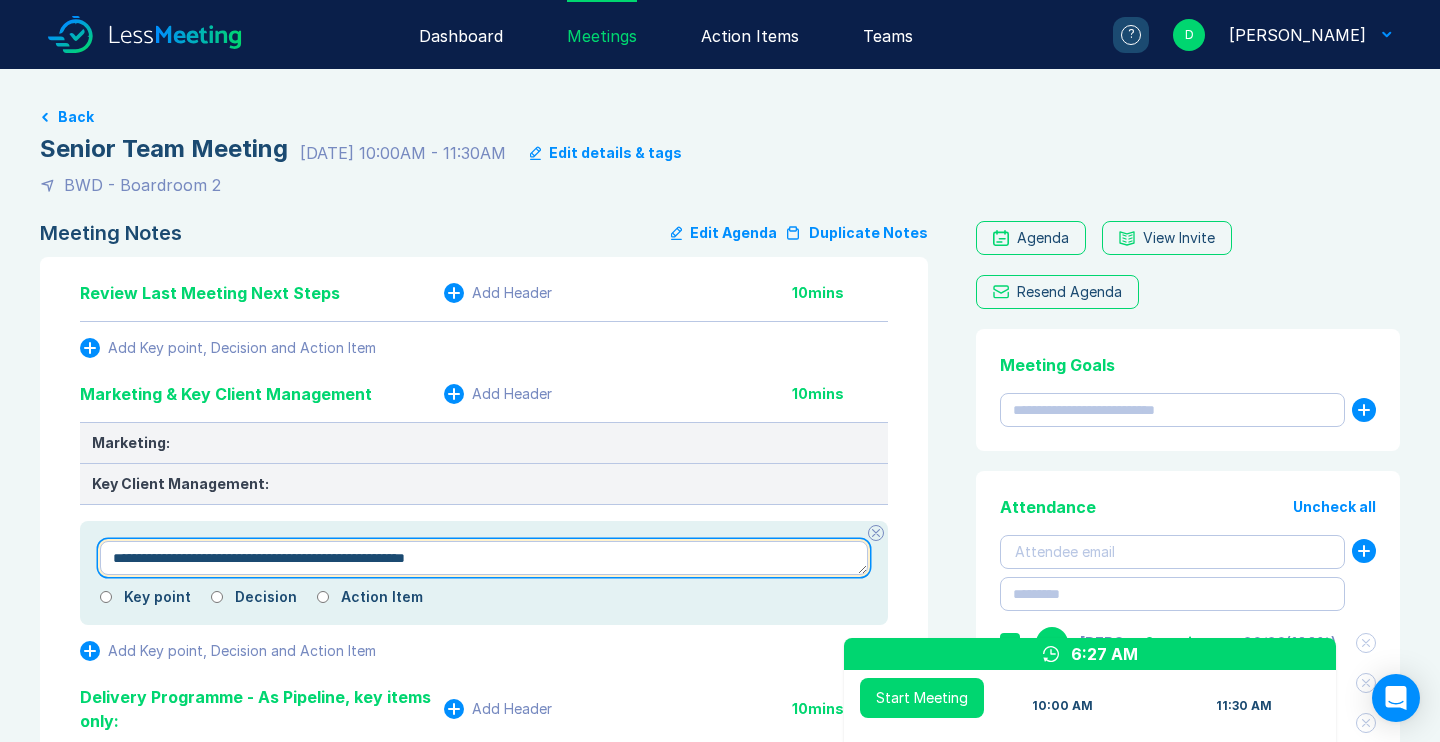 type on "*" 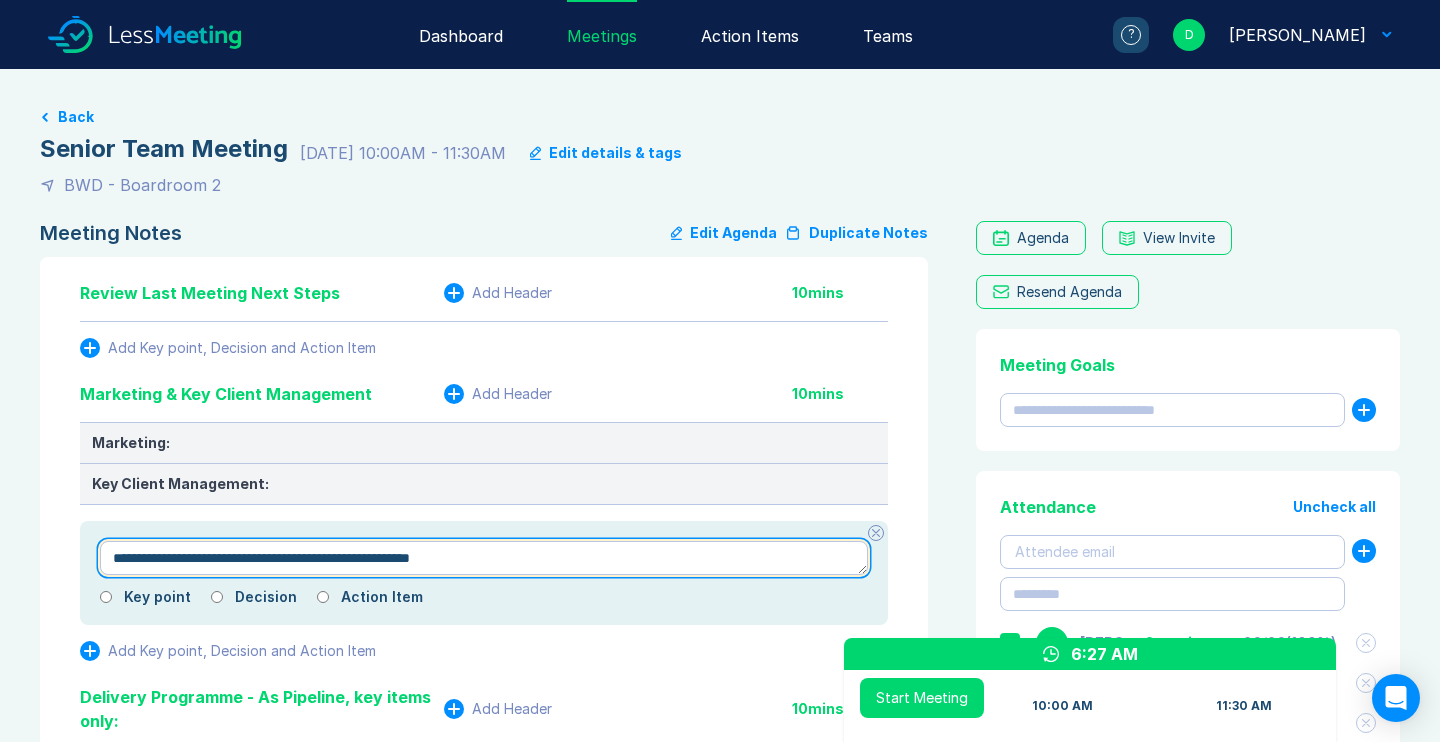 type on "*" 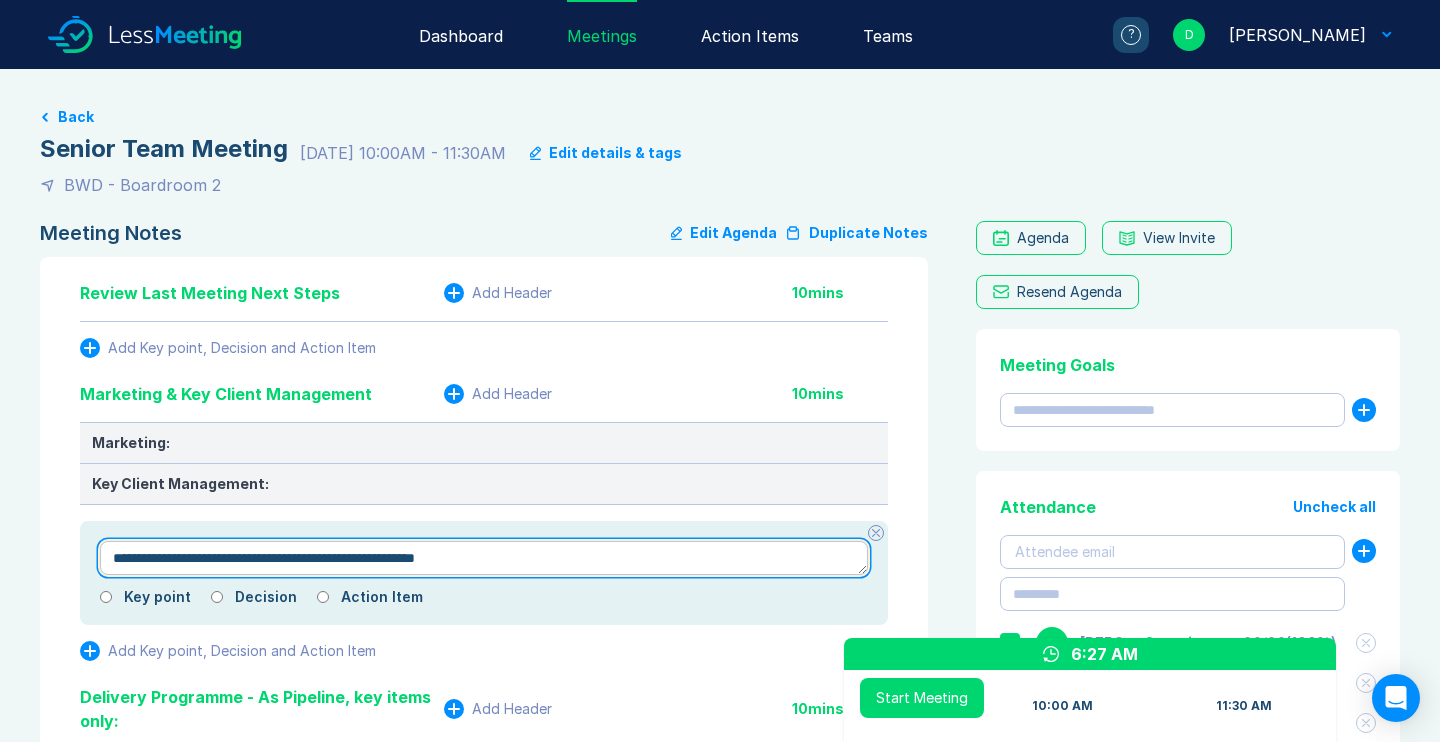 type on "*" 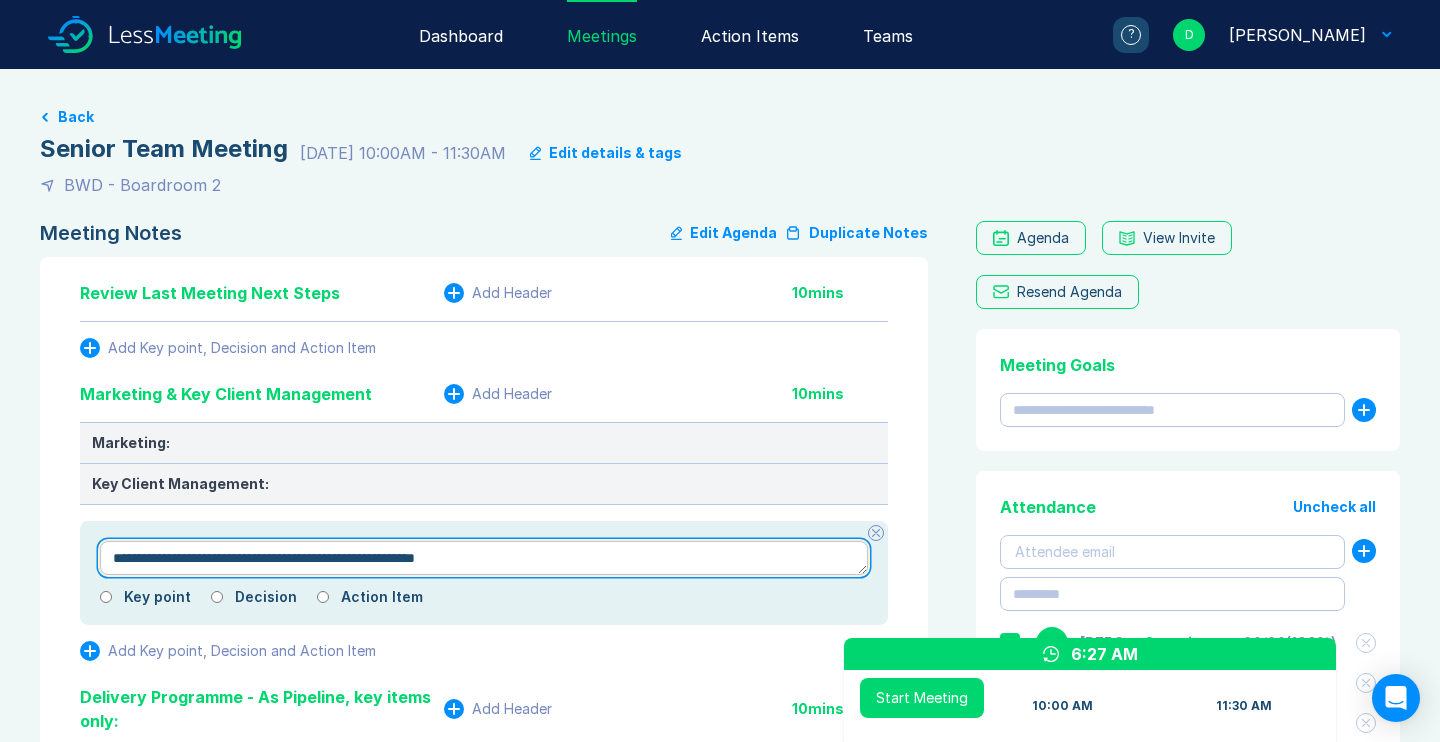 type on "**********" 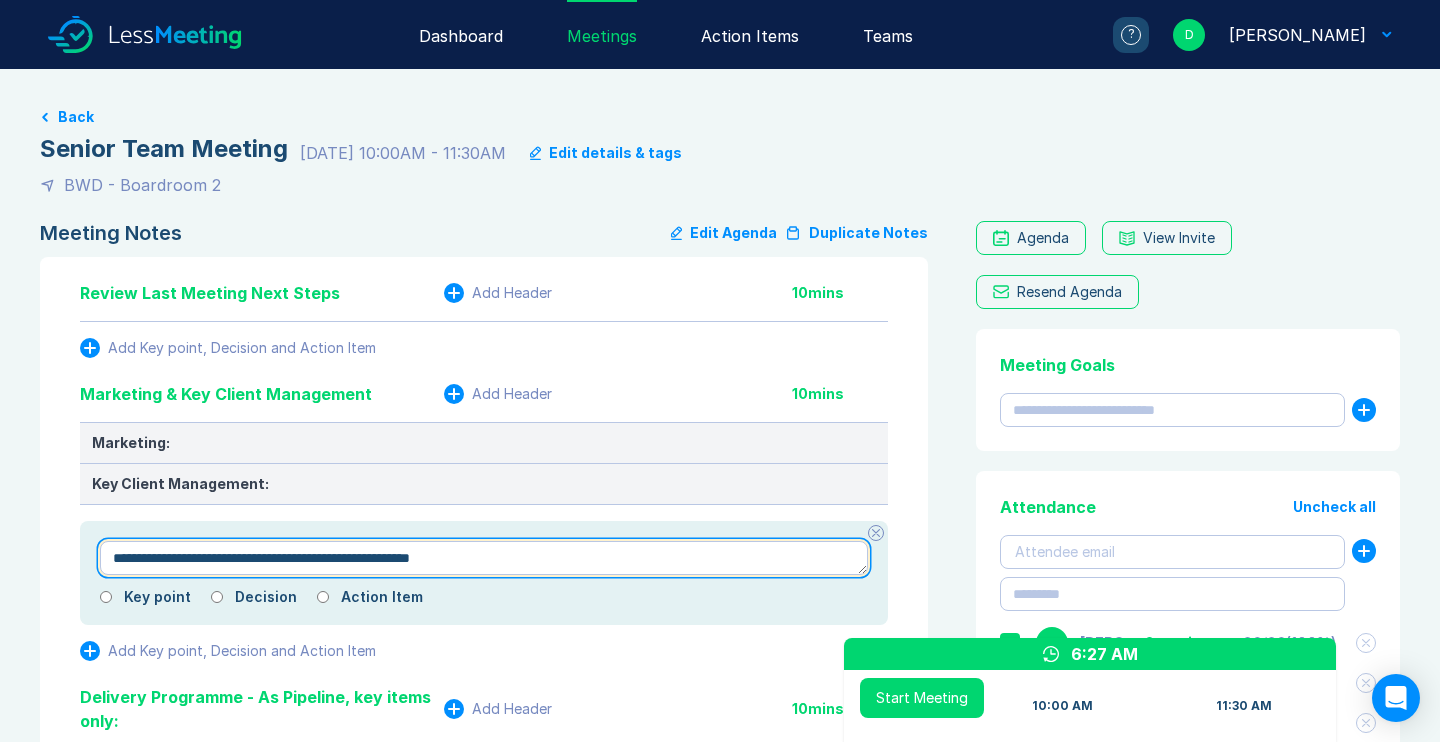 type on "*" 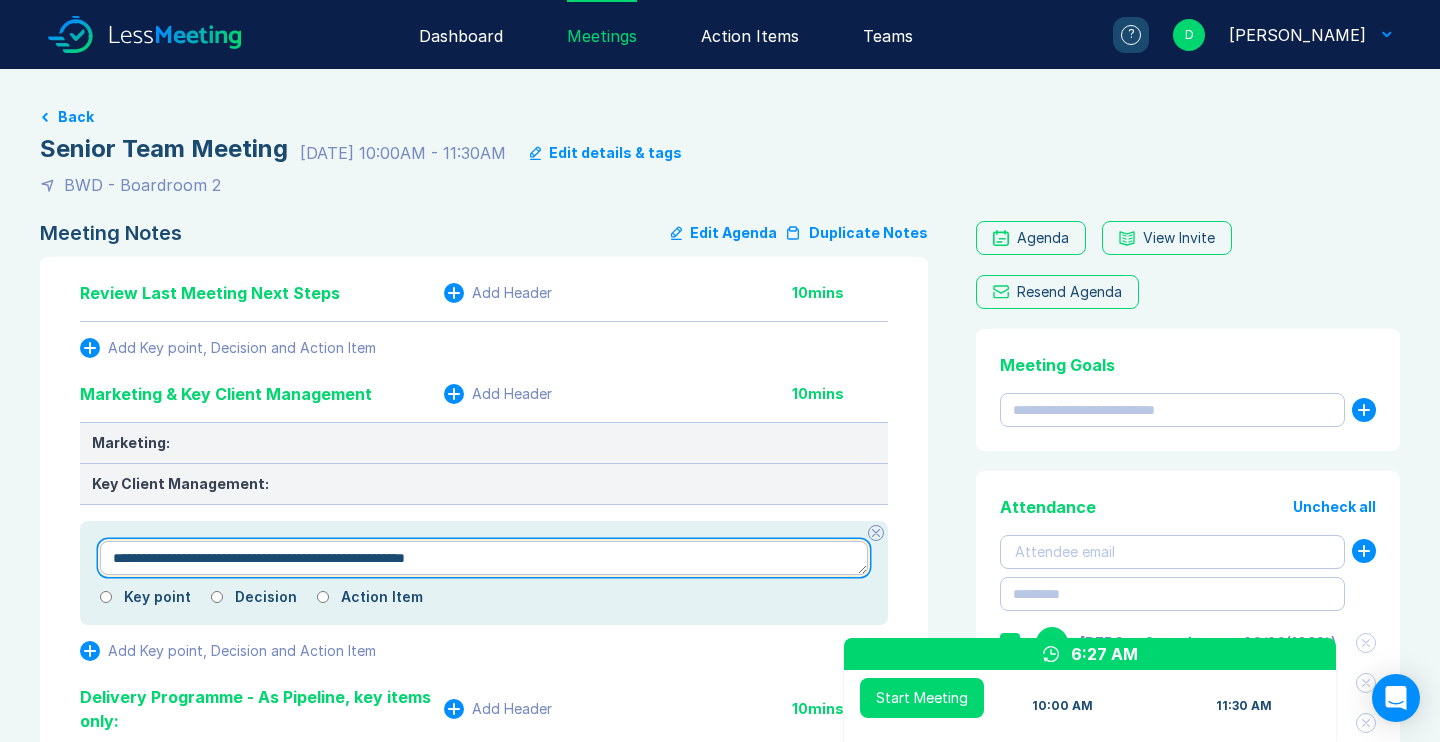 type on "*" 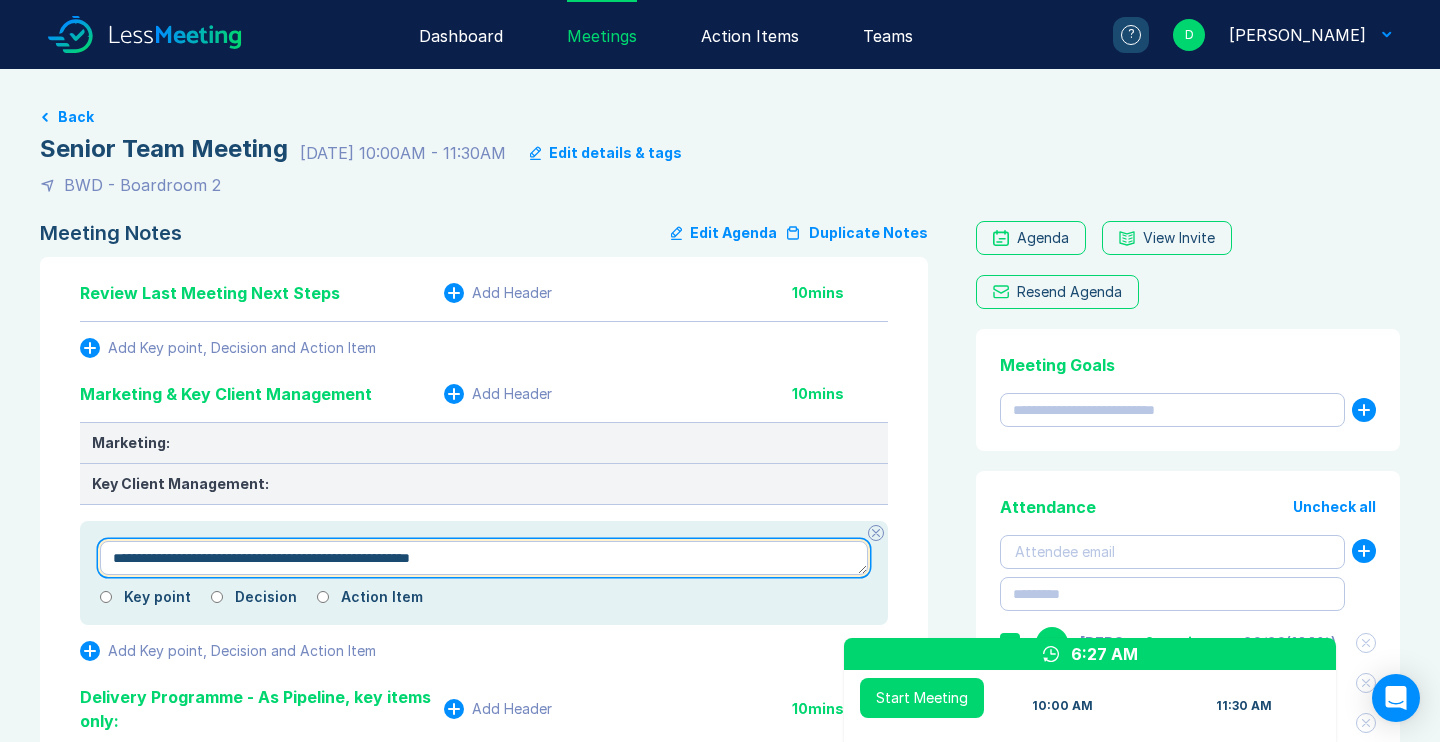 type on "*" 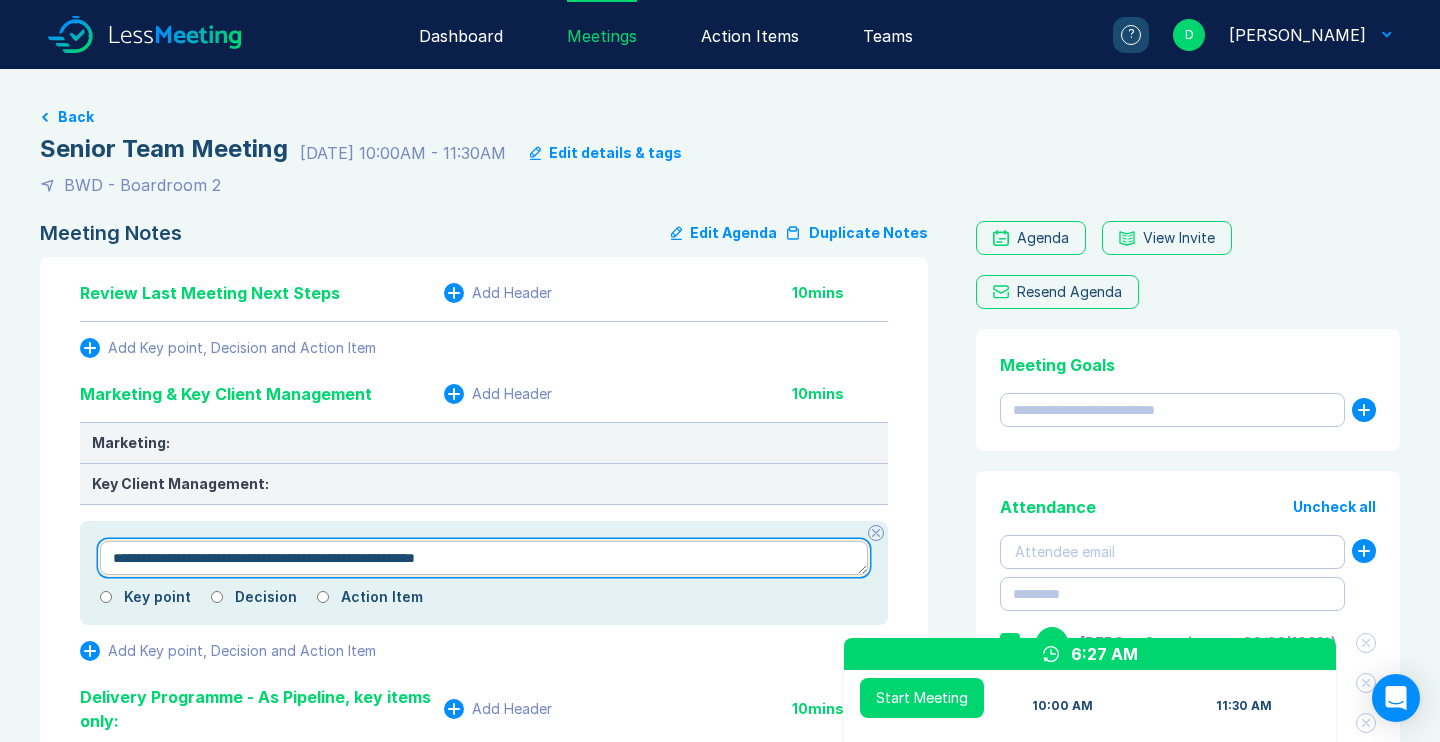 type on "*" 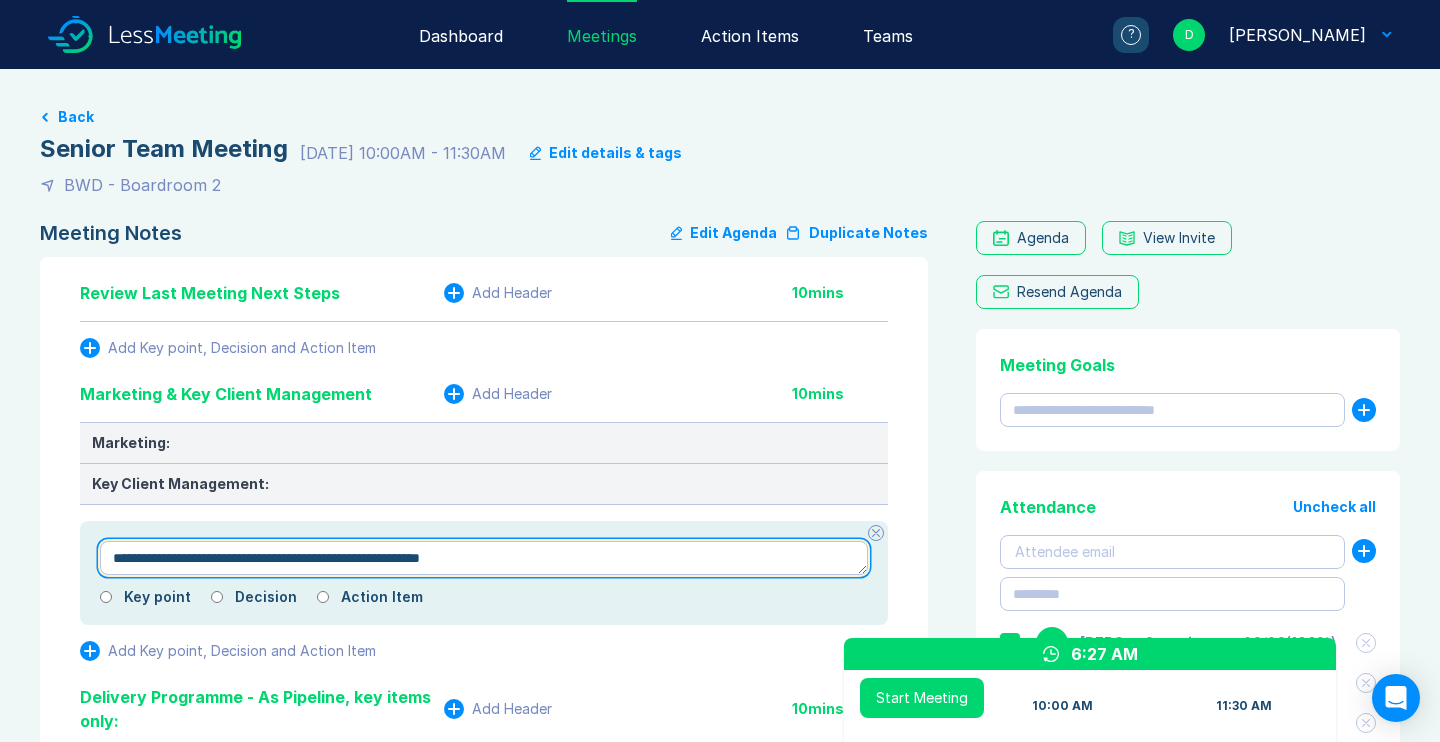 type on "*" 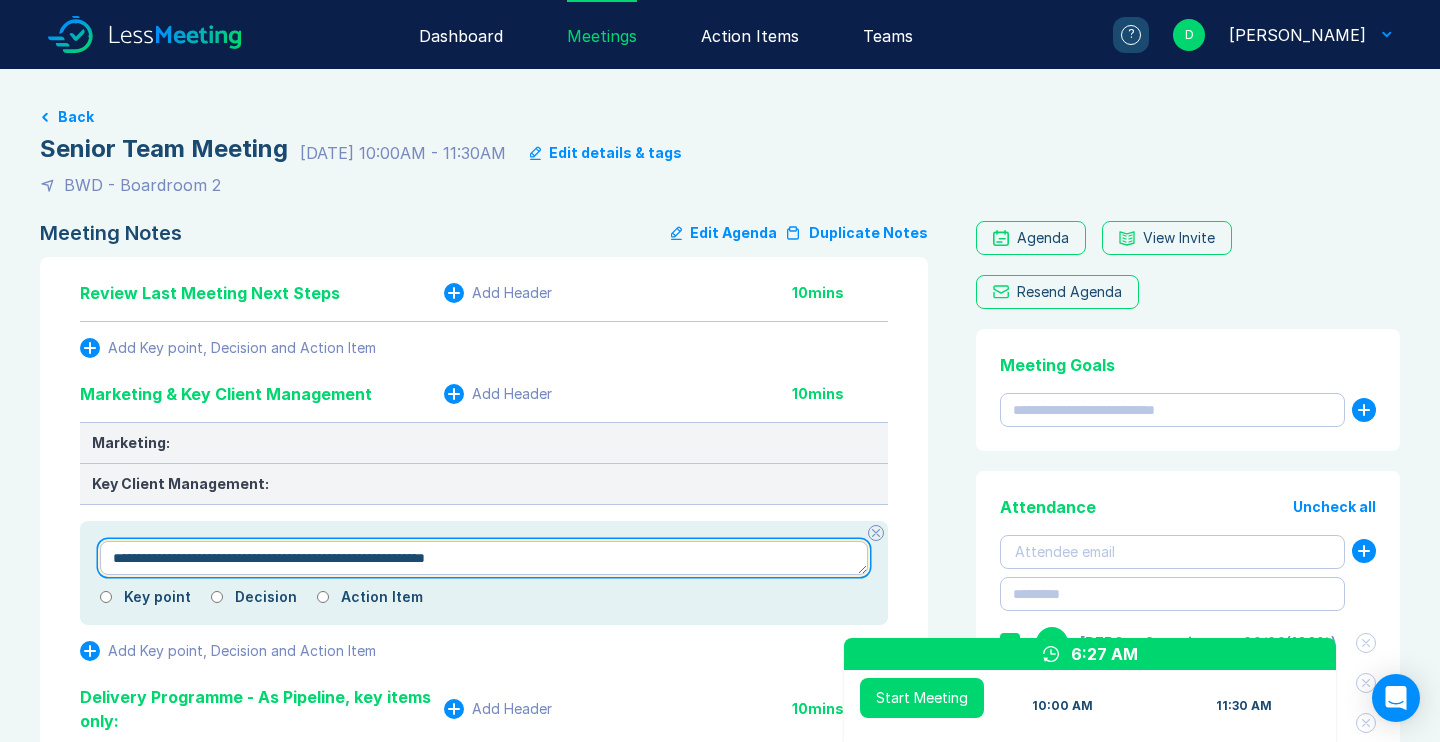 type on "*" 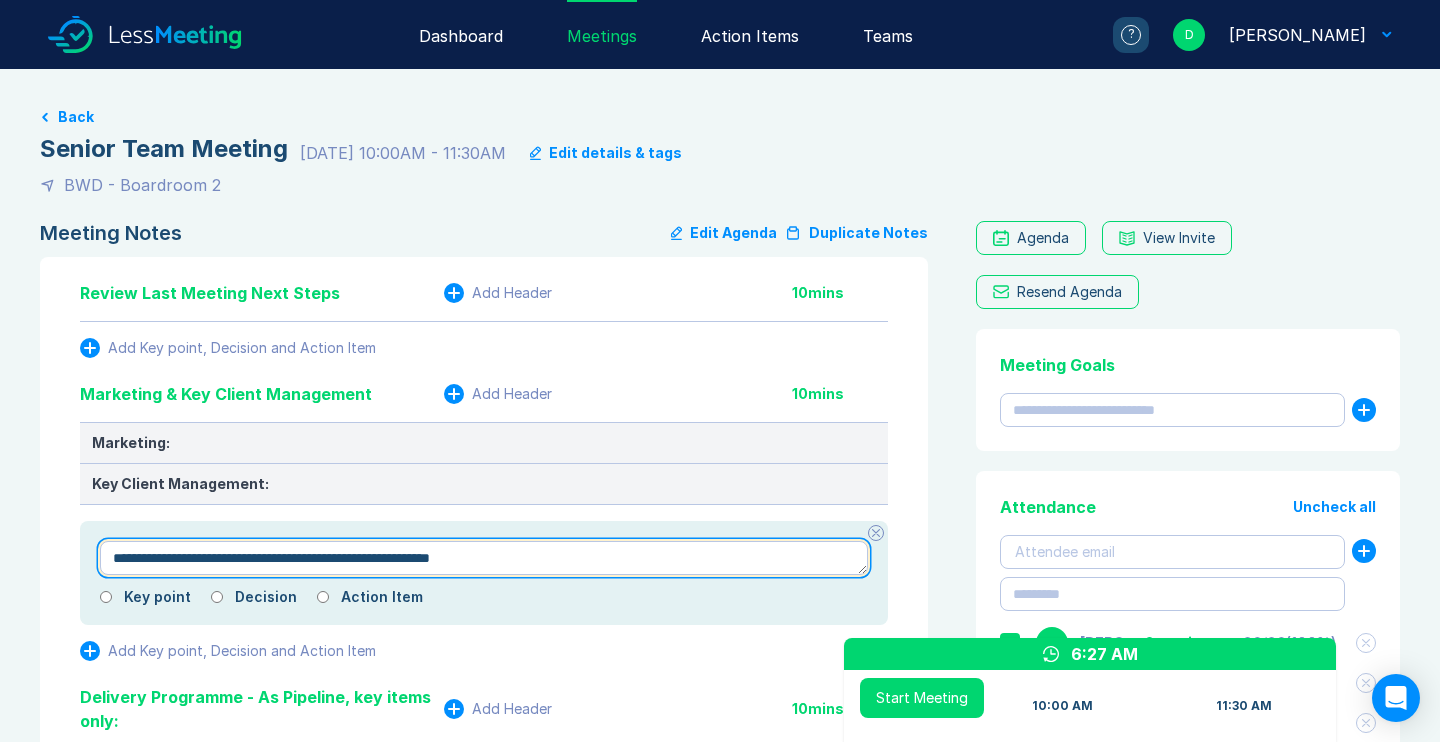 type on "*" 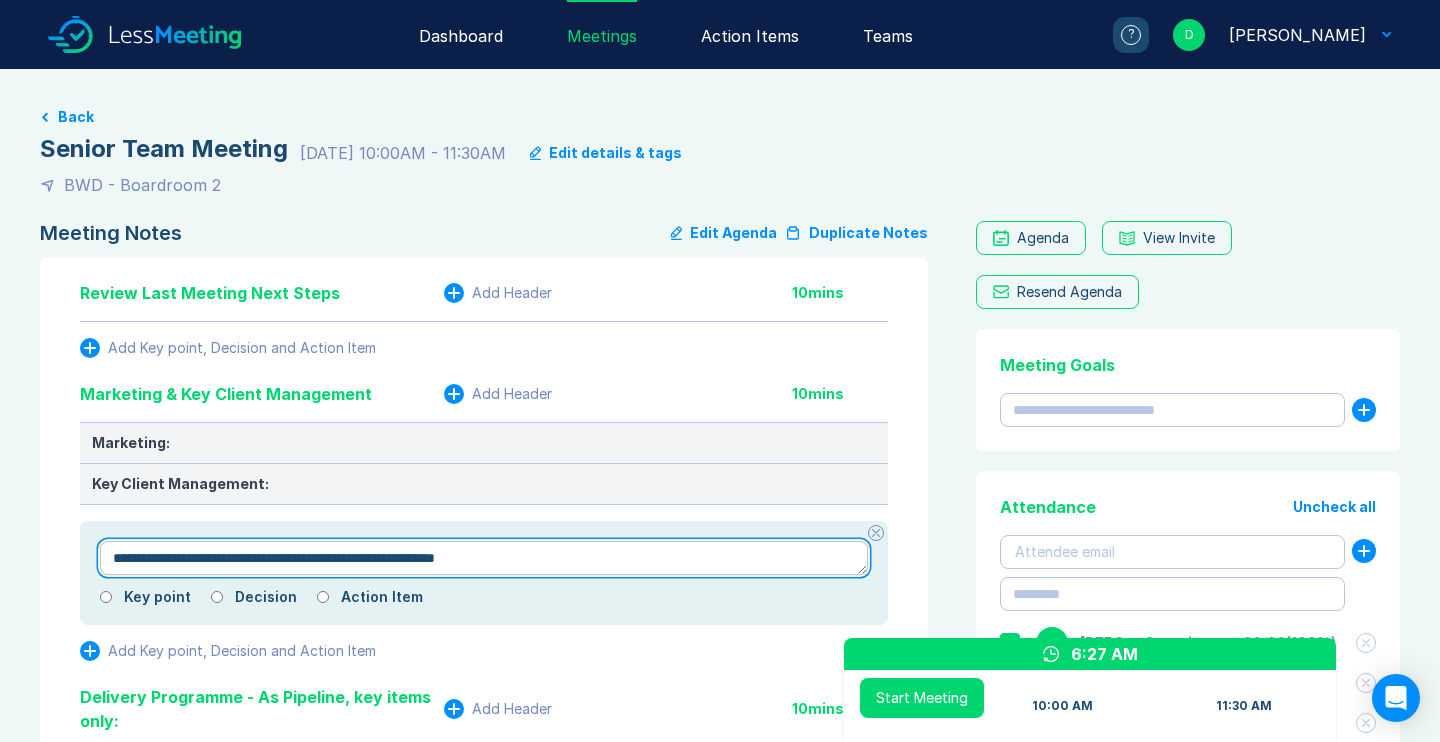 type on "*" 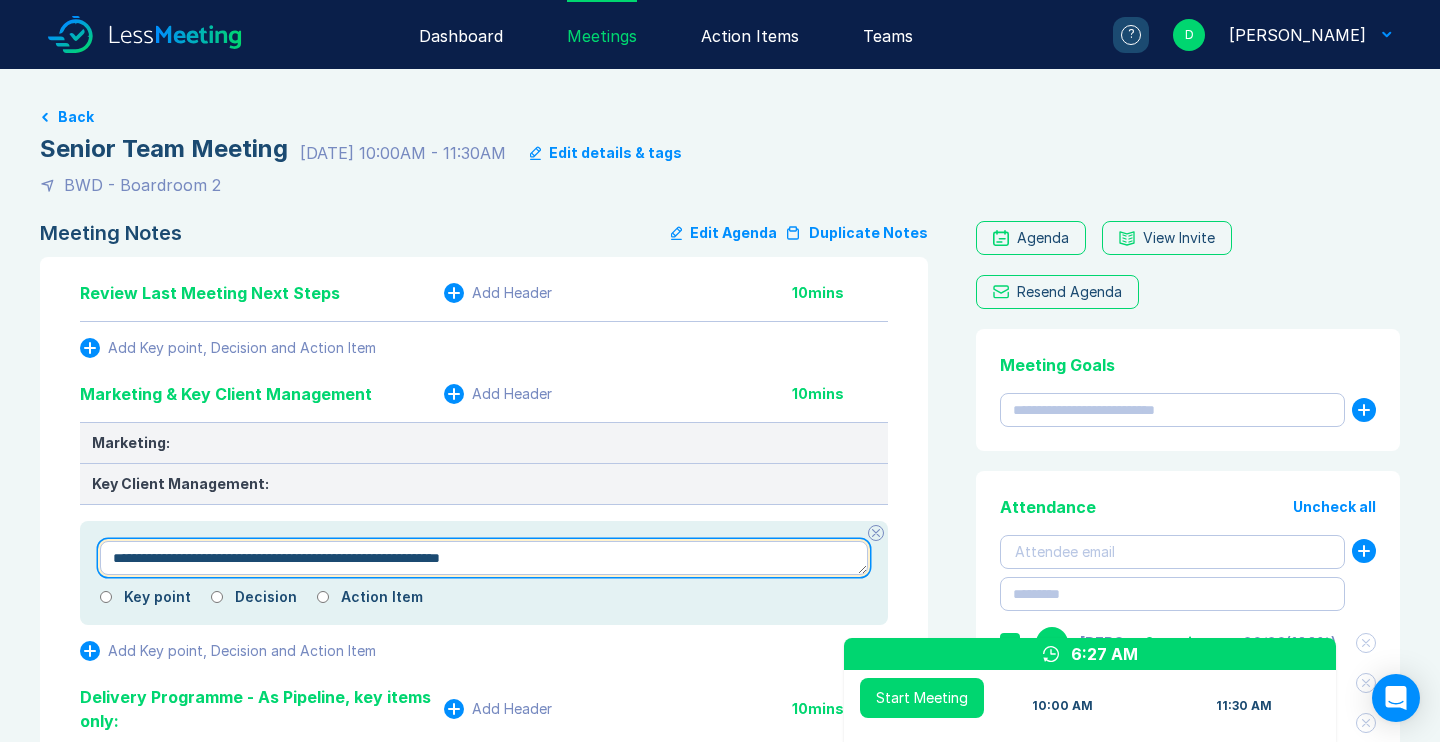 type on "*" 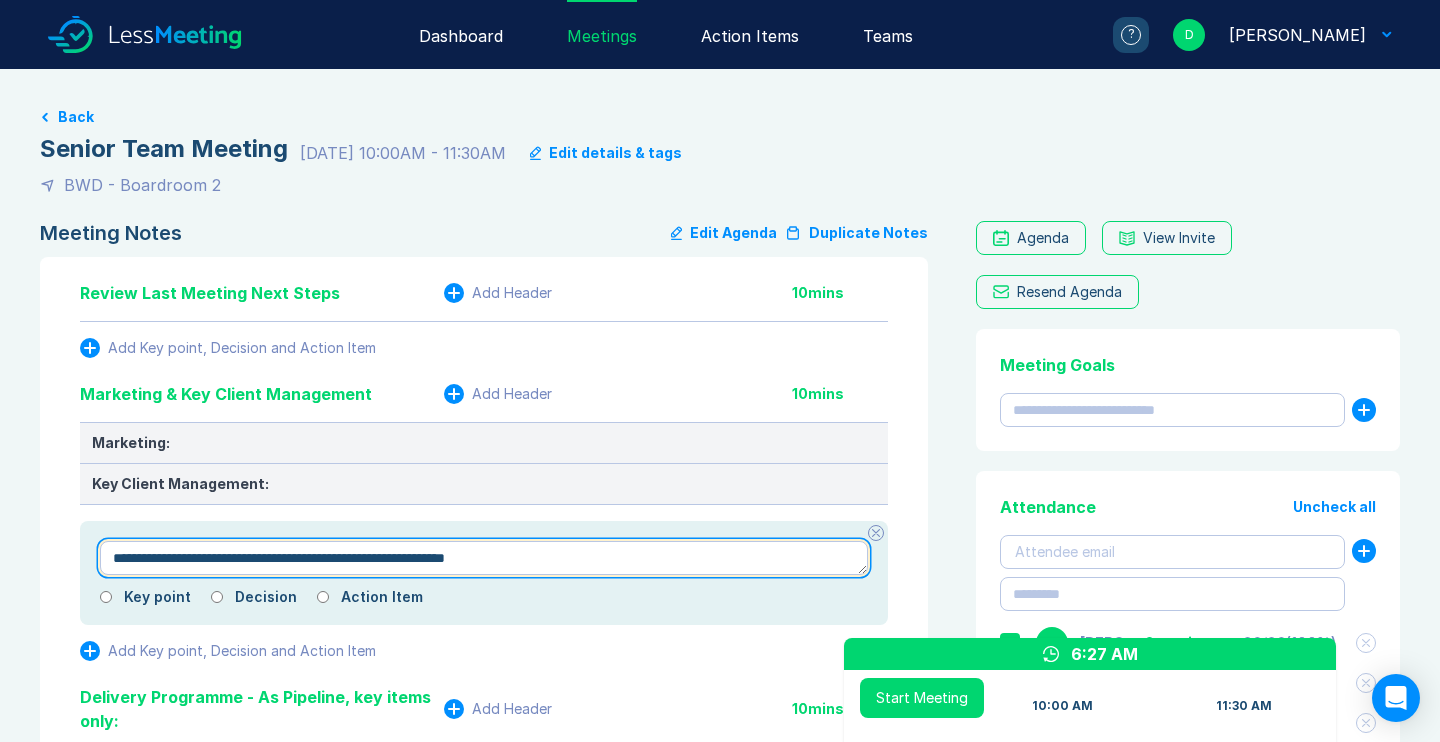 type on "*" 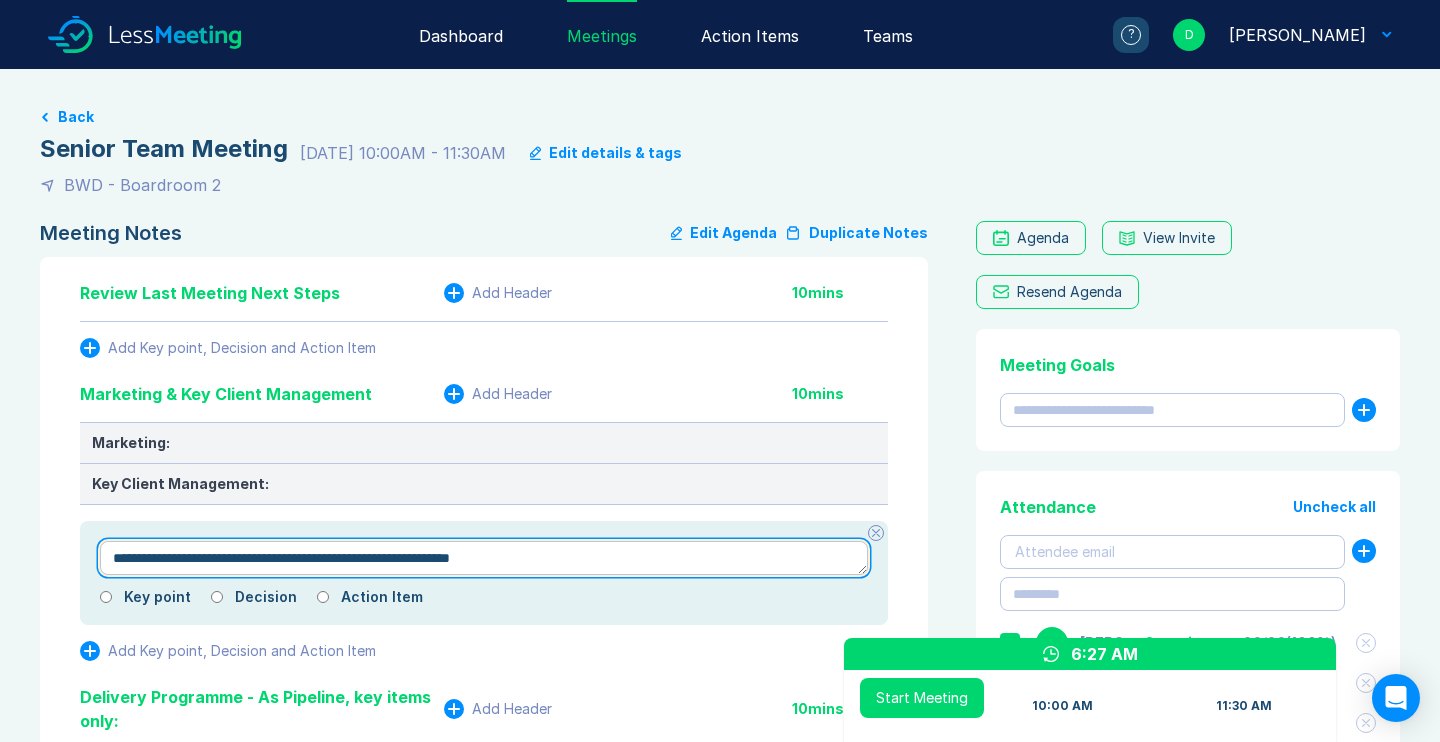 type on "*" 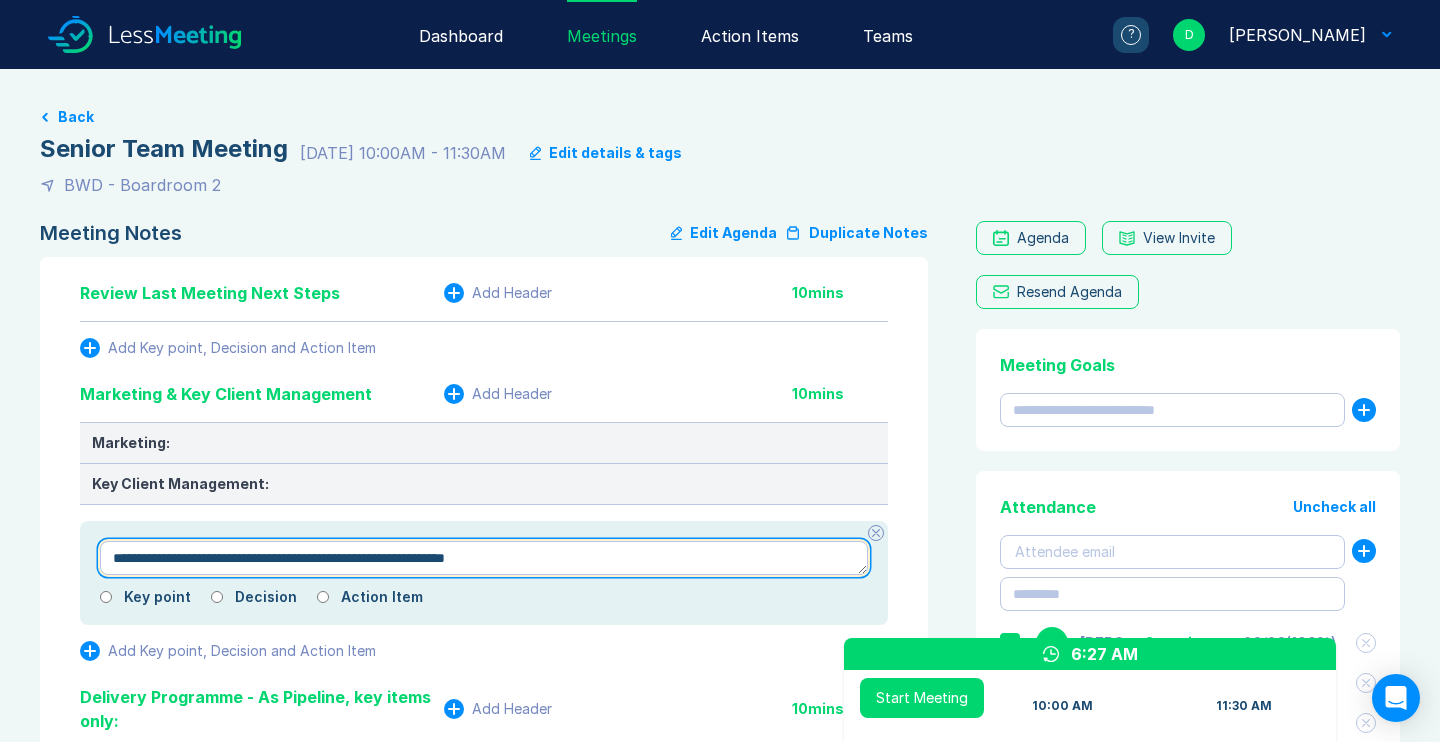 type on "*" 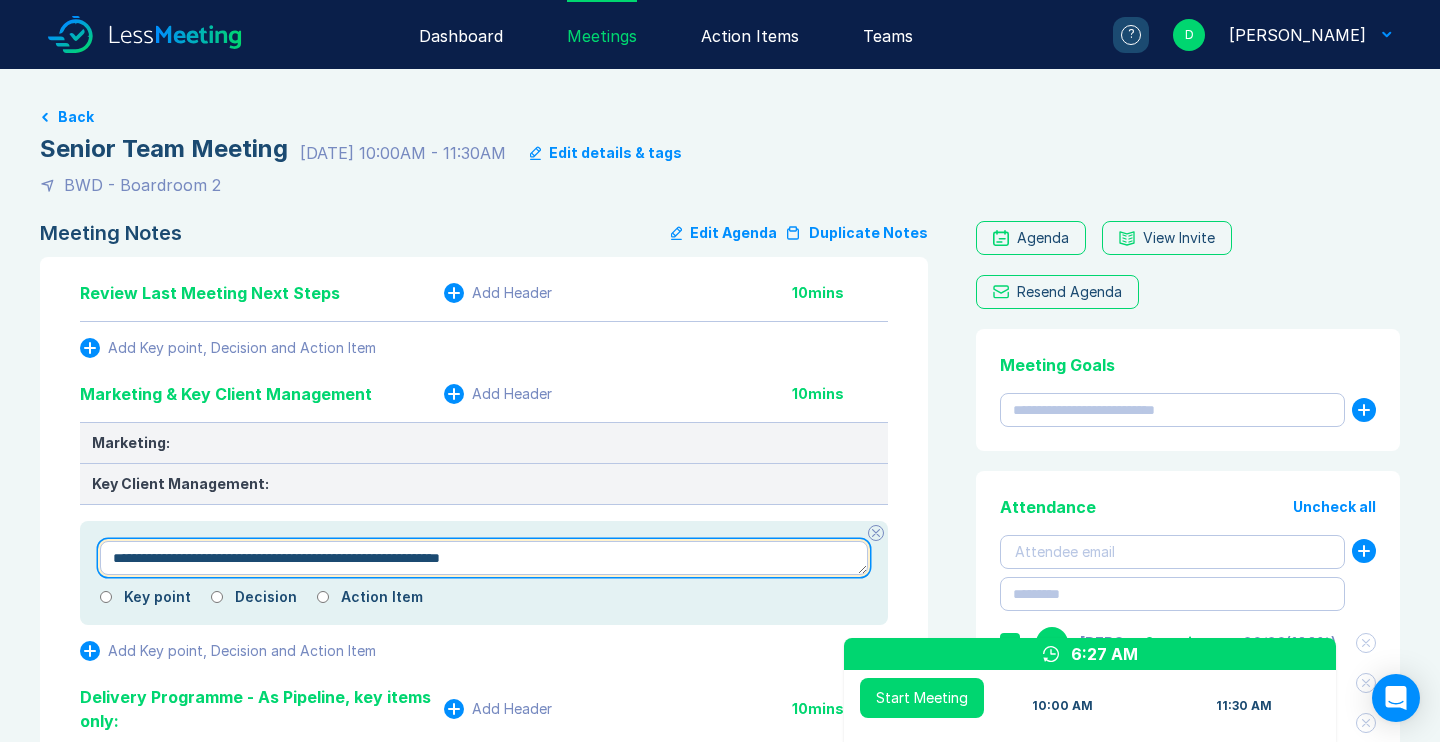 type on "*" 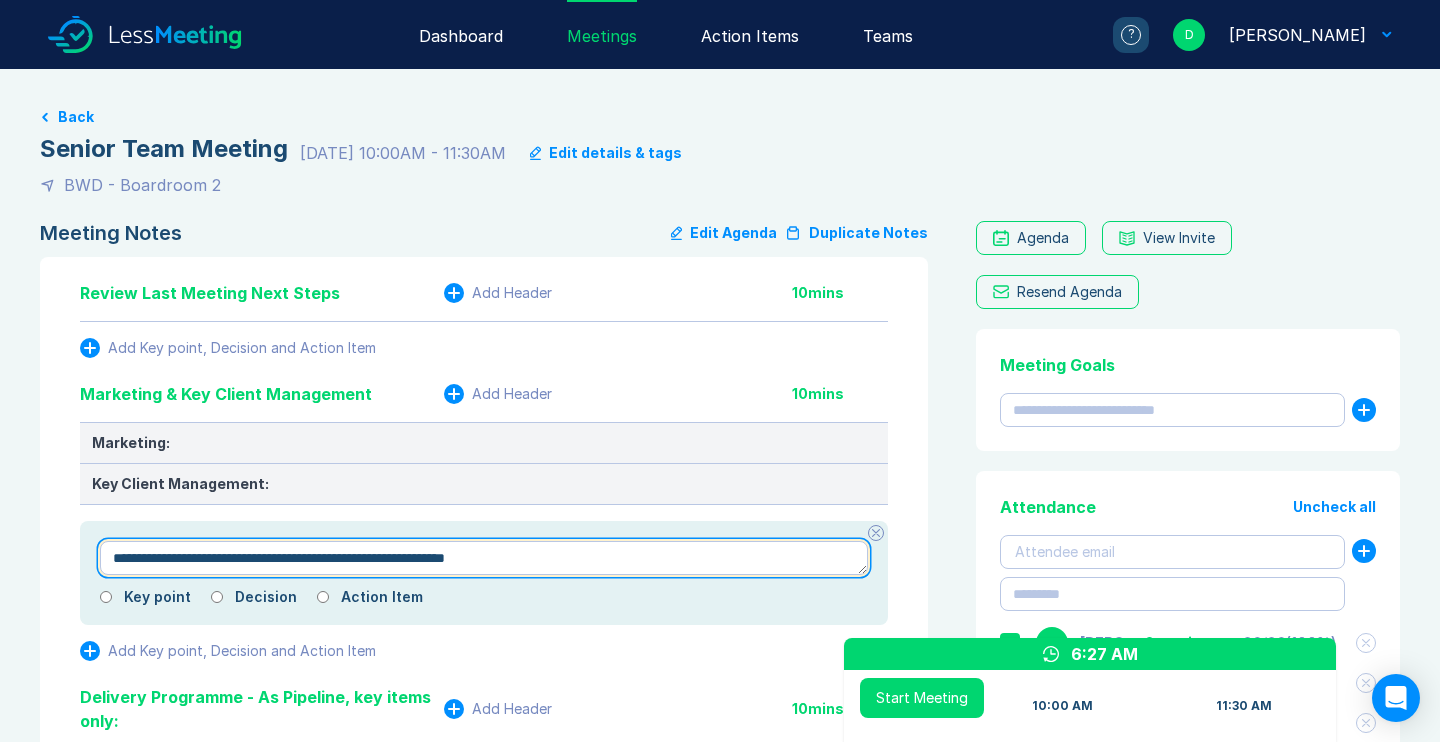 type on "*" 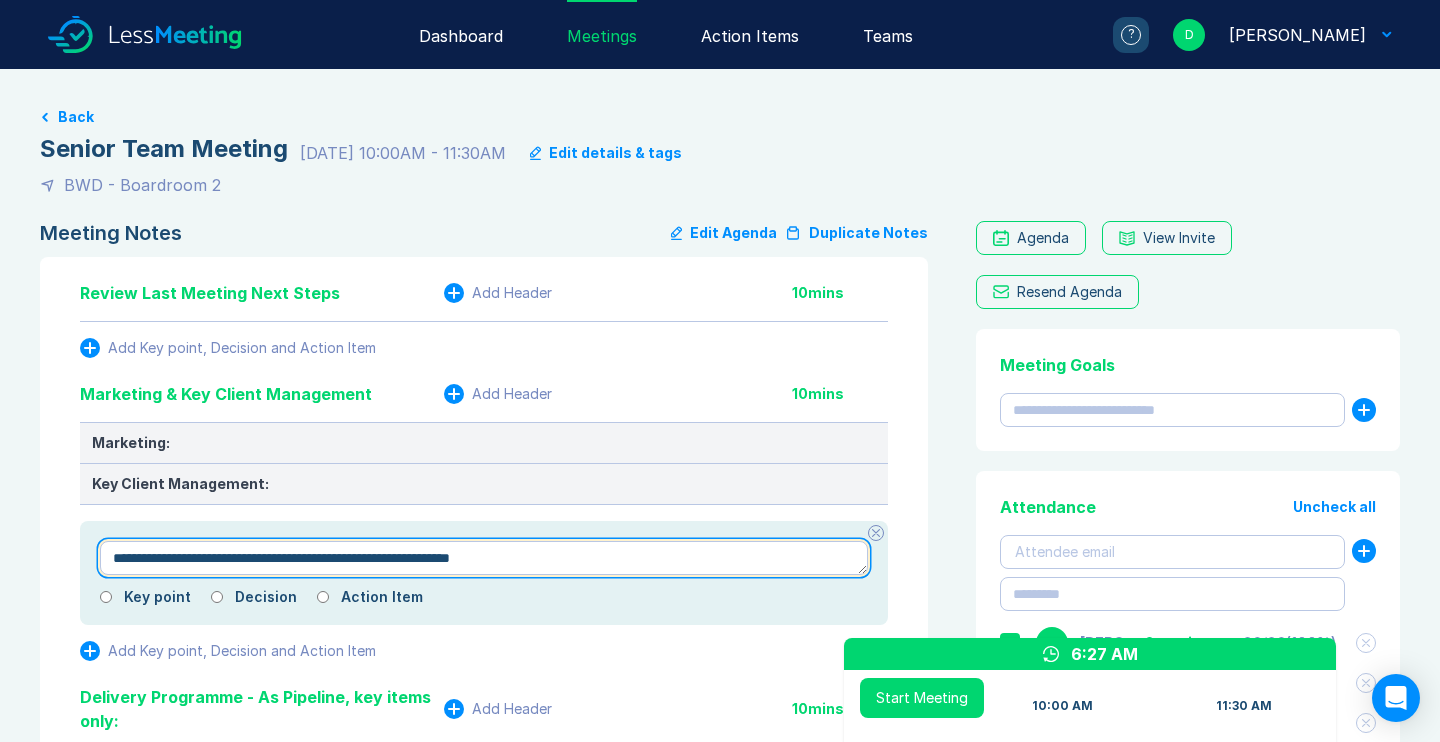 type on "*" 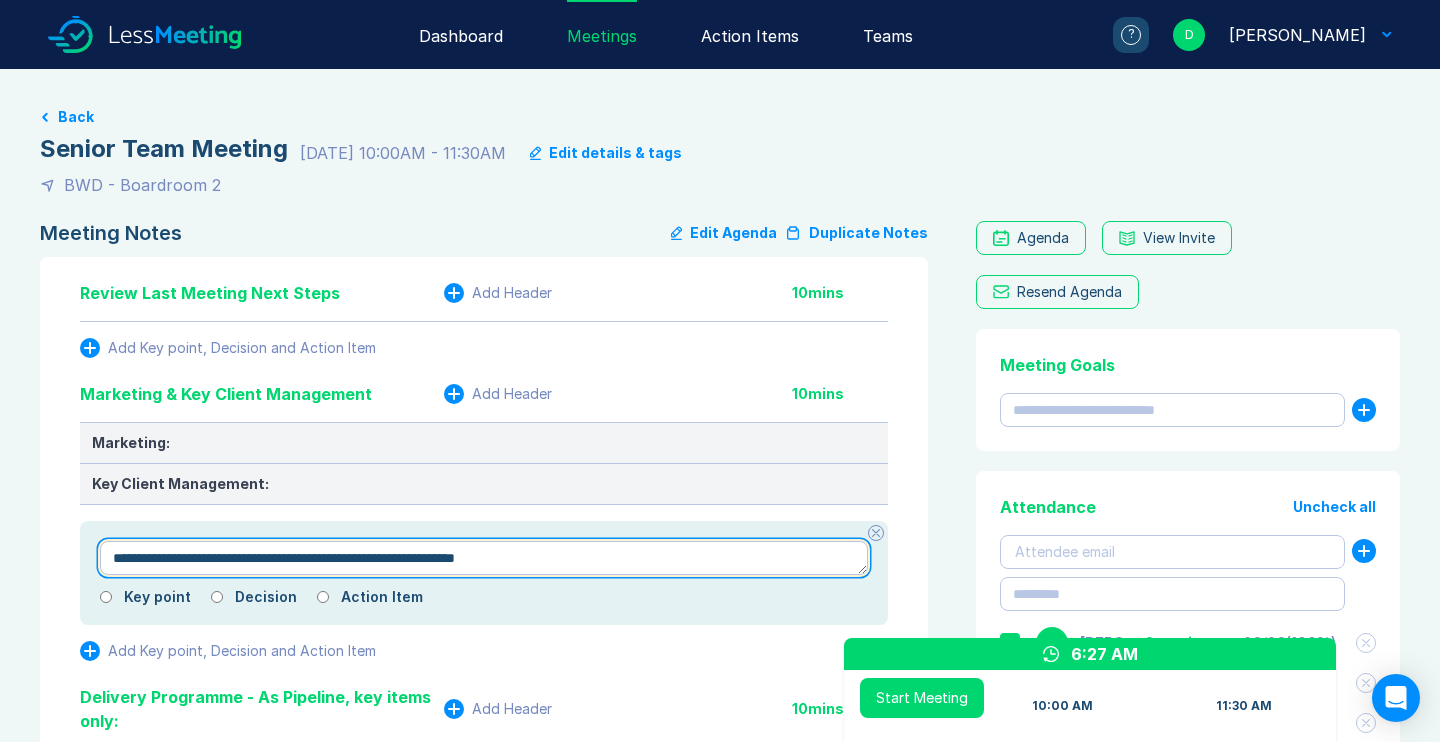 type on "*" 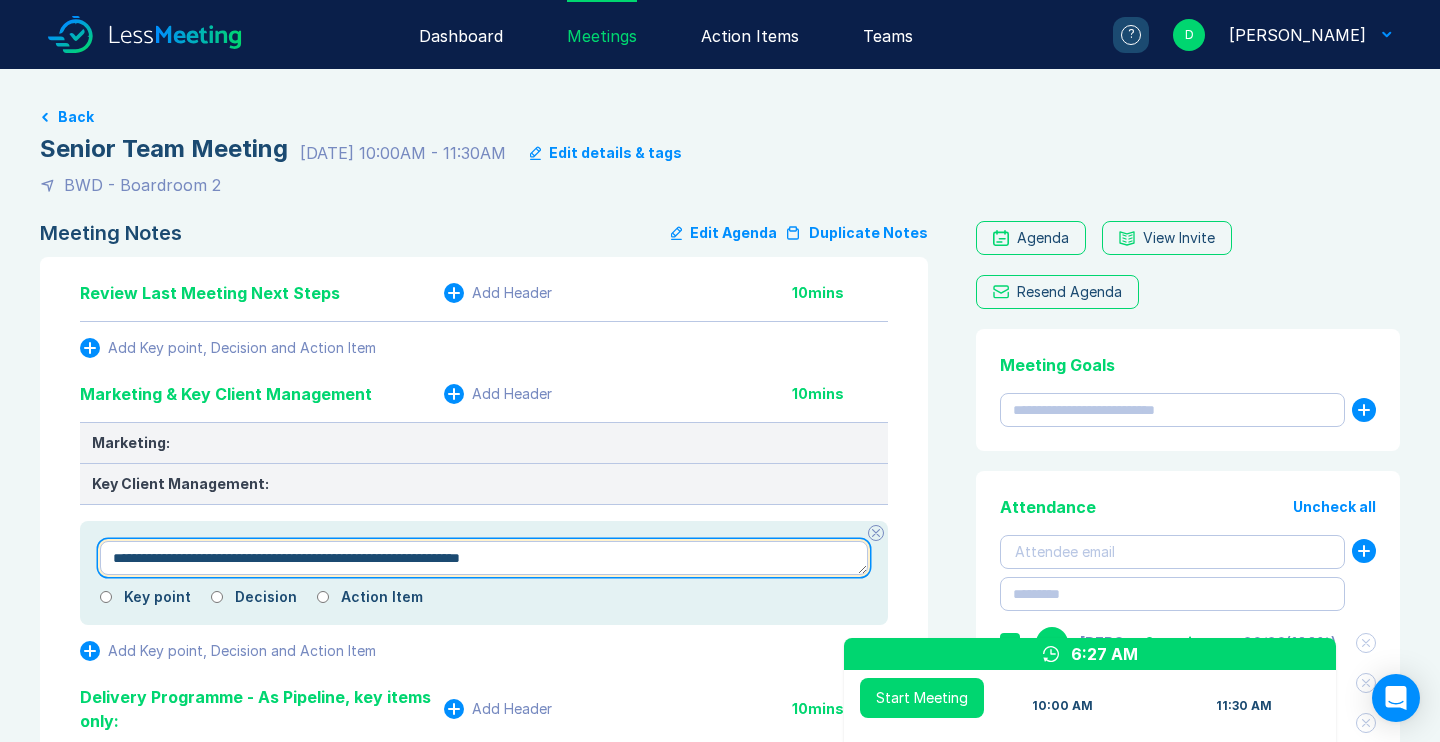 type on "*" 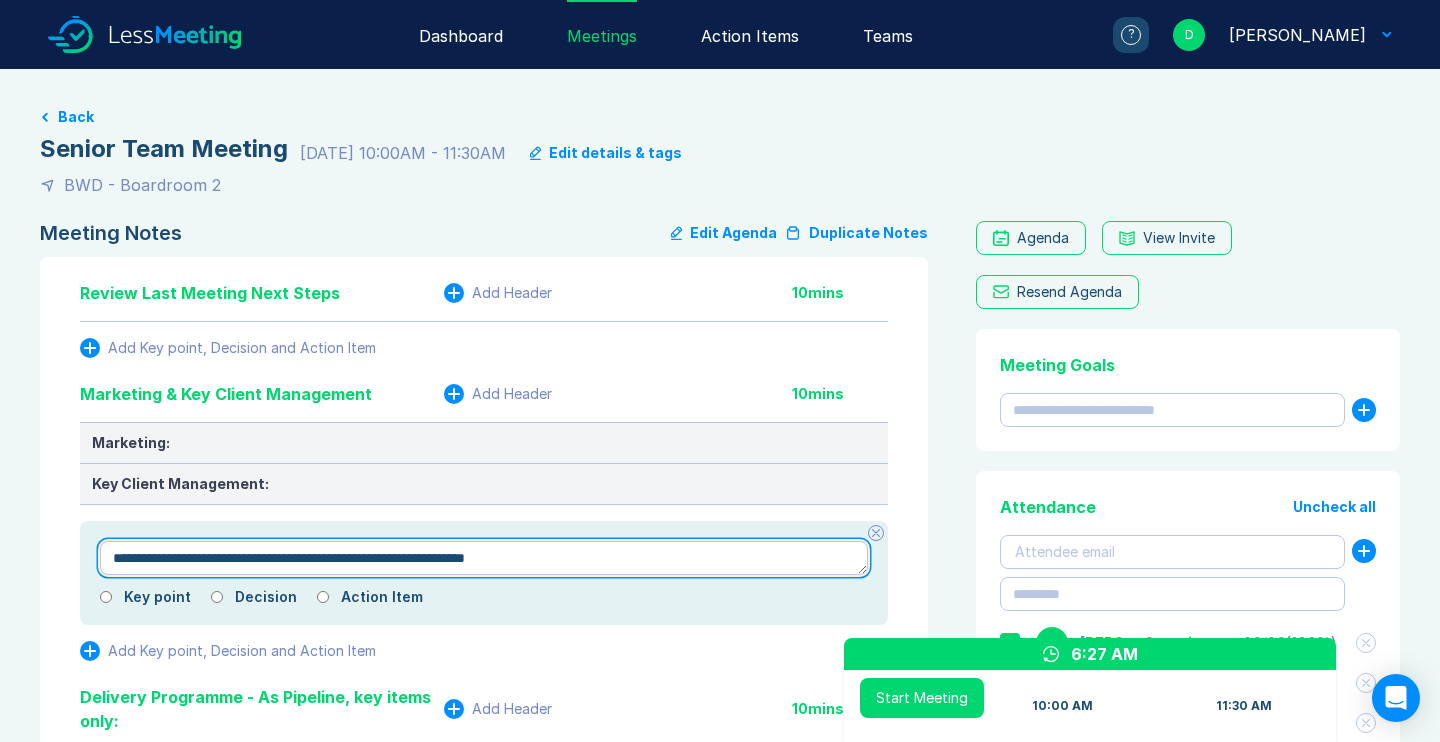 type on "*" 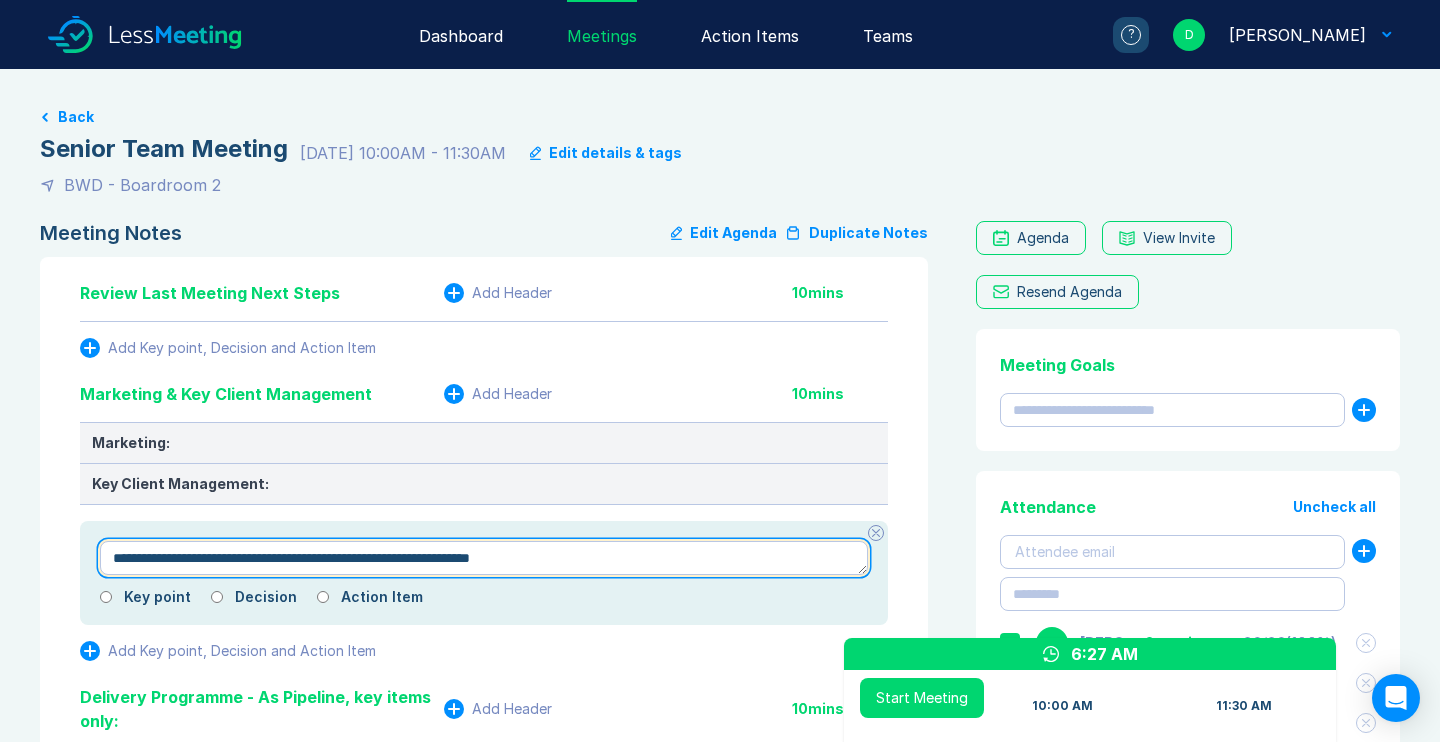type on "*" 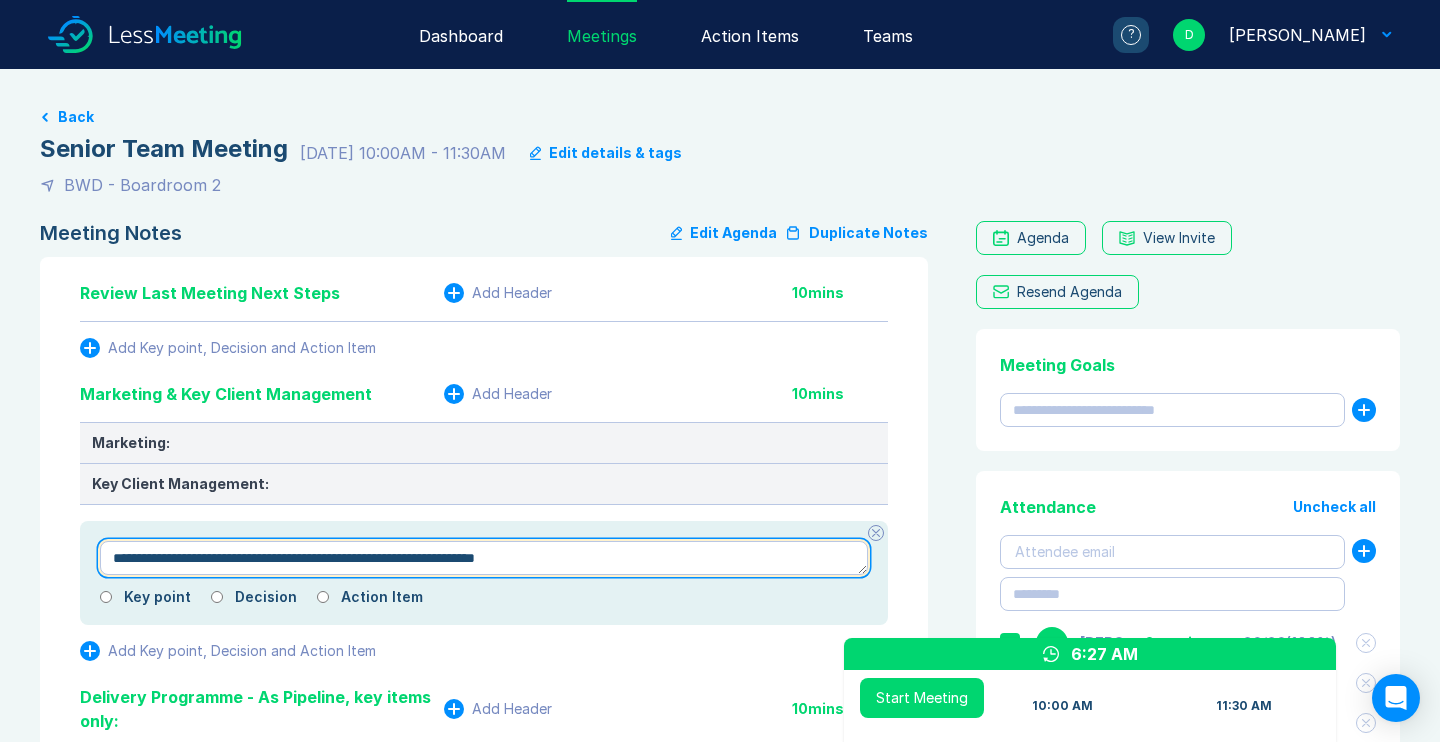 type on "*" 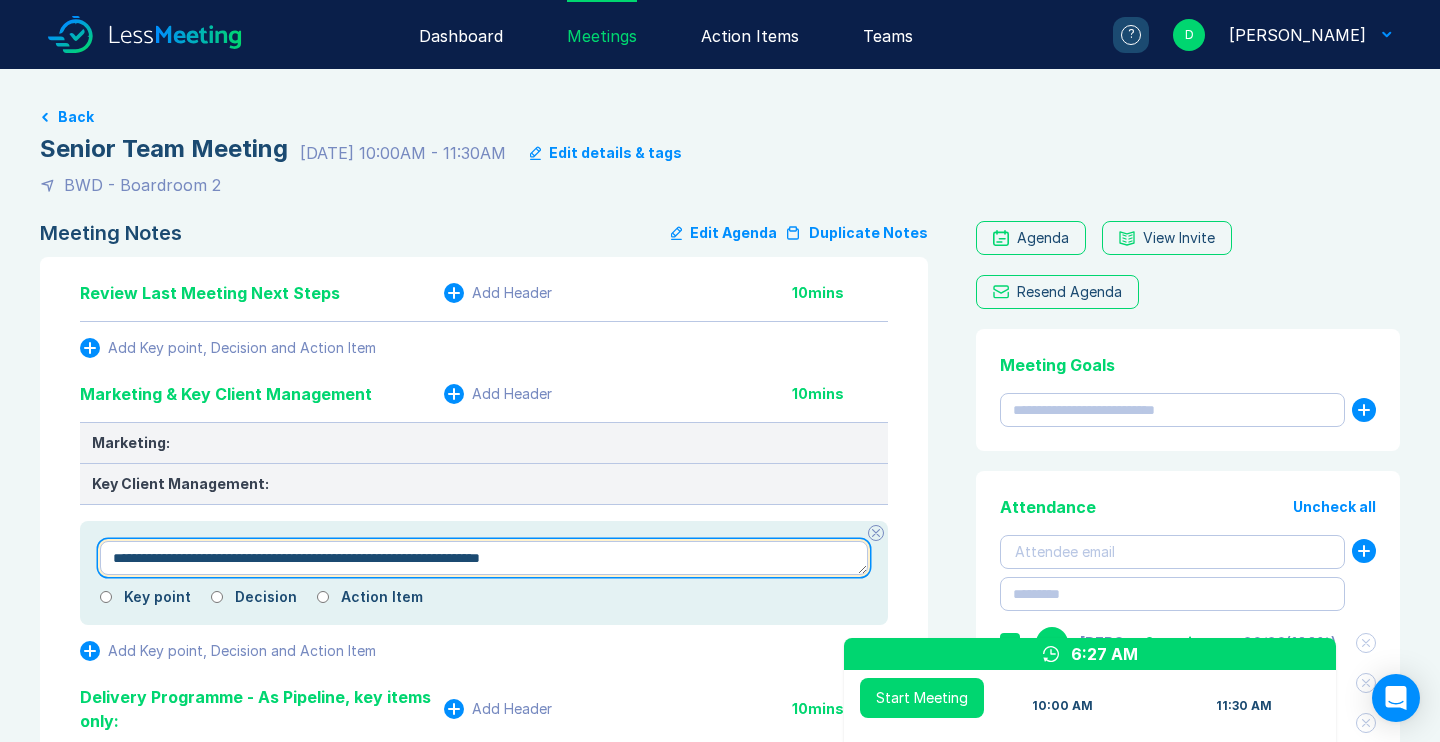 type on "*" 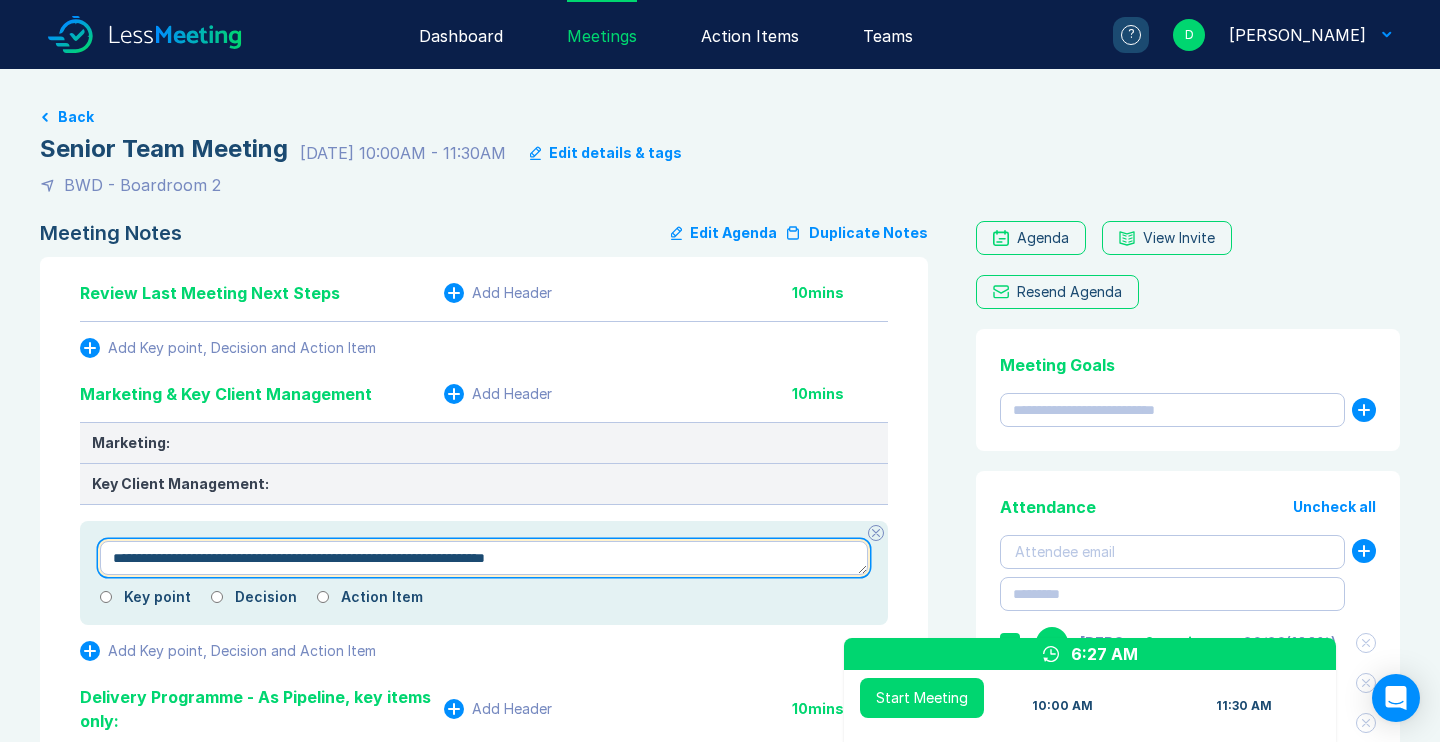 type on "*" 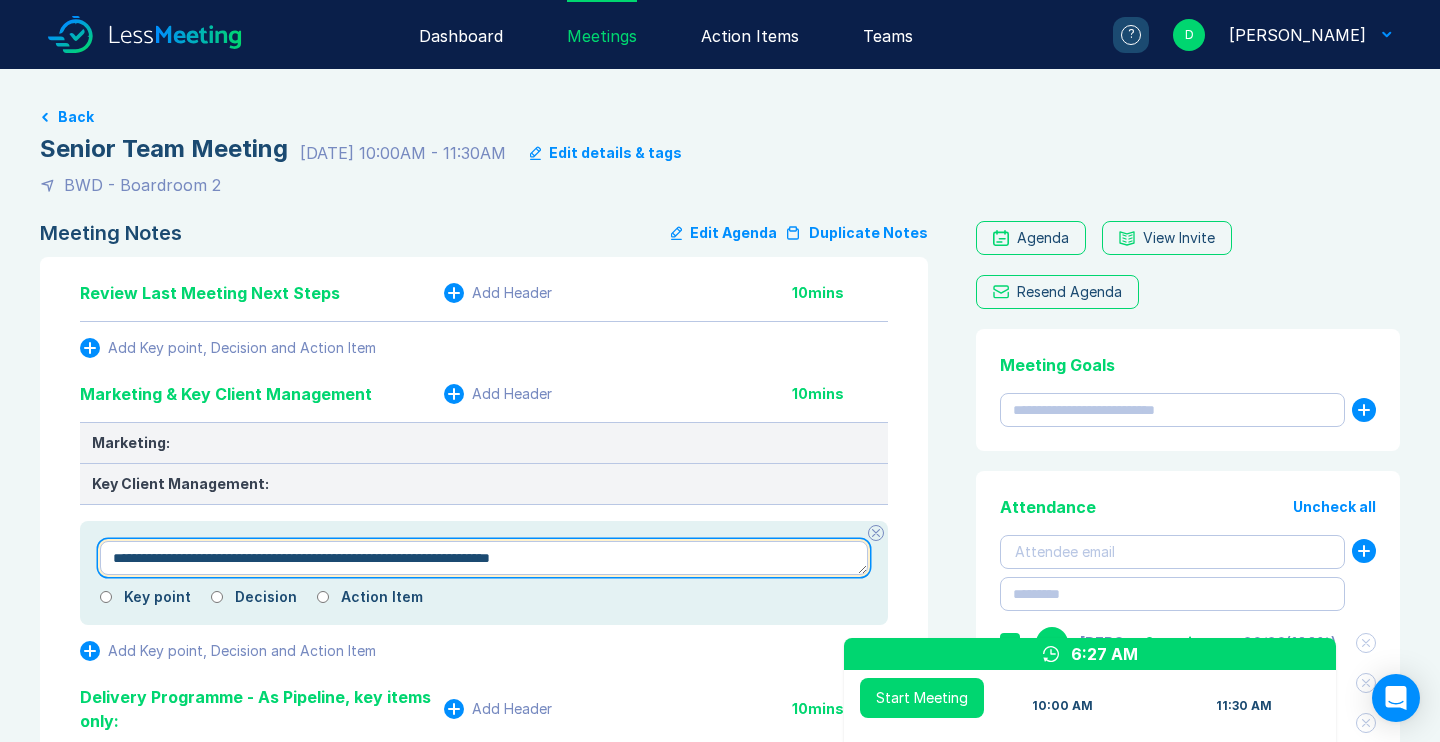 type on "*" 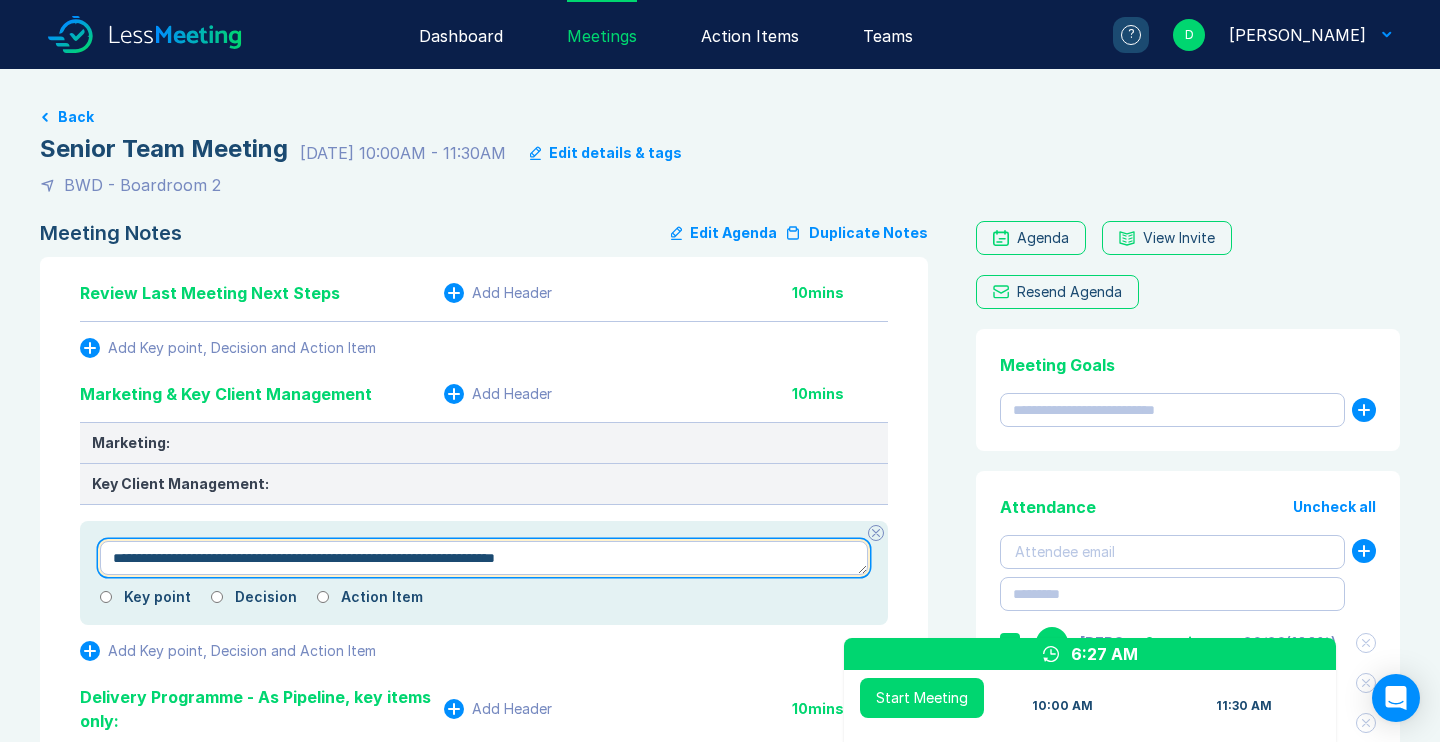 type on "*" 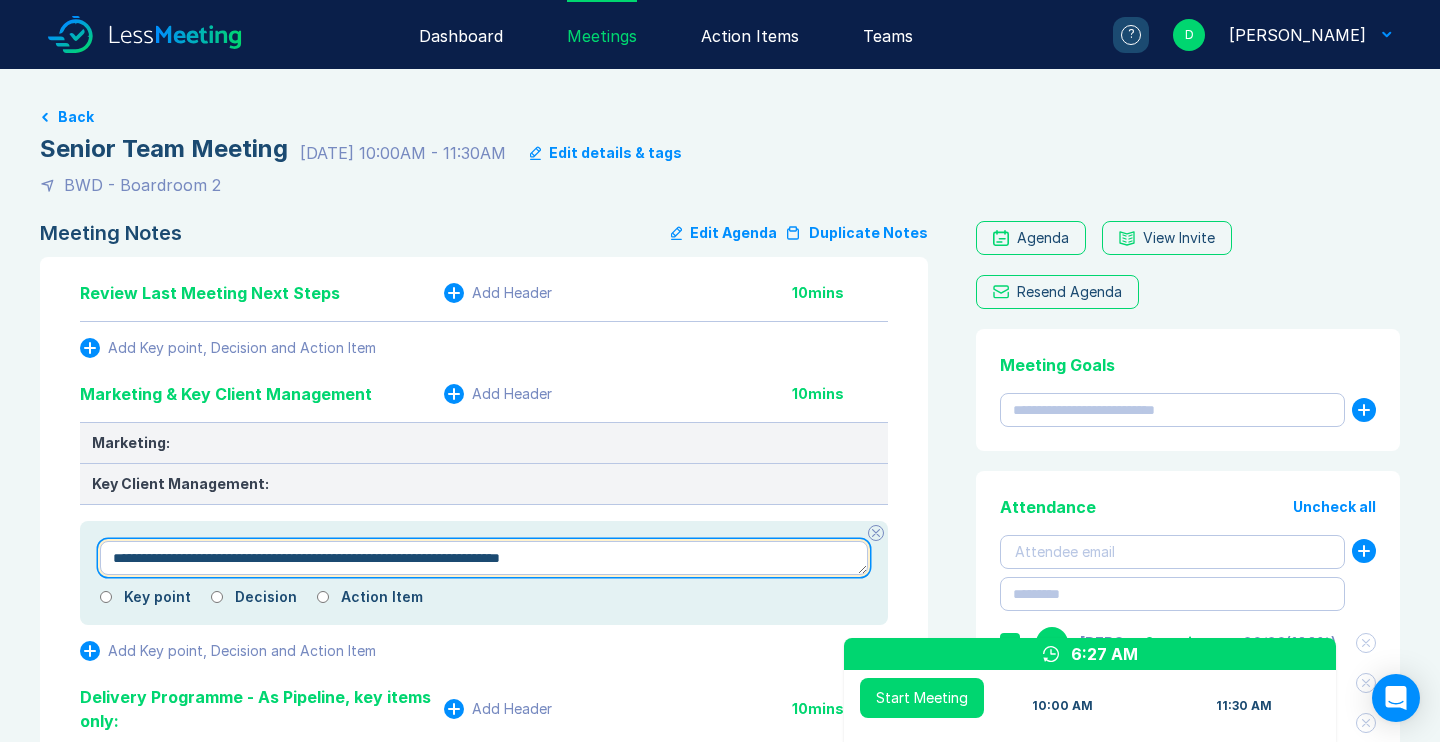 type on "*" 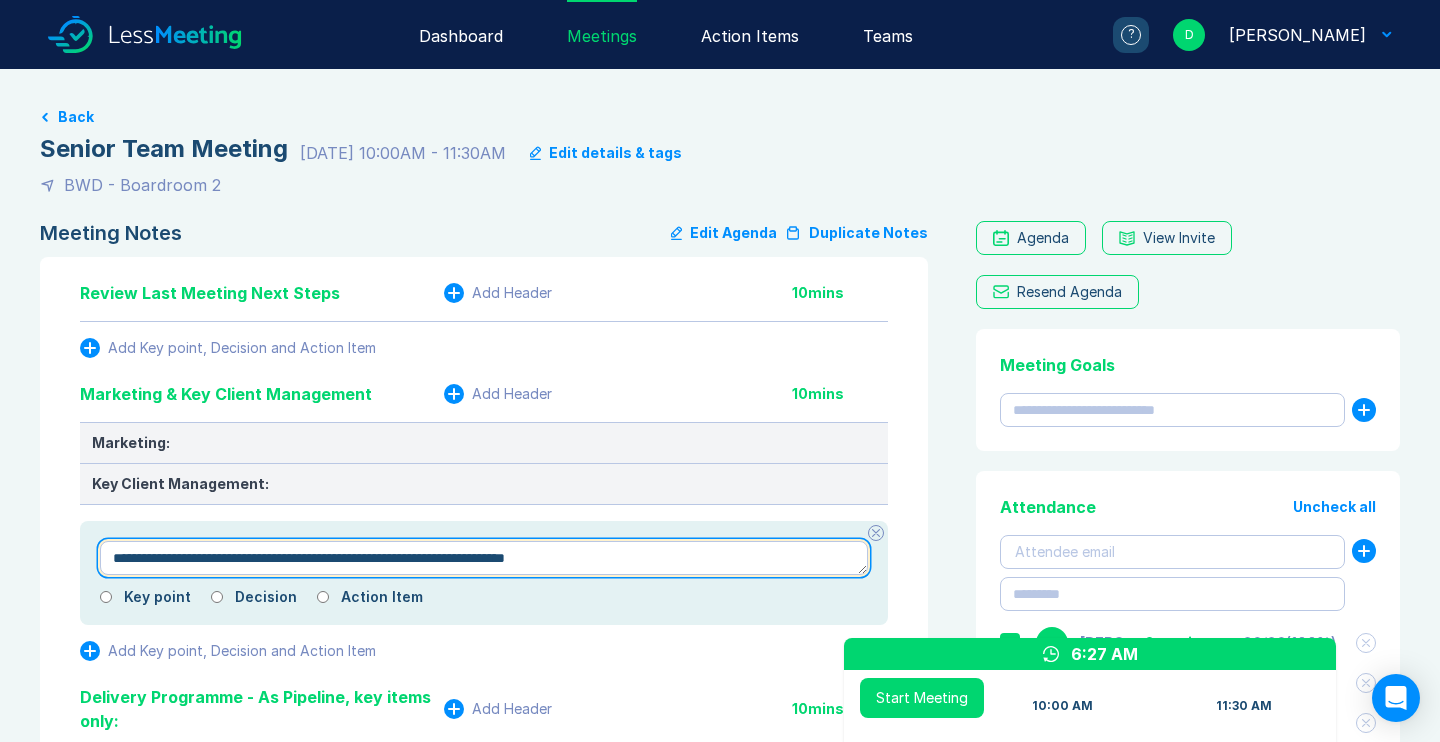 type on "*" 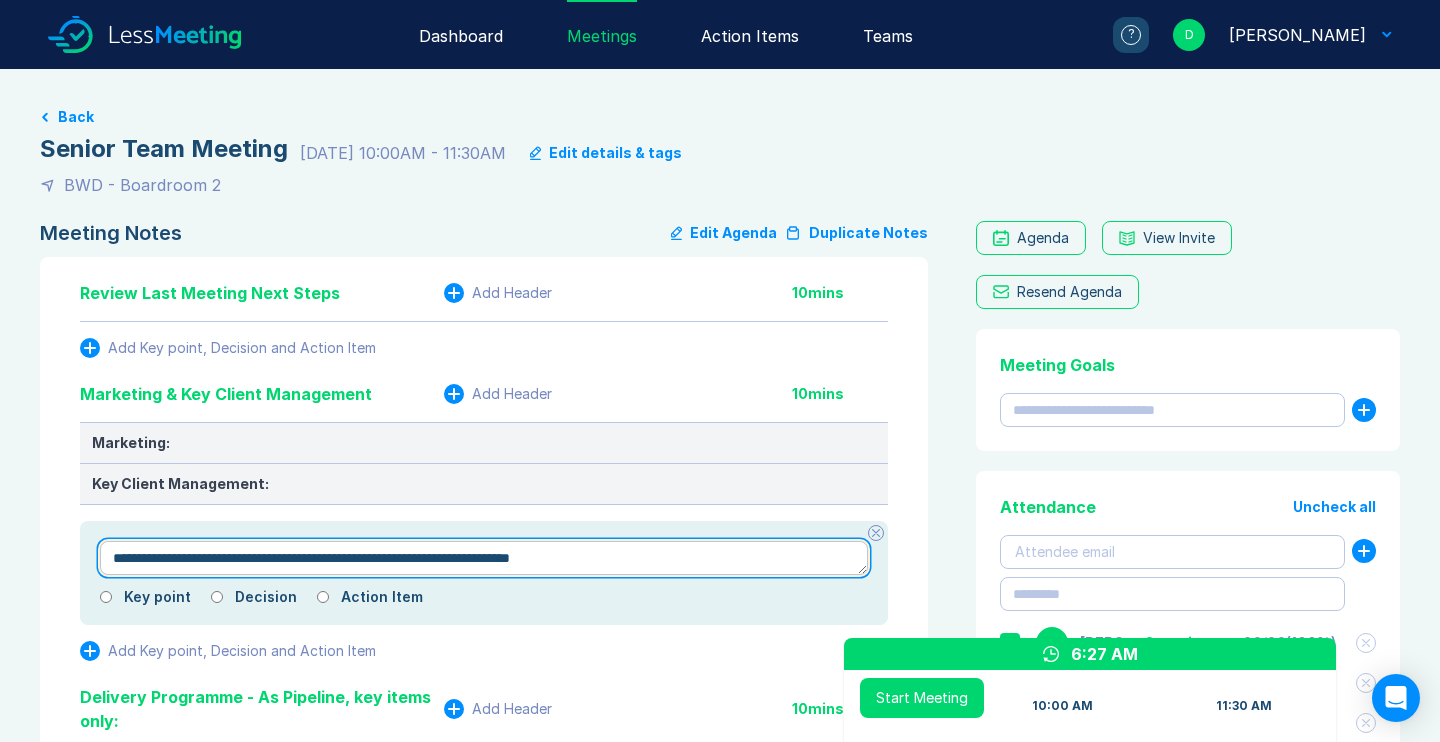 type on "*" 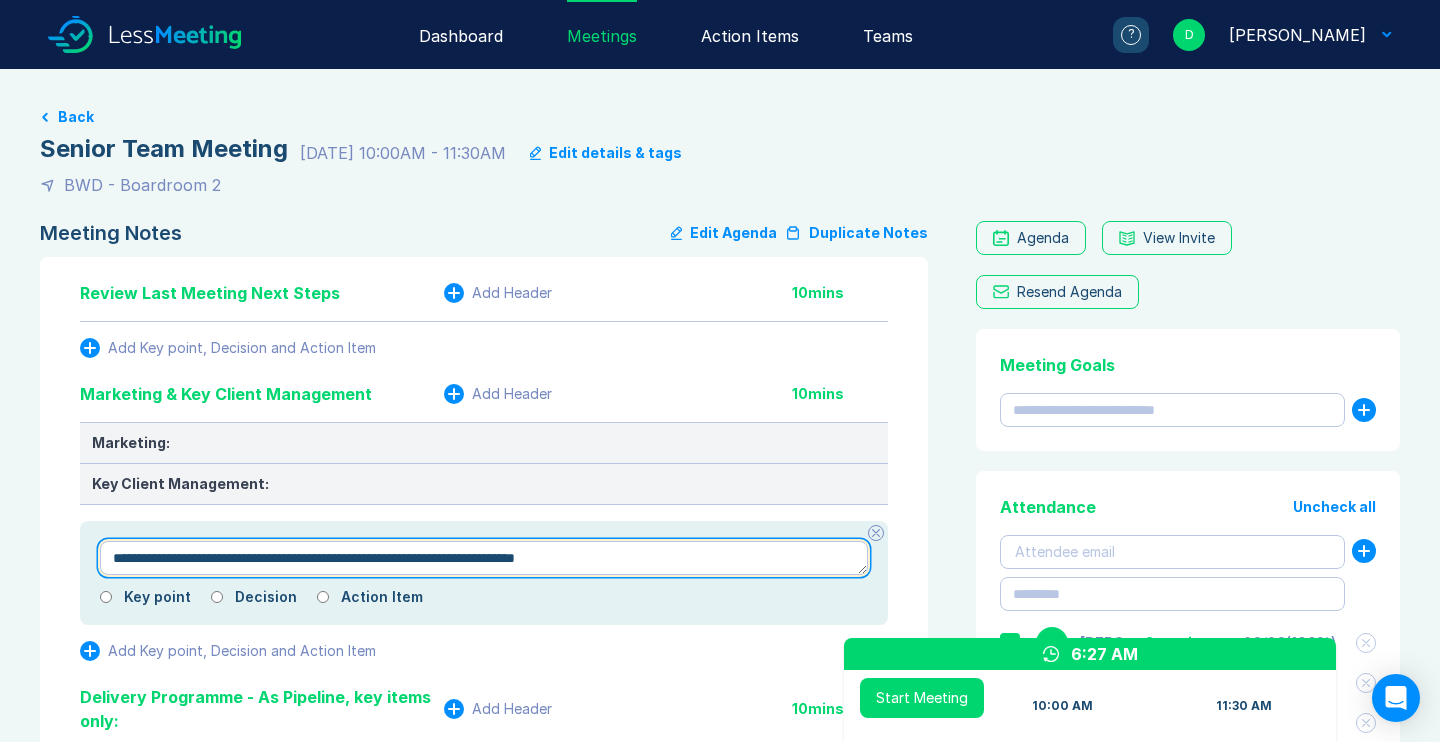 type on "*" 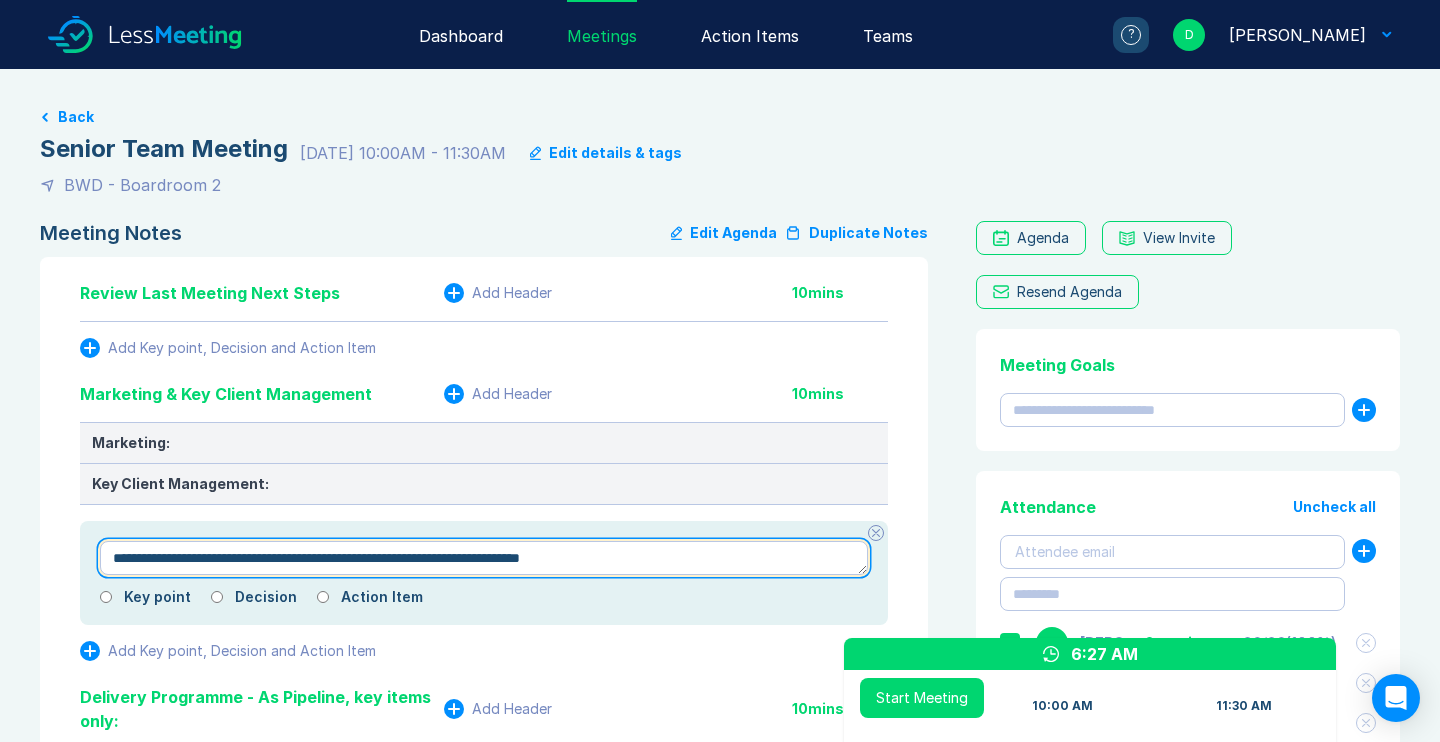 type on "*" 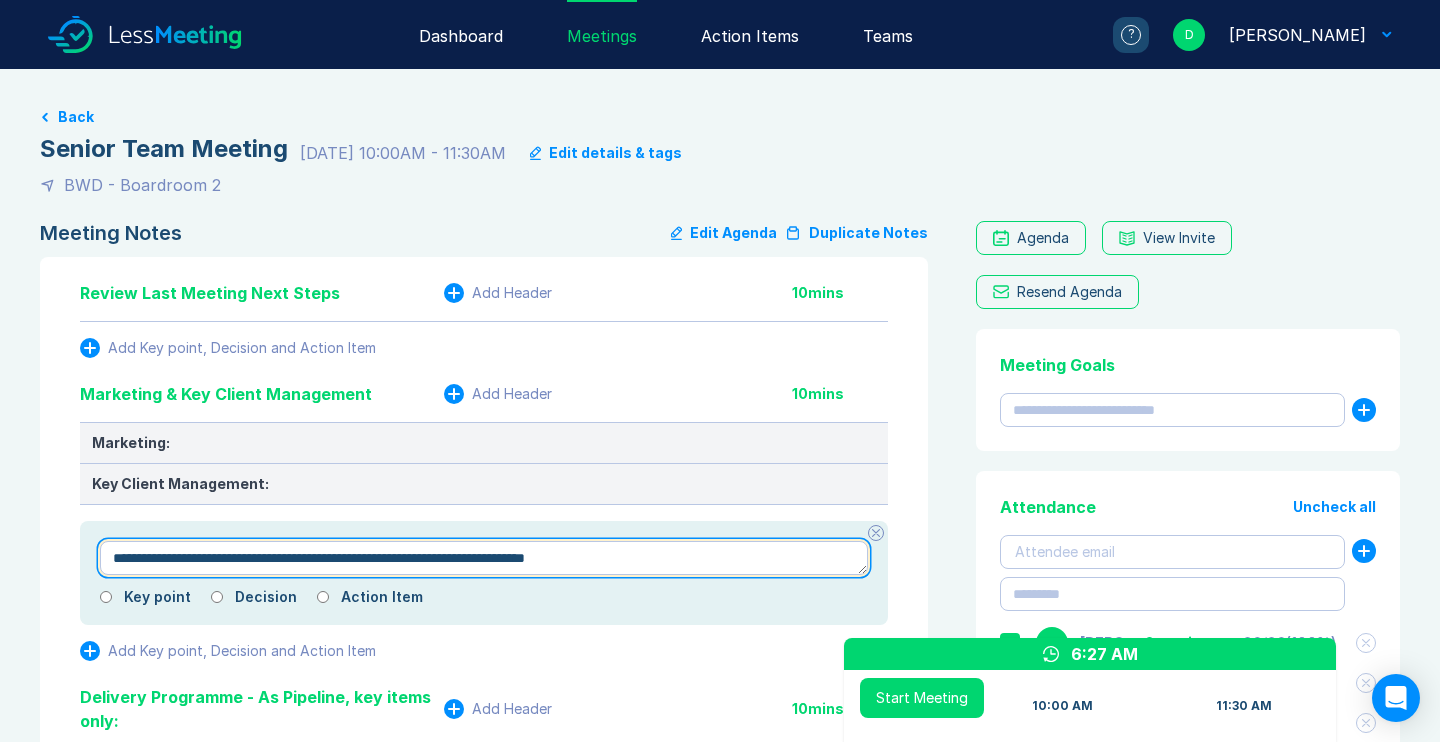 type on "*" 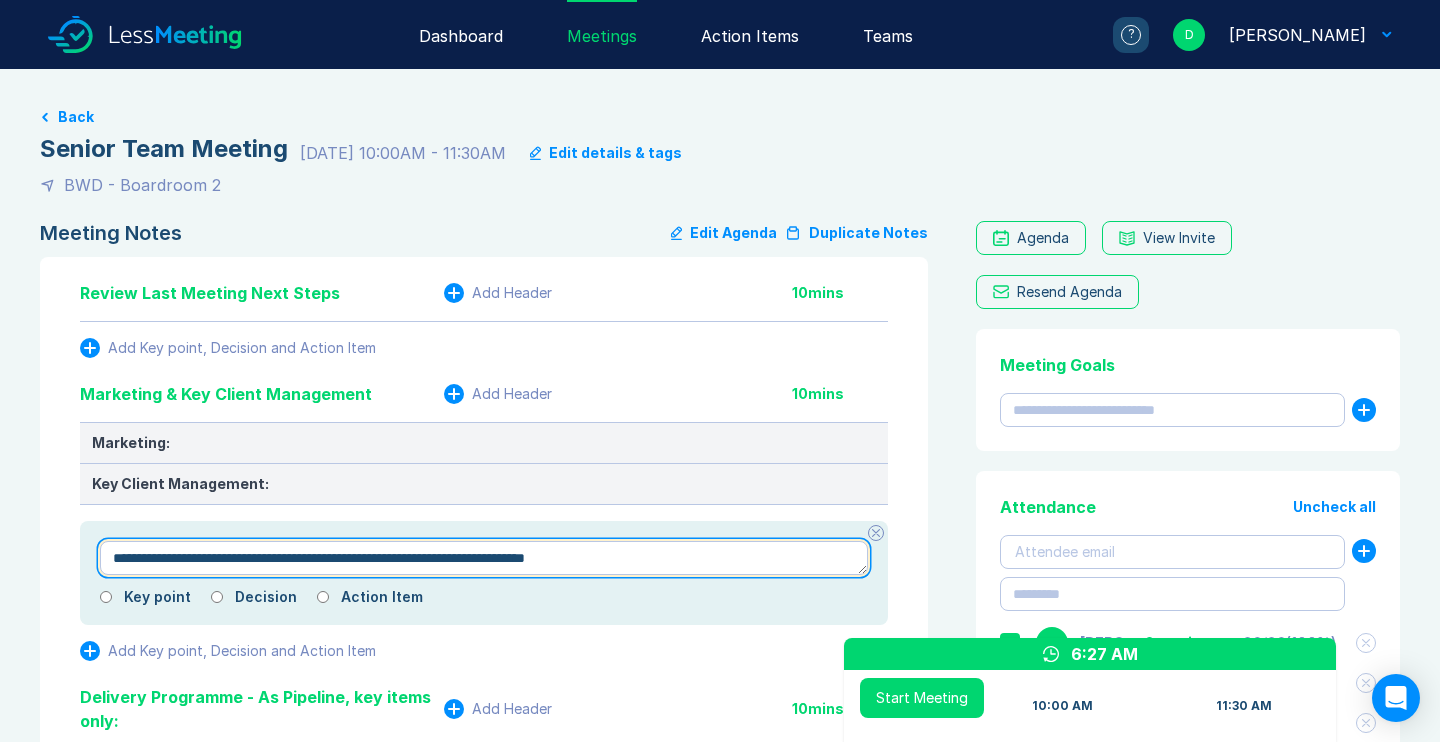 type on "**********" 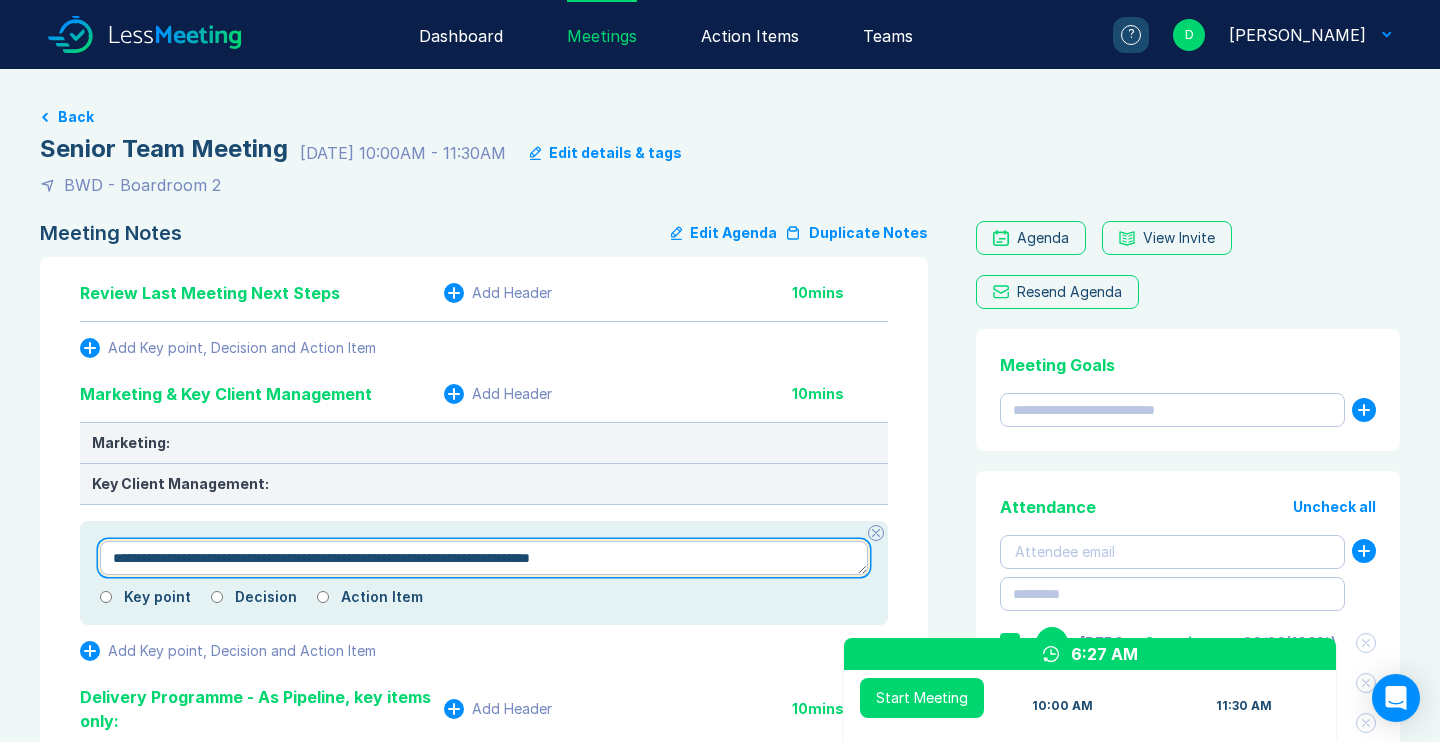 type on "*" 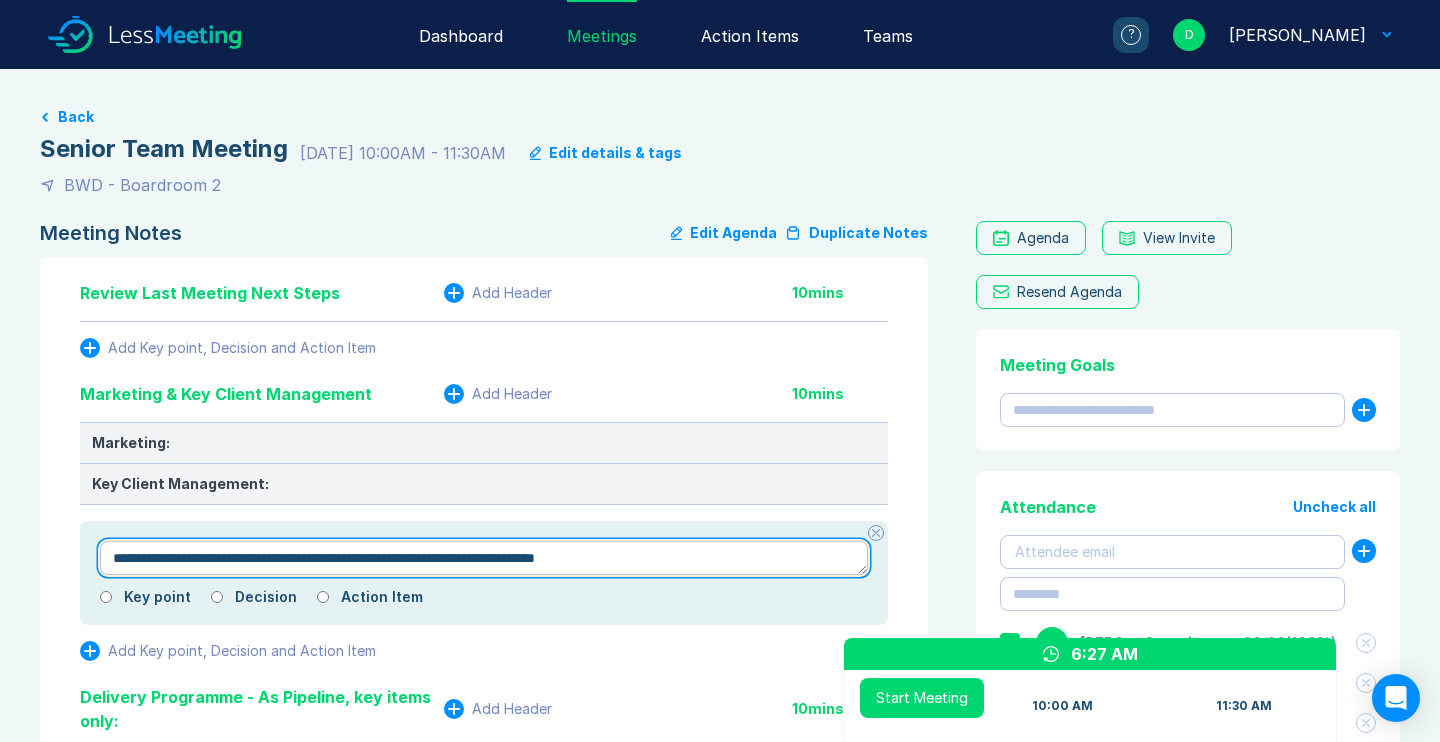 type on "*" 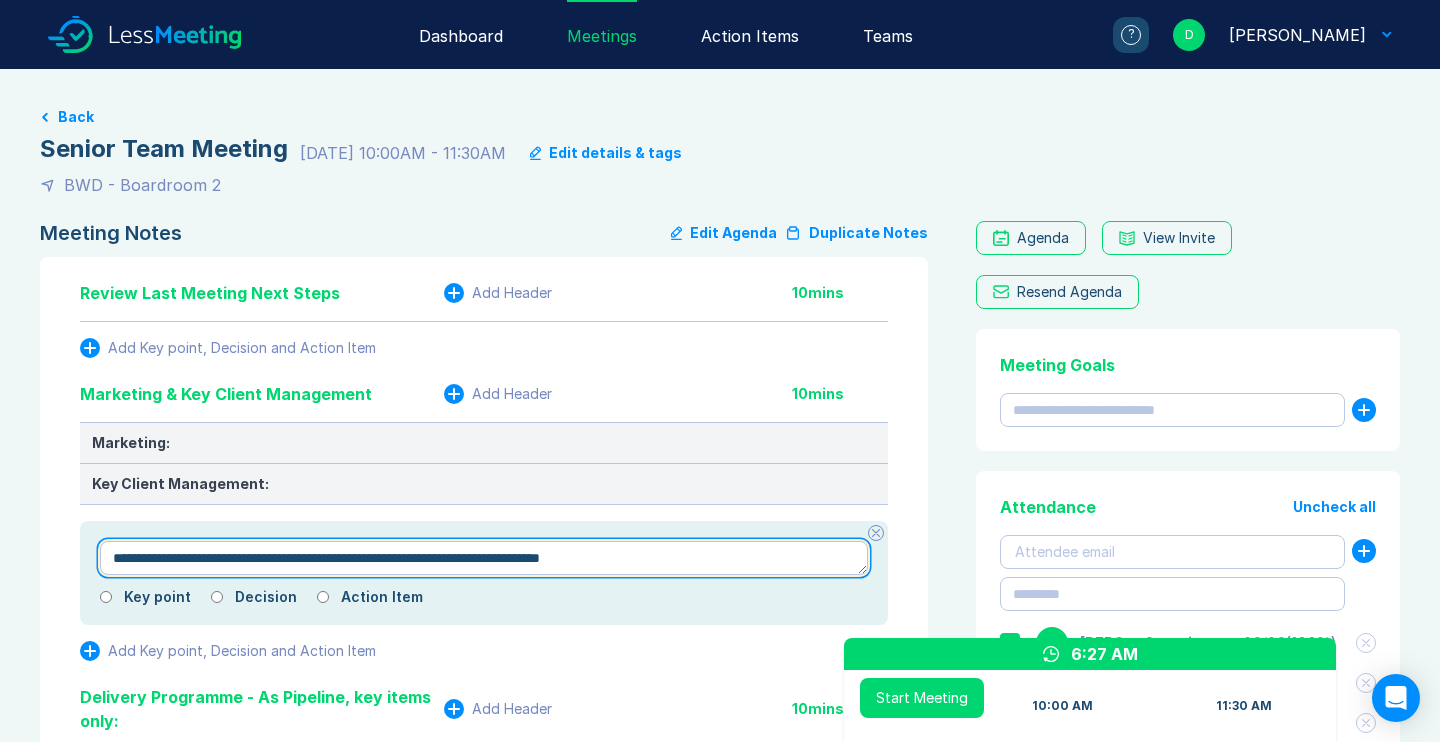 type on "*" 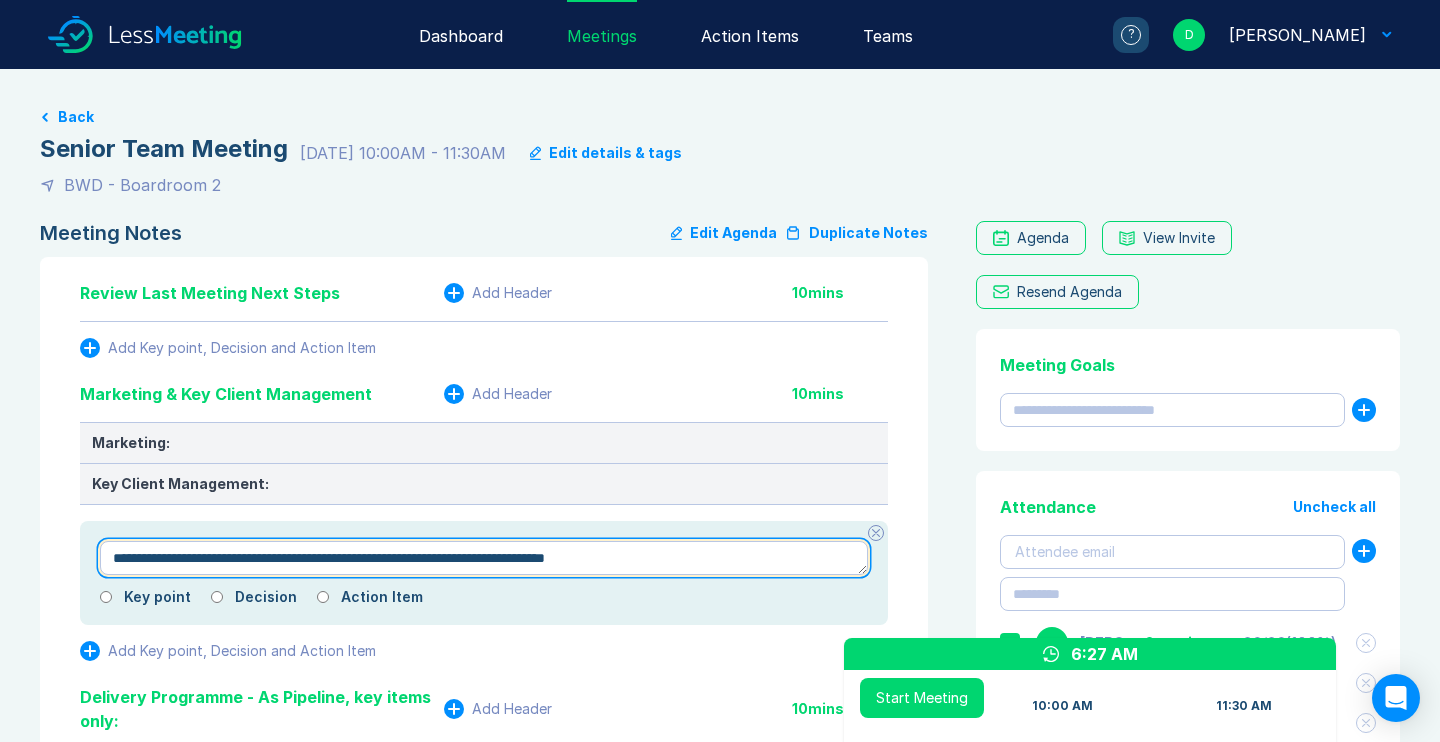 type on "*" 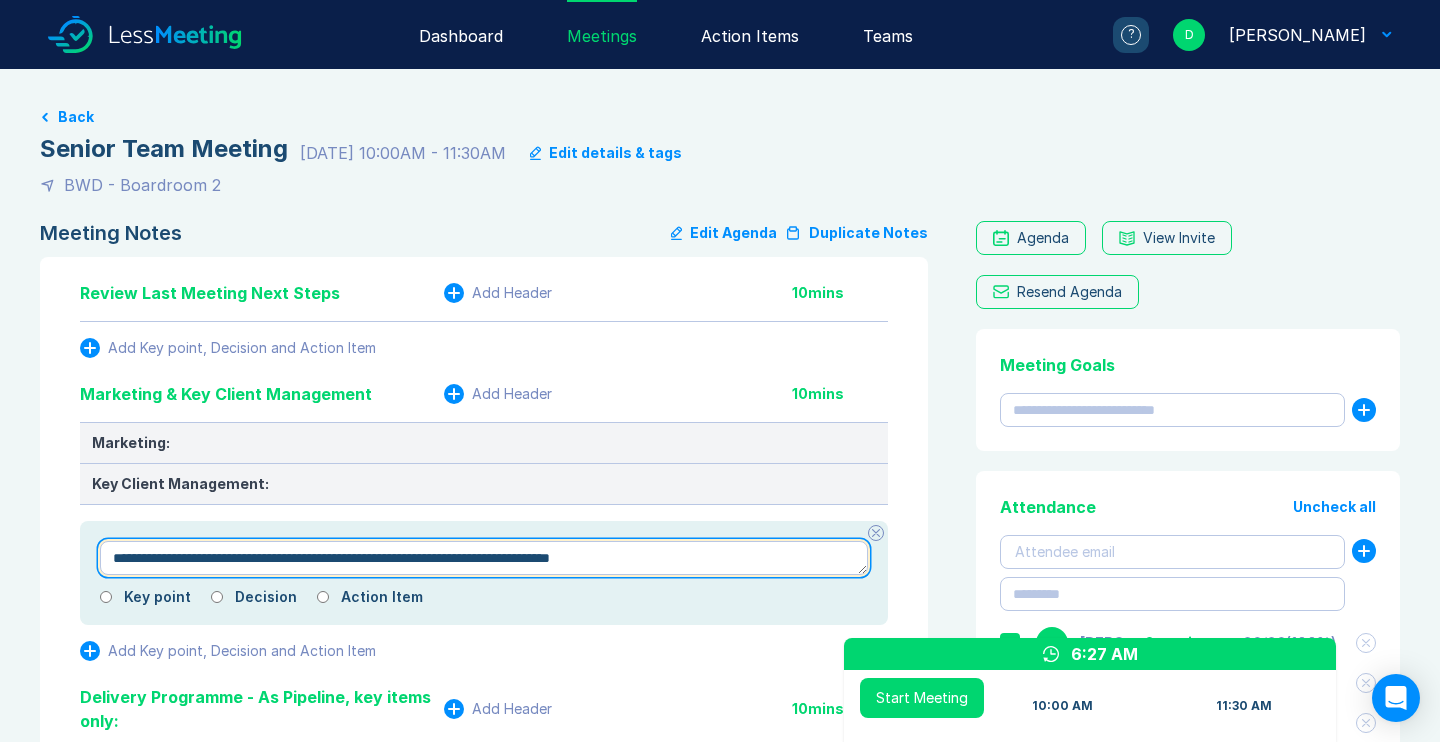 type on "*" 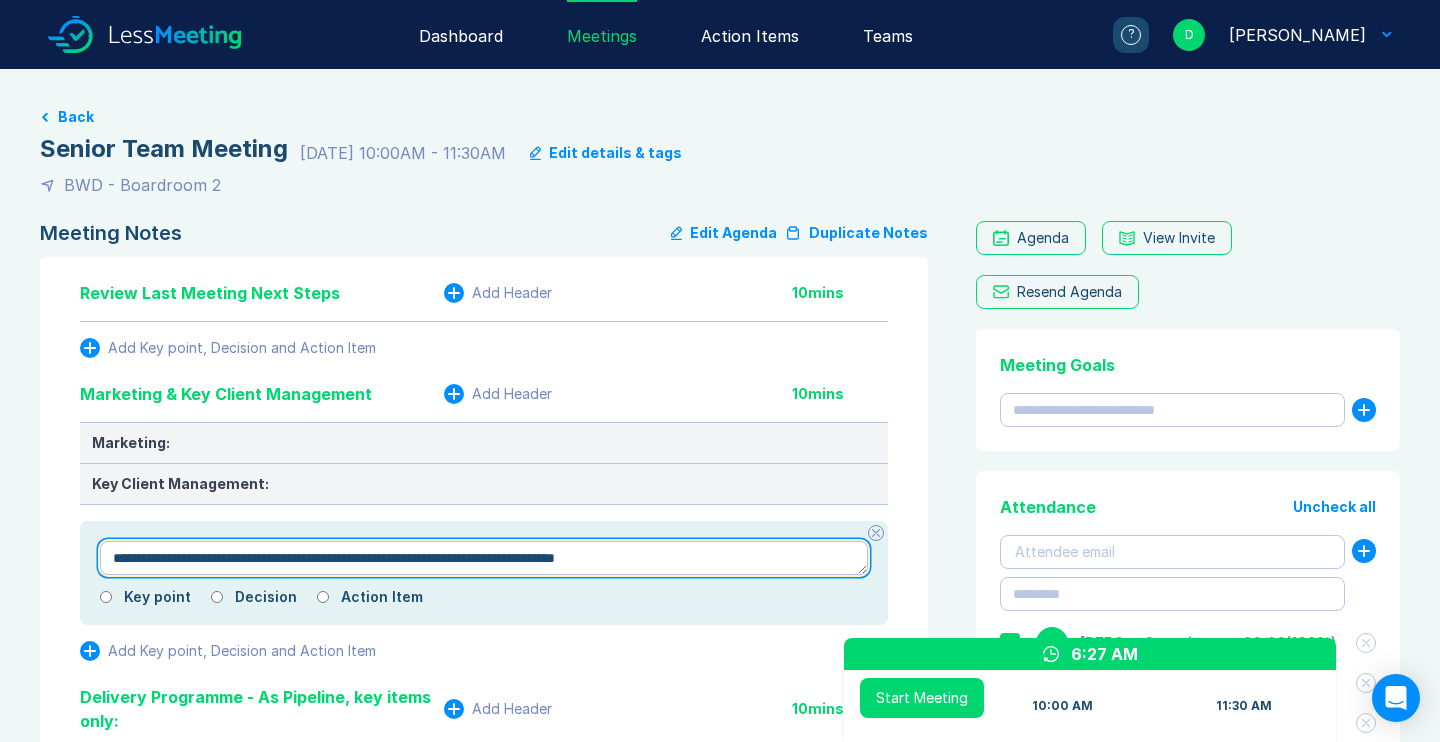 type 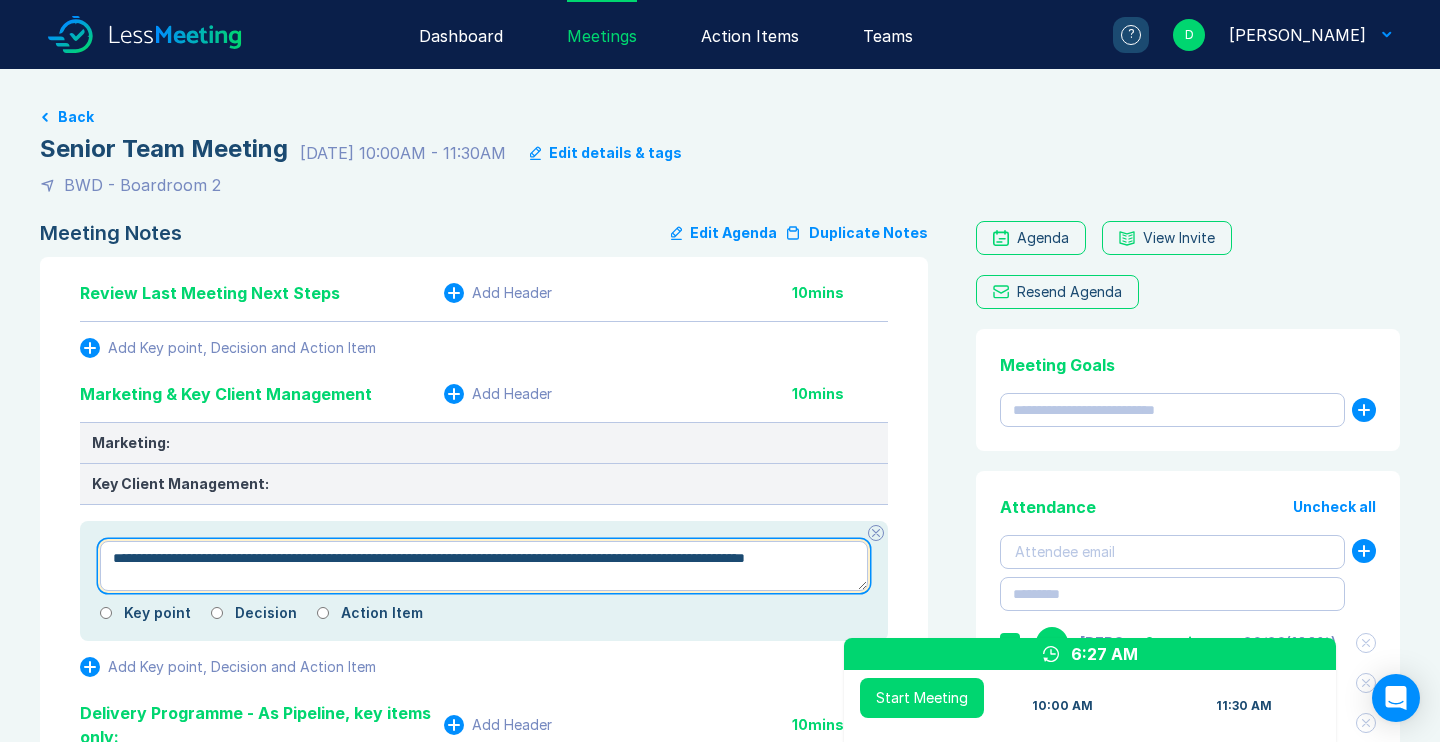 drag, startPoint x: 640, startPoint y: 360, endPoint x: 336, endPoint y: 583, distance: 377.0212 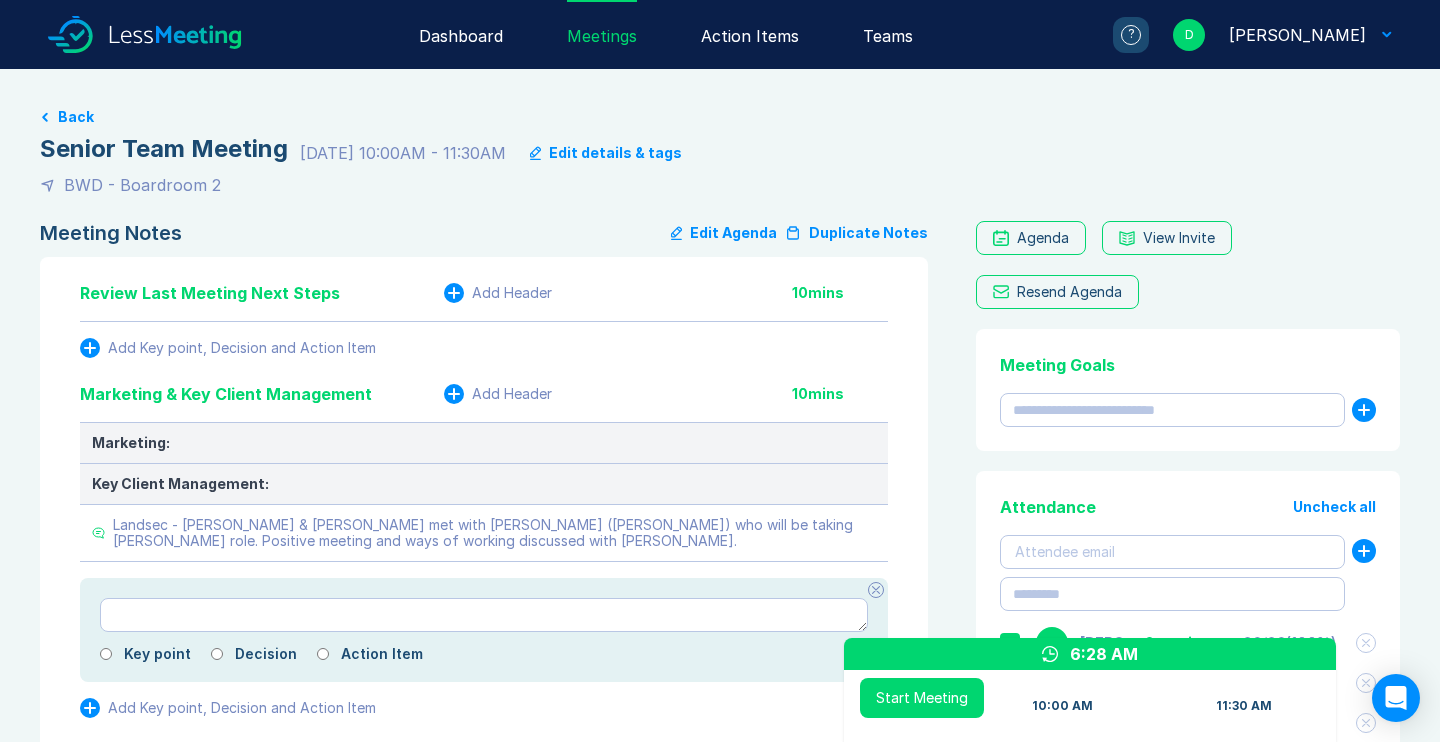 click on "Meeting Notes Edit Agenda Duplicate Notes Review Last Meeting Next Steps Add Header 10  mins Add Key point, Decision and Action Item Marketing & Key Client Management Add Header 10  mins Marketing: Key Client Management: Landsec - [PERSON_NAME] & [PERSON_NAME] met with [PERSON_NAME] ([PERSON_NAME]) who will be taking [PERSON_NAME] role. Positive meeting and ways of working discussed with [PERSON_NAME]. Key point Decision Action Item Add Key point, Decision and Action Item Delivery Programme - As Pipeline, key items only: Add Header 10  mins HSS: Royal Mail: Amazon: Asda: Fisco / CHEP: Landsec: Liberty Global: Tesco: Virgin Media: CES (ABird / Apex): SWCLT Delivery AOB Add Key point, Decision and Action Item Temp Structures - This Weeks Recovery / Delivery Programme / 2 week Oven Ready Status Add Header 10  mins Add Key point, Decision and Action Item Feasibility Programme - As Pipeline, key items only: Add Header 10  mins Amazon Royal Mail HSS Landsec MYO CHEP Tesco Virgin Media: Liberty Global: Non-Framework Clients: Royal Mail Pre-Season Updates: 10" at bounding box center [720, 40233] 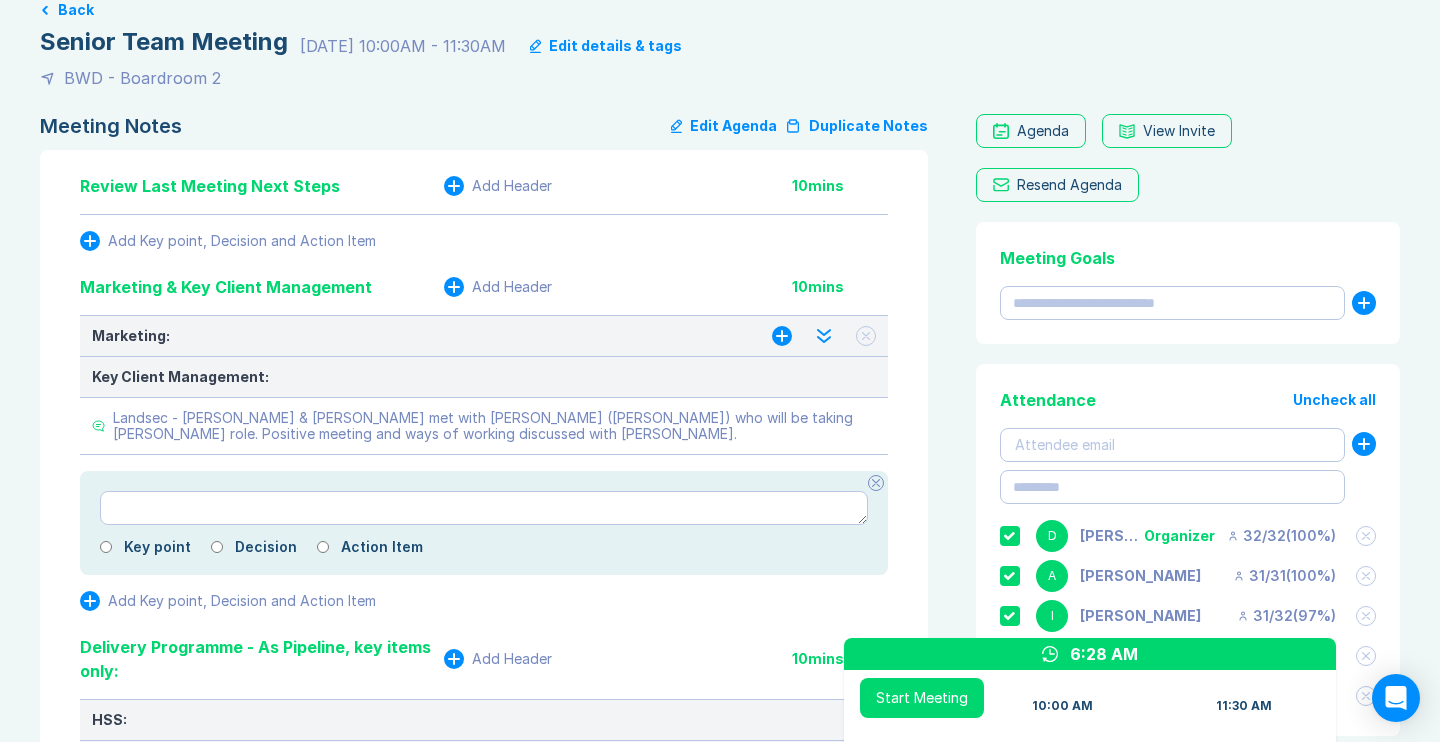 scroll, scrollTop: 111, scrollLeft: 0, axis: vertical 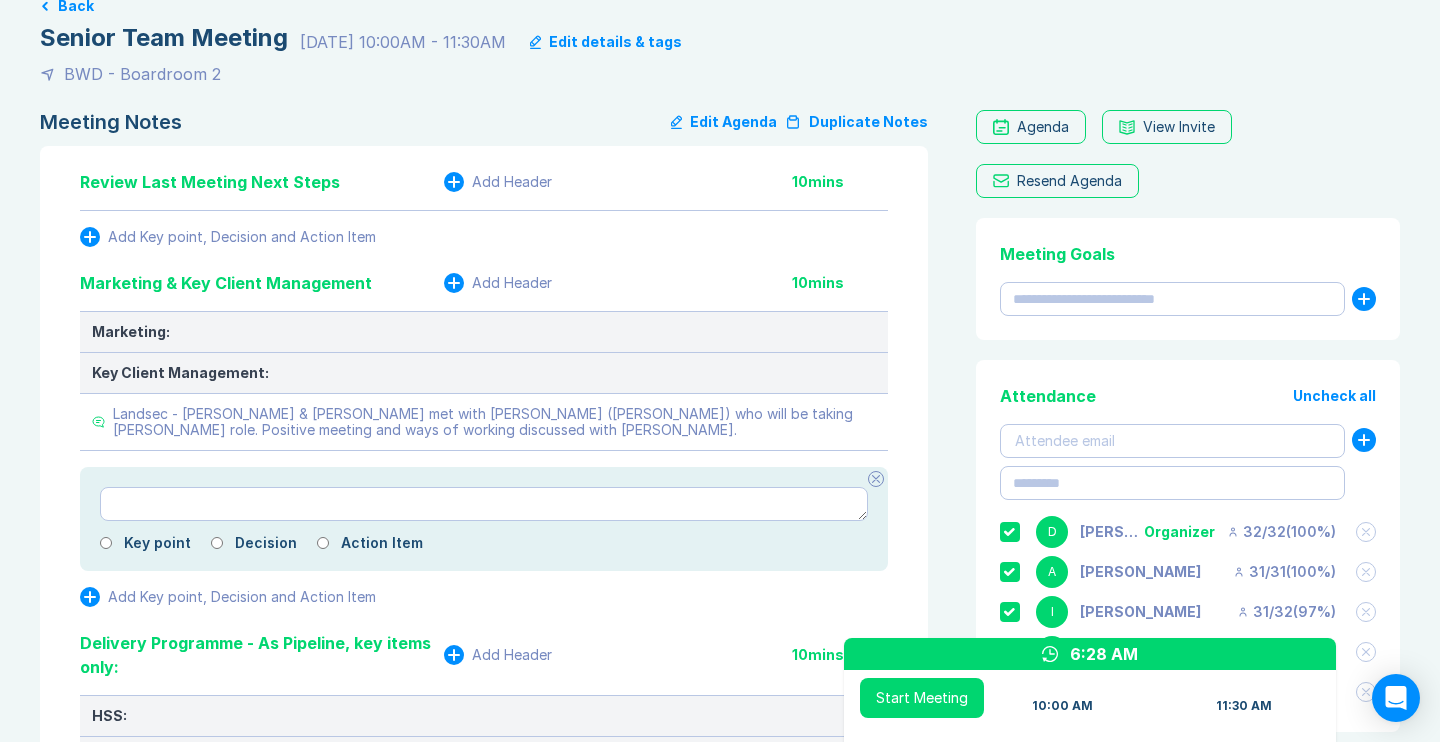 click on "Meeting Notes Edit Agenda Duplicate Notes Review Last Meeting Next Steps Add Header 10  mins Add Key point, Decision and Action Item Marketing & Key Client Management Add Header 10  mins Marketing: Key Client Management: Landsec - [PERSON_NAME] & [PERSON_NAME] met with [PERSON_NAME] ([PERSON_NAME]) who will be taking [PERSON_NAME] role. Positive meeting and ways of working discussed with [PERSON_NAME]. Key point Decision Action Item Add Key point, Decision and Action Item Delivery Programme - As Pipeline, key items only: Add Header 10  mins HSS: Royal Mail: Amazon: Asda: Fisco / CHEP: Landsec: Liberty Global: Tesco: Virgin Media: CES (ABird / Apex): SWCLT Delivery AOB Add Key point, Decision and Action Item Temp Structures - This Weeks Recovery / Delivery Programme / 2 week Oven Ready Status Add Header 10  mins Add Key point, Decision and Action Item Feasibility Programme - As Pipeline, key items only: Add Header 10  mins Amazon Royal Mail HSS Landsec MYO CHEP Tesco Virgin Media: Liberty Global: Non-Framework Clients: Royal Mail Pre-Season Updates: 10" at bounding box center (720, 40122) 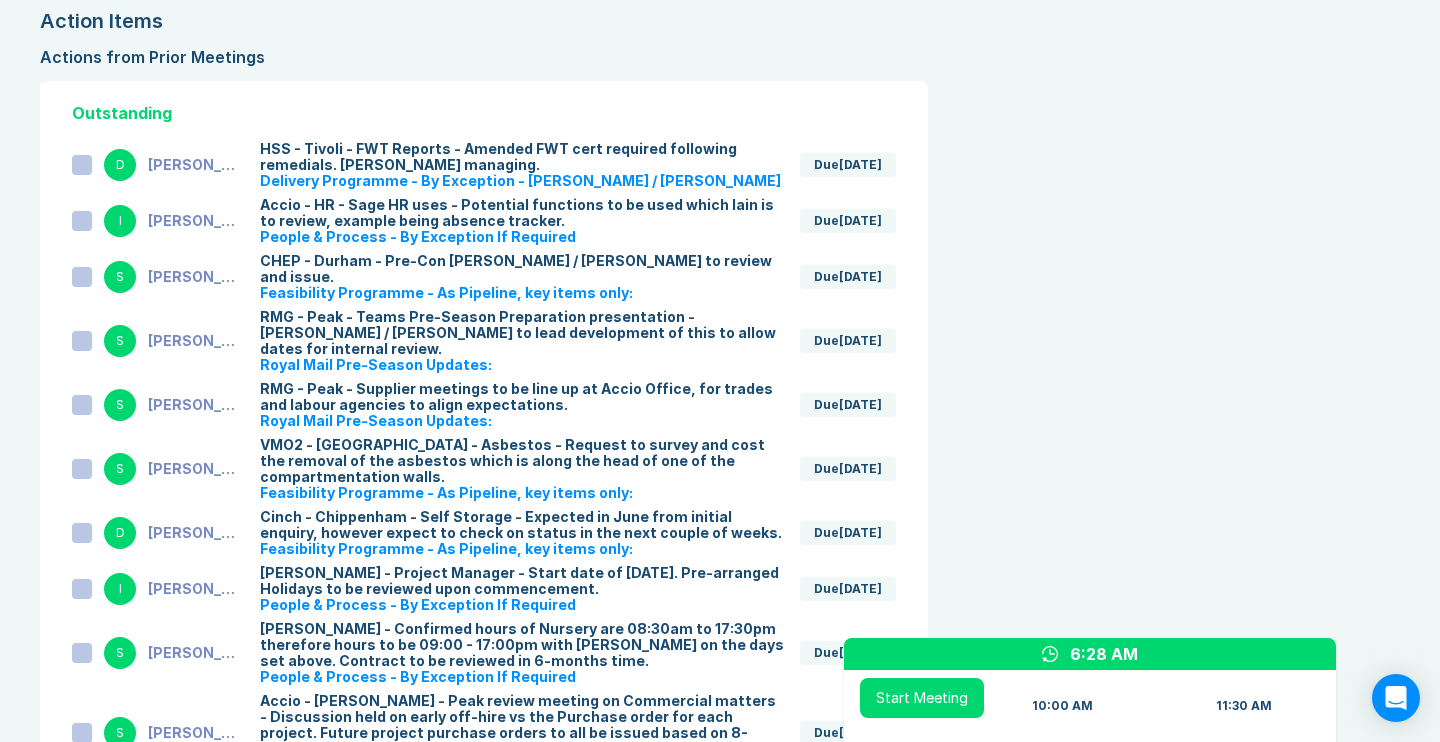 scroll, scrollTop: 2912, scrollLeft: 0, axis: vertical 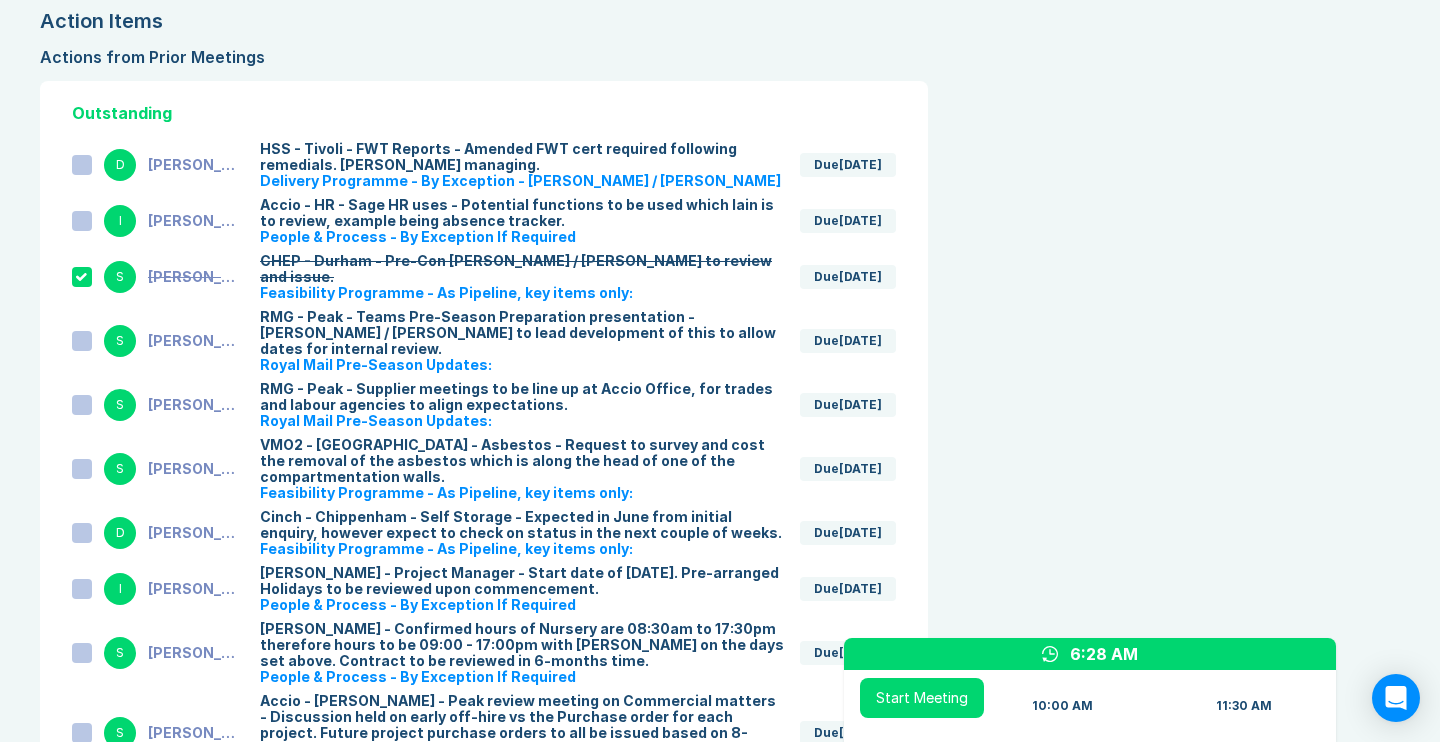 click at bounding box center (82, 221) 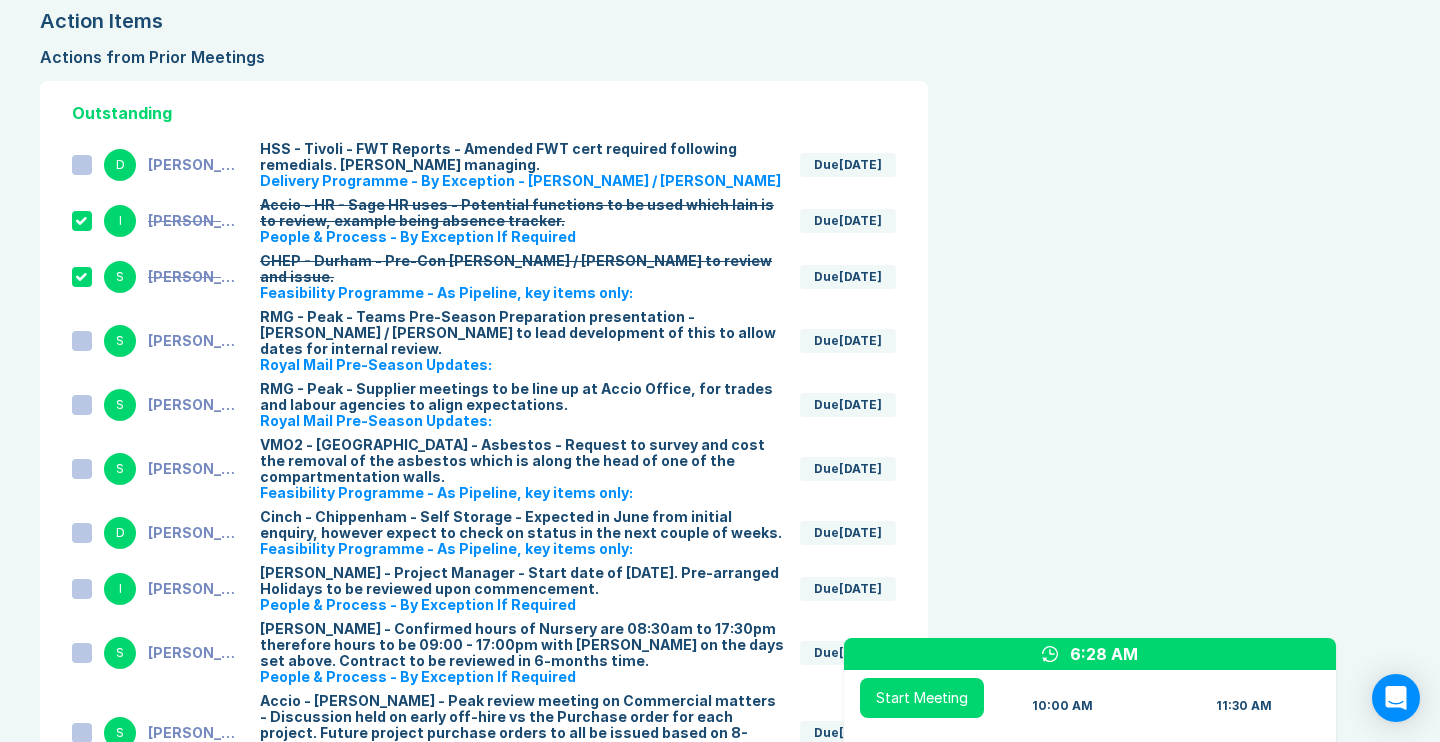 click at bounding box center [82, 165] 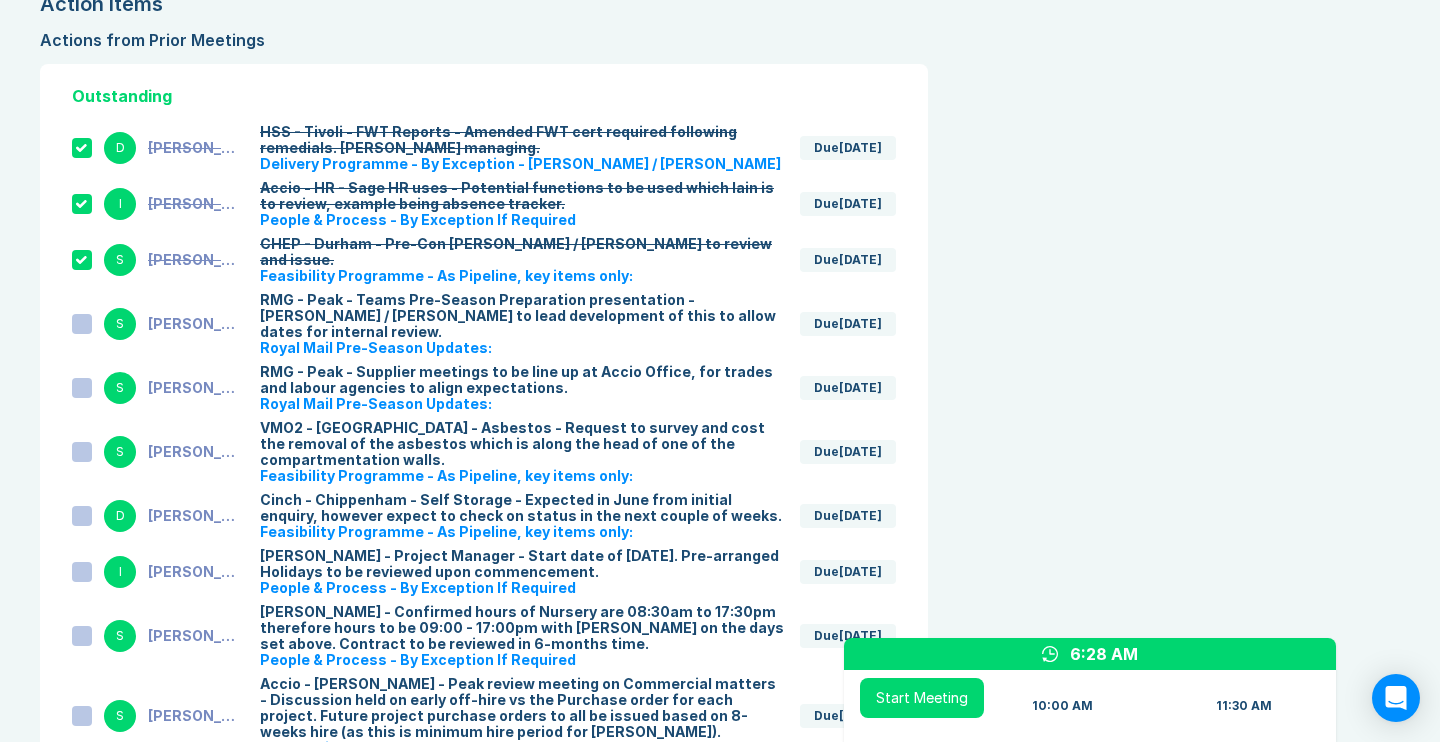 scroll, scrollTop: 2930, scrollLeft: 0, axis: vertical 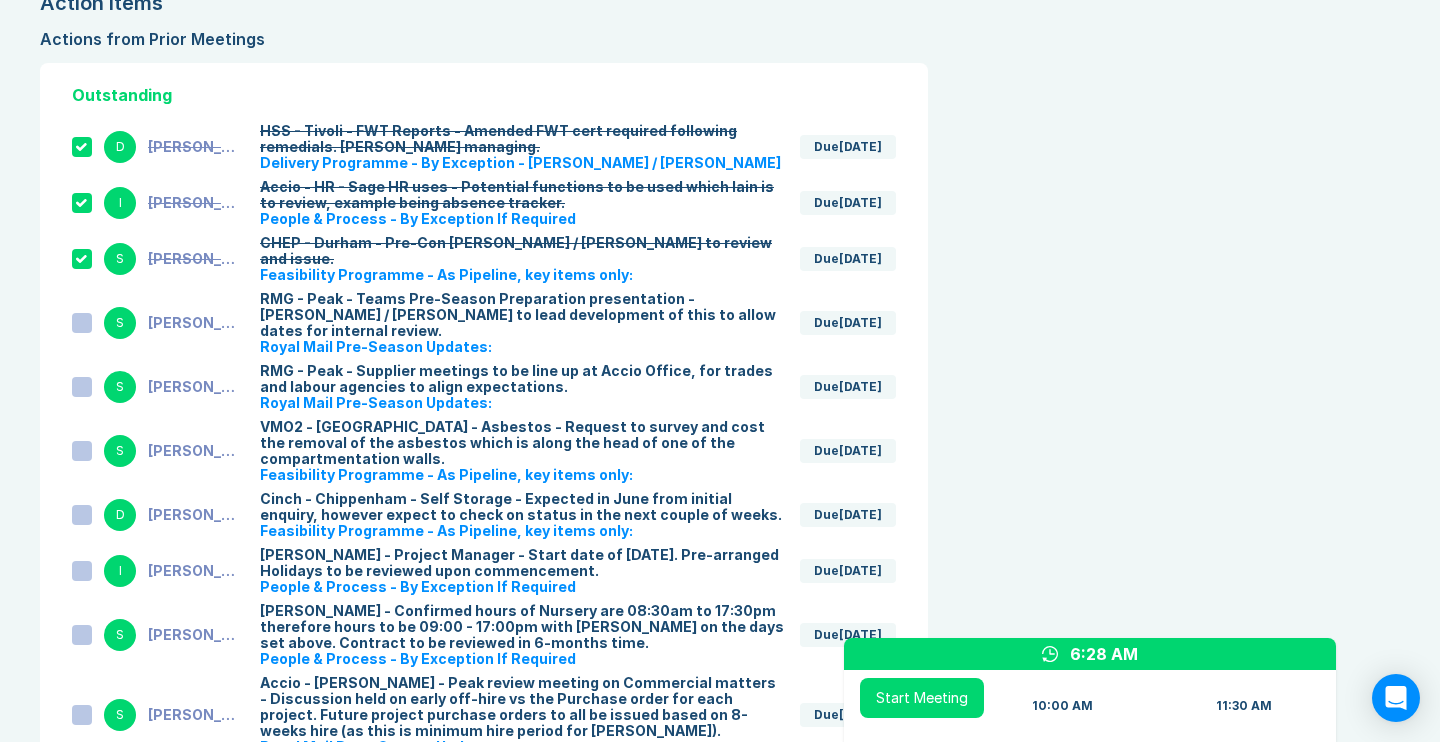 click at bounding box center [82, 323] 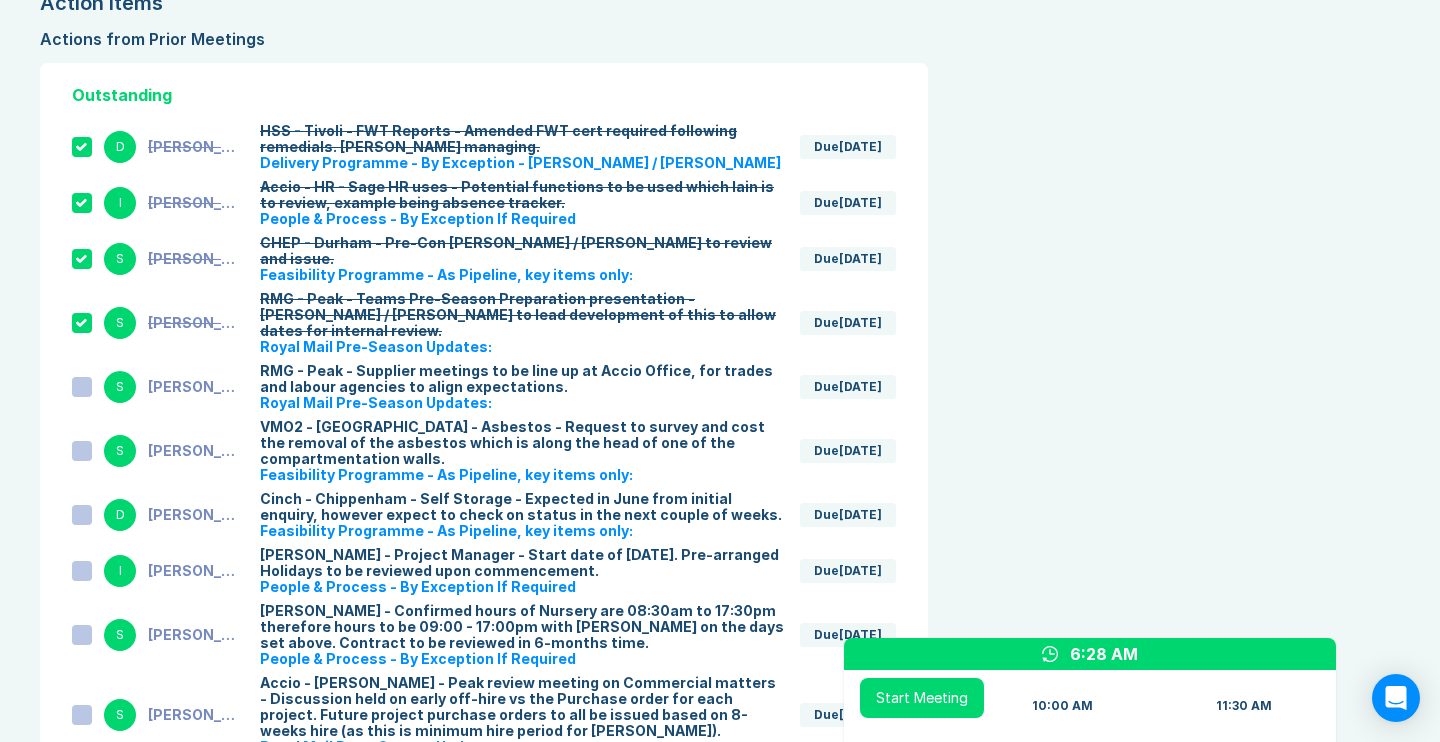 click at bounding box center (82, 387) 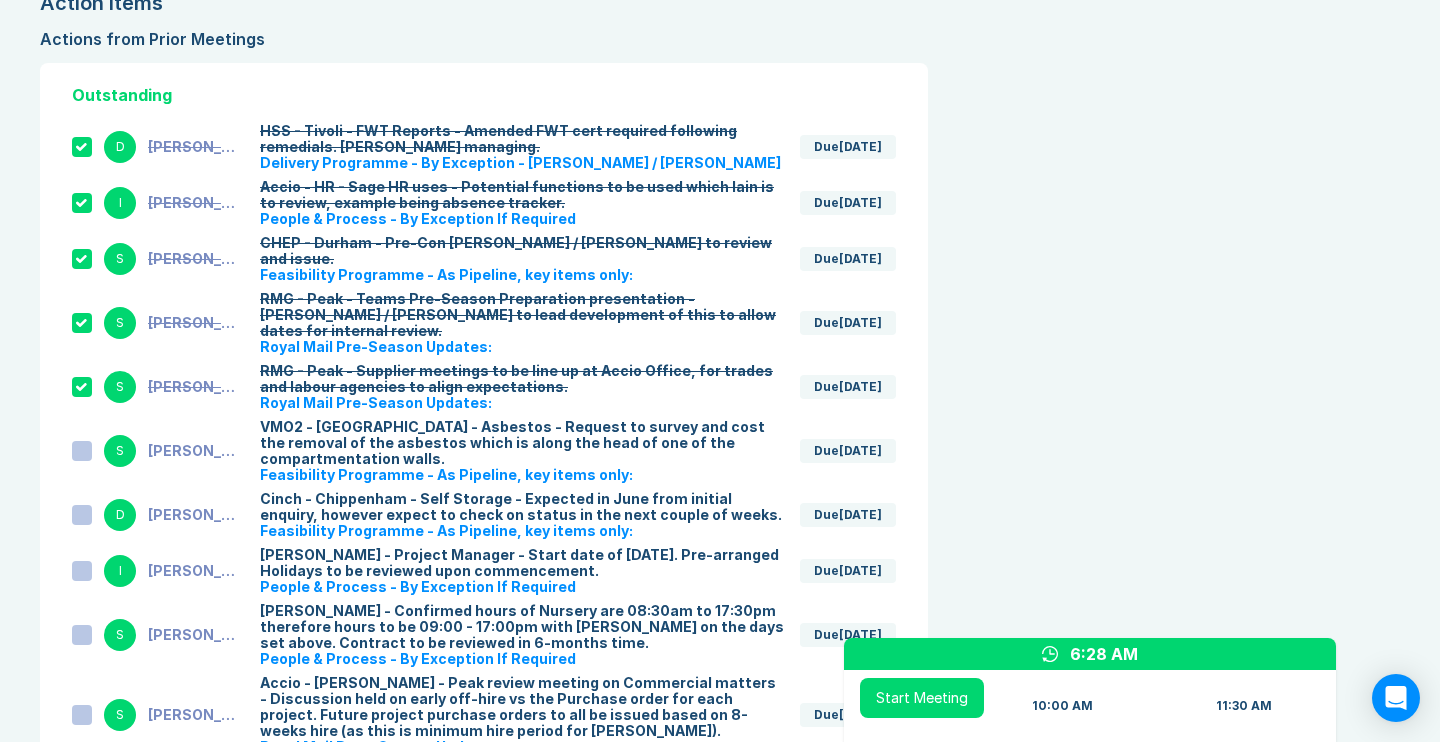 click on "S [PERSON_NAME] VMO2 - [GEOGRAPHIC_DATA] - Asbestos - Request to survey and cost the removal of the asbestos which is along the head of one of the compartmentation walls. Feasibility Programme - As Pipeline, key items only: Due  [DATE]" at bounding box center (484, 451) 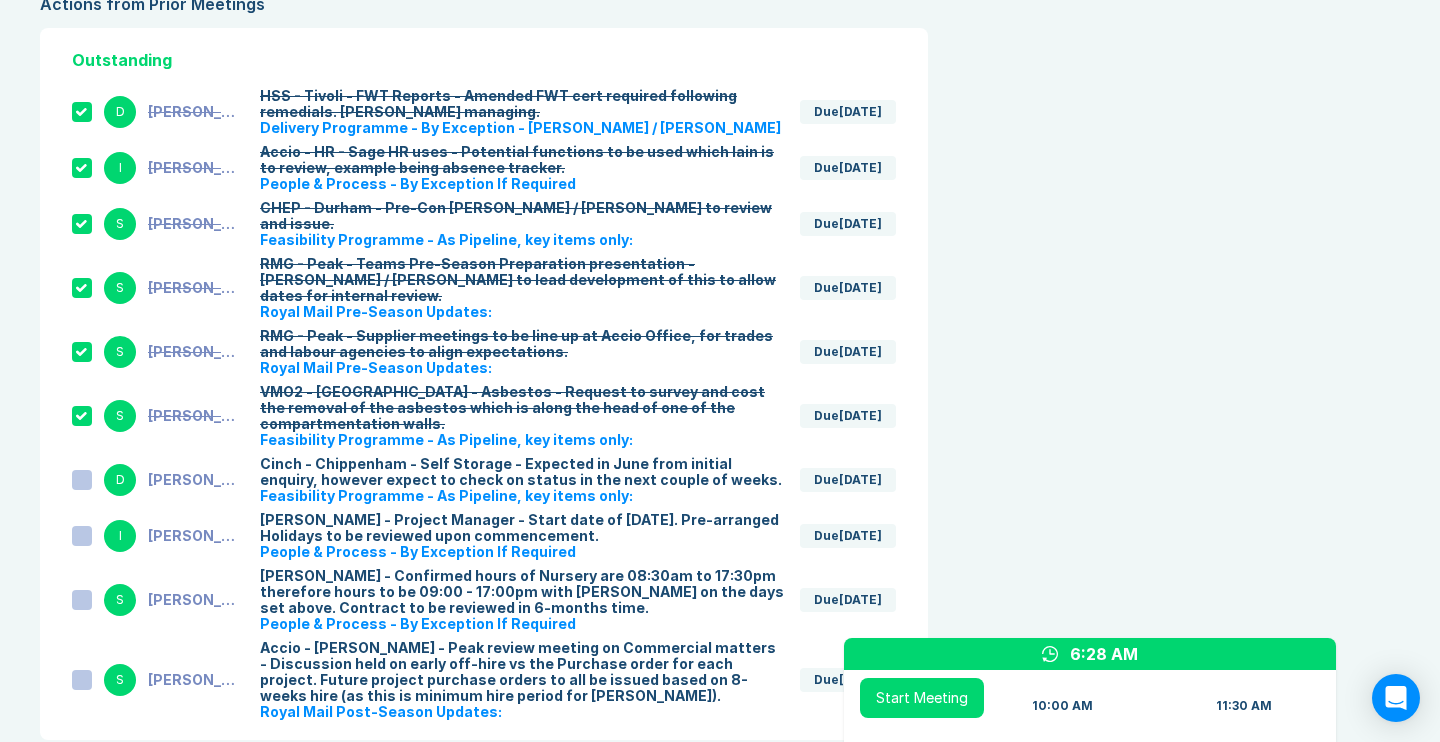 scroll, scrollTop: 2968, scrollLeft: 0, axis: vertical 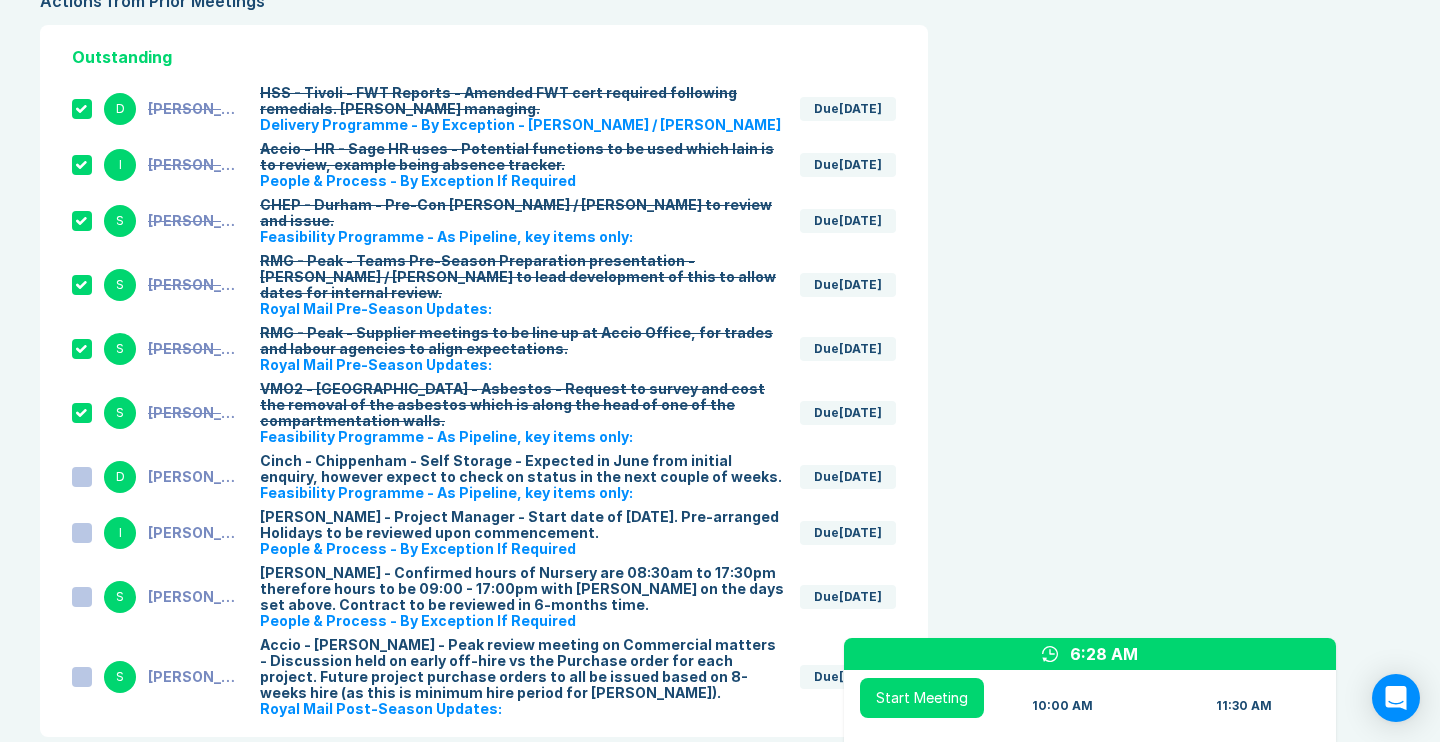 click at bounding box center (82, 477) 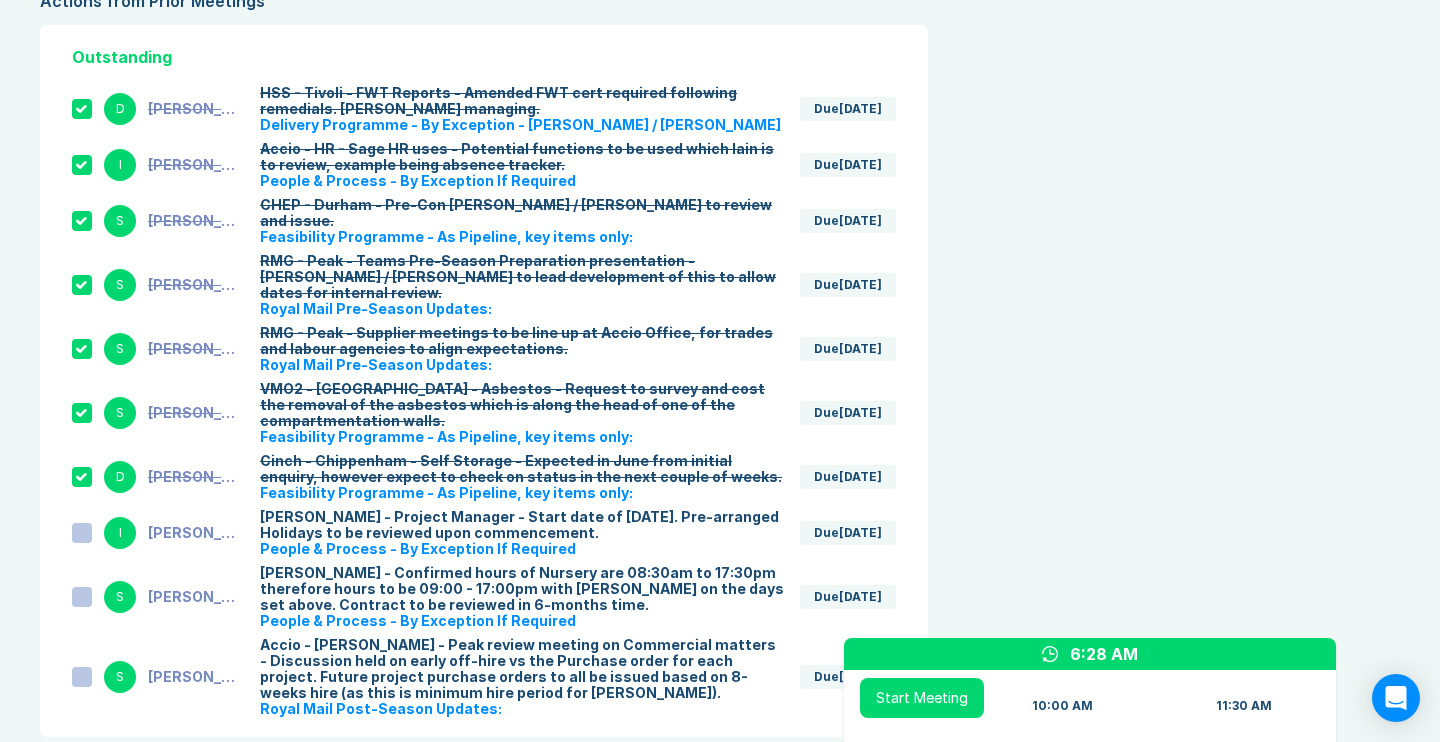click at bounding box center (82, 477) 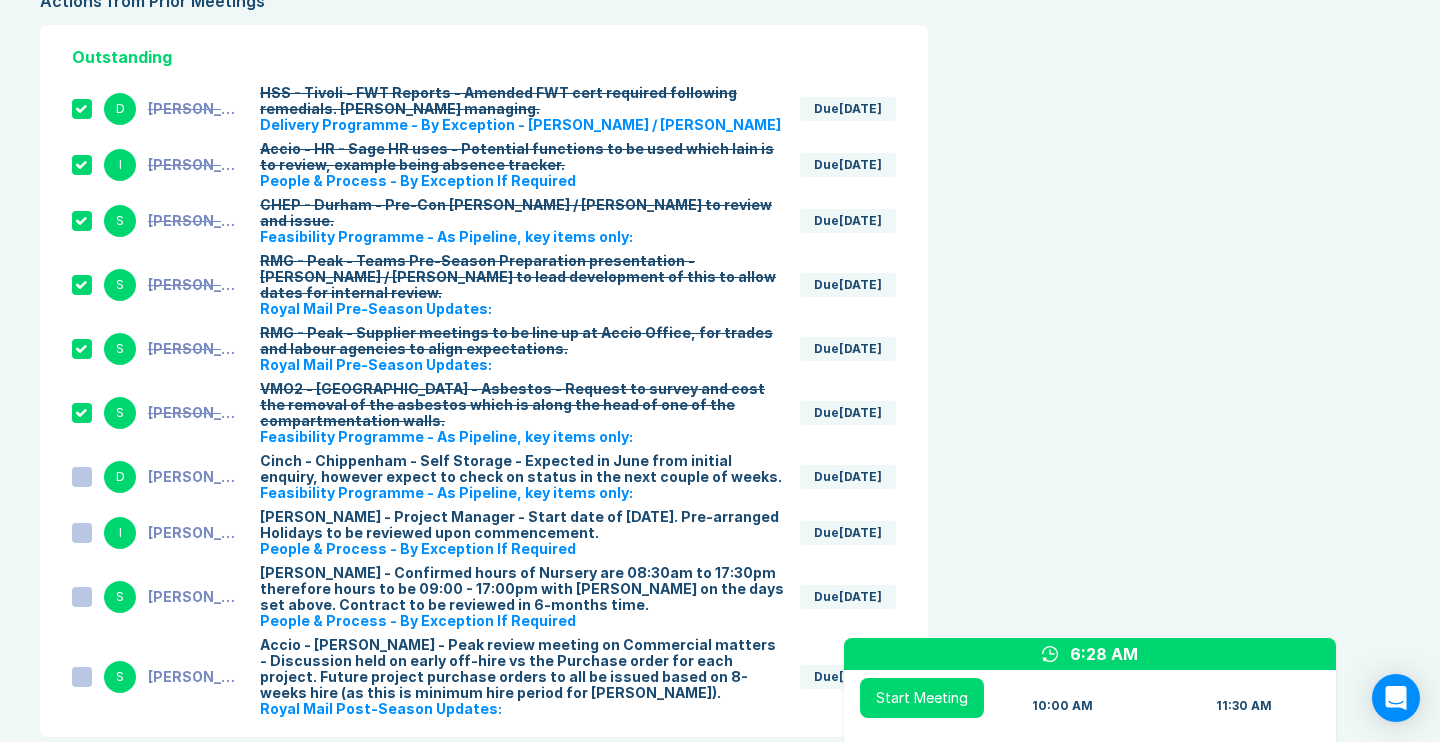 scroll, scrollTop: 2982, scrollLeft: 0, axis: vertical 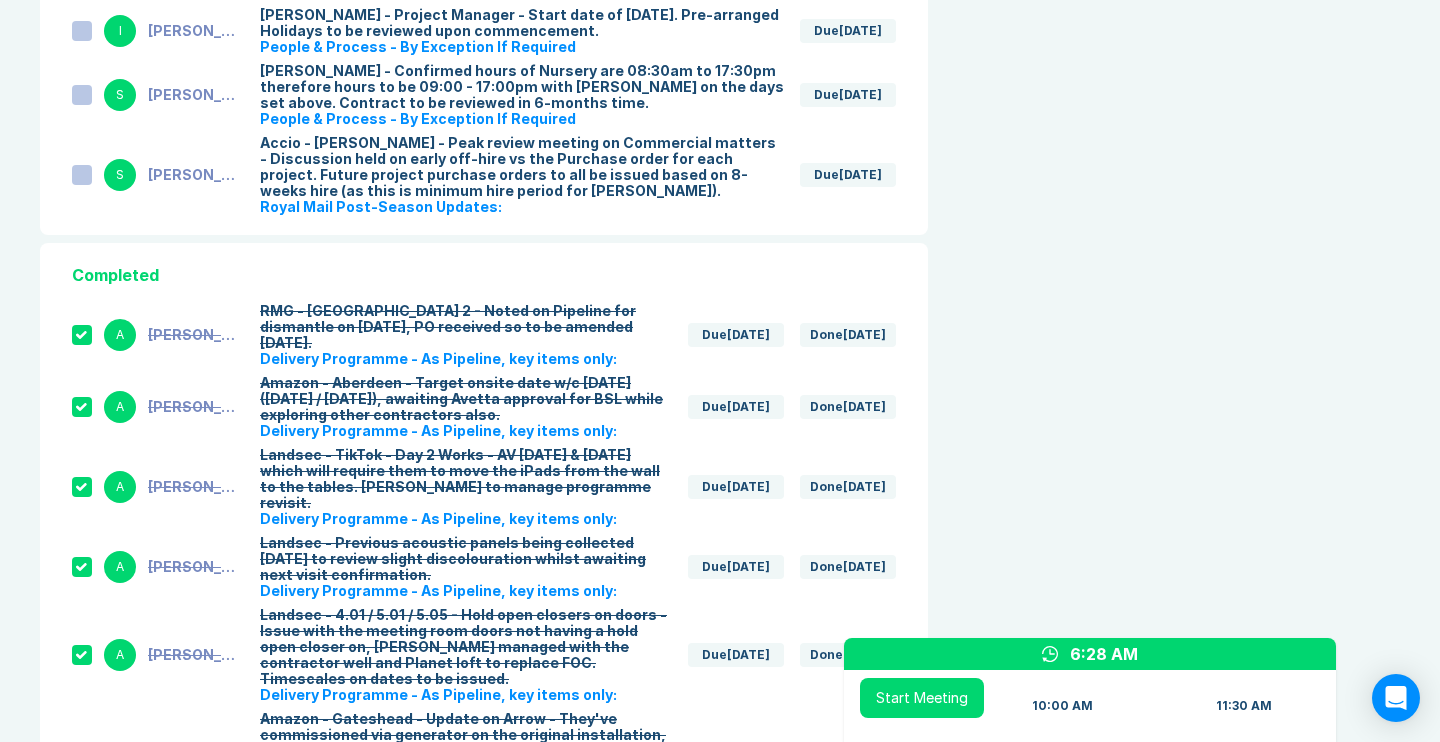 click on "Meeting Notes Edit Agenda Duplicate Notes Review Last Meeting Next Steps Add Header 10  mins Add Key point, Decision and Action Item Marketing & Key Client Management Add Header 10  mins Marketing: Key Client Management: Landsec - Danny & Ash met with Dom (Pallucci) who will be taking George Holts role. Positive meeting and ways of working discussed with Dom. Add Key point, Decision and Action Item Delivery Programme - As Pipeline, key items only: Add Header 10  mins HSS: Royal Mail: Amazon: Asda: Fisco / CHEP: Landsec: Liberty Global: Tesco: Virgin Media: CES (ABird / Apex): SWCLT Delivery AOB Add Key point, Decision and Action Item Temp Structures - This Weeks Recovery / Delivery Programme / 2 week Oven Ready Status Add Header 10  mins Add Key point, Decision and Action Item Feasibility Programme - As Pipeline, key items only: Add Header 10  mins Amazon Royal Mail HSS Landsec MYO CHEP Tesco Virgin Media: Liberty Global: Non-Framework Clients: Add Key point, Decision and Action Item Add Header 10  mins 10 IT" at bounding box center [720, 37223] 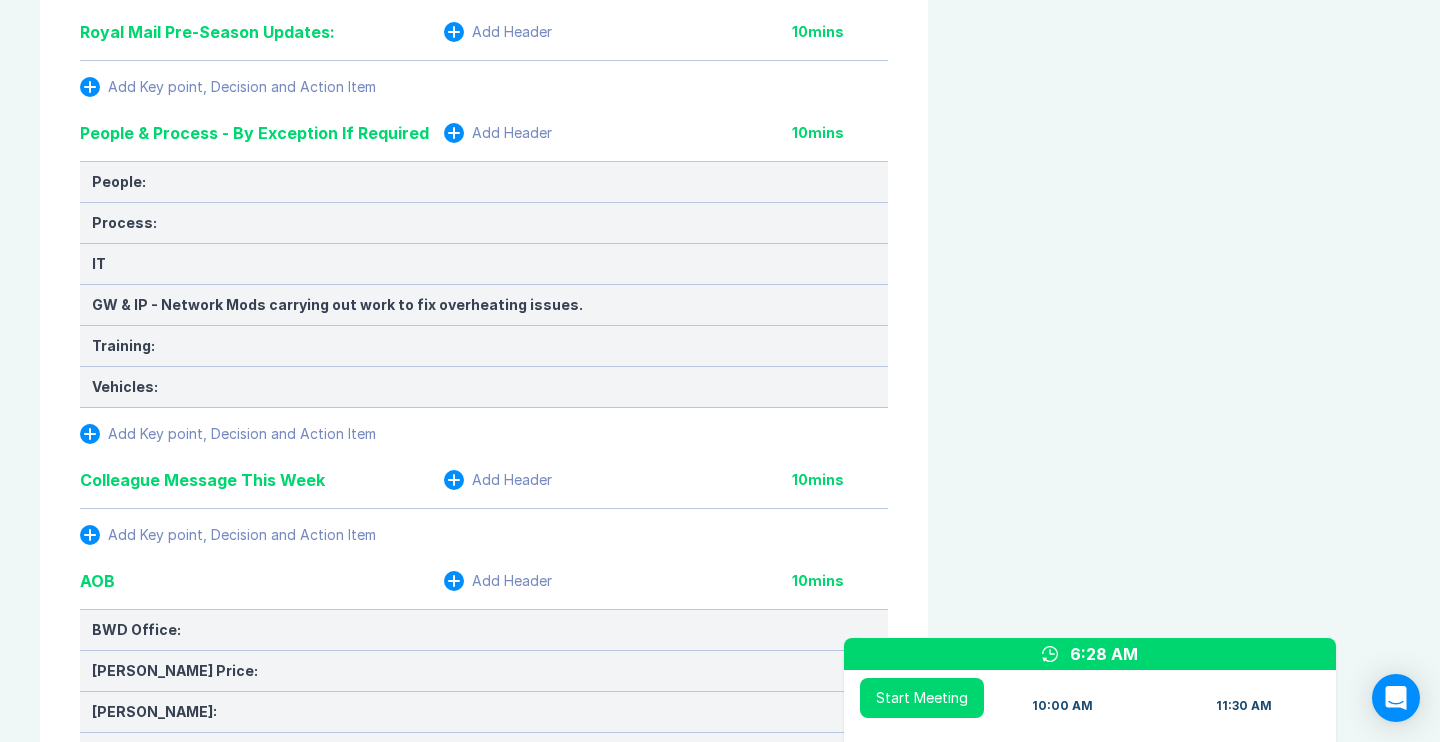 scroll, scrollTop: 1881, scrollLeft: 0, axis: vertical 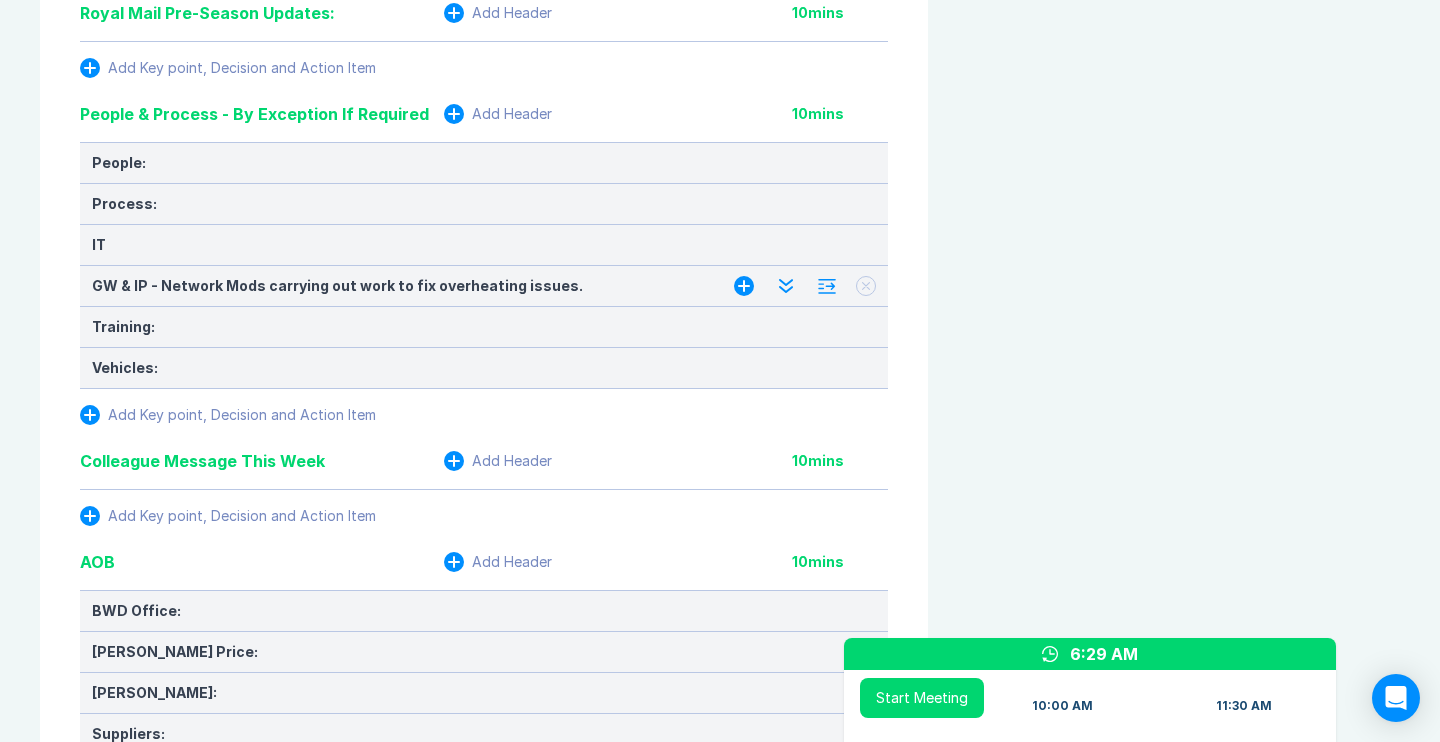 click 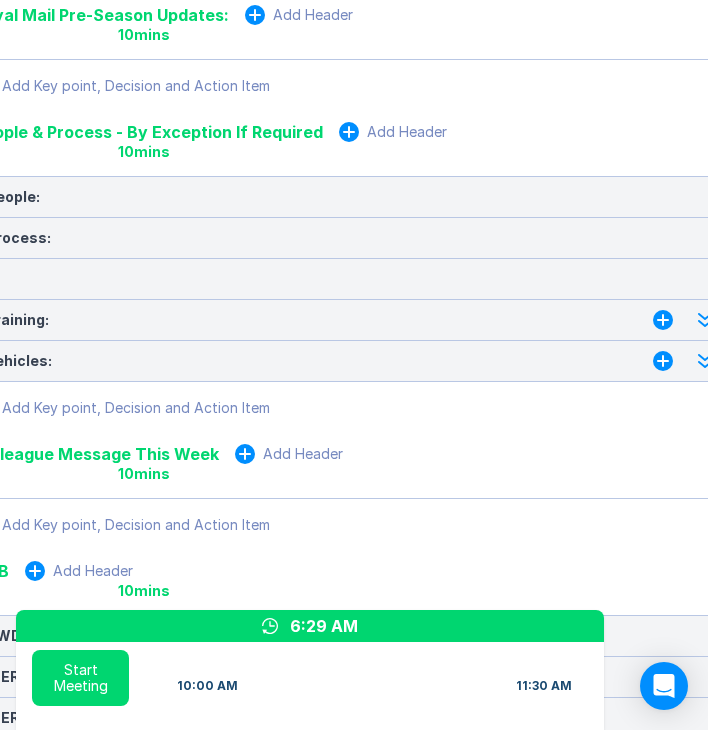 scroll, scrollTop: 1951, scrollLeft: 58, axis: both 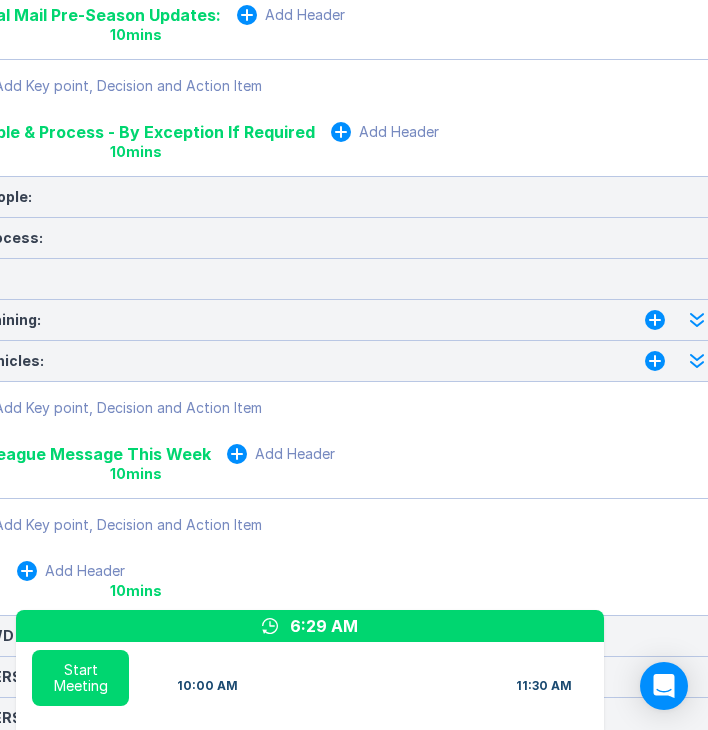 click 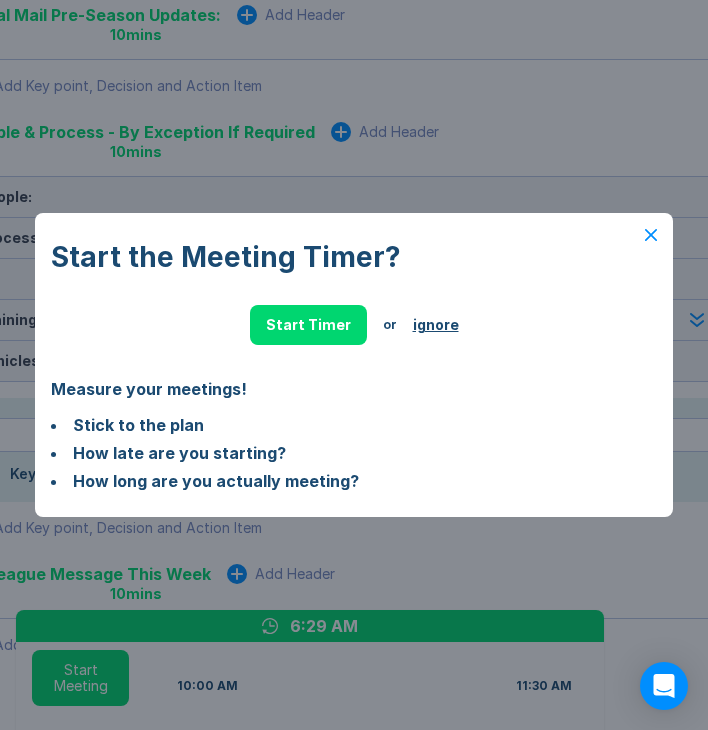 click on "ignore" at bounding box center (436, 325) 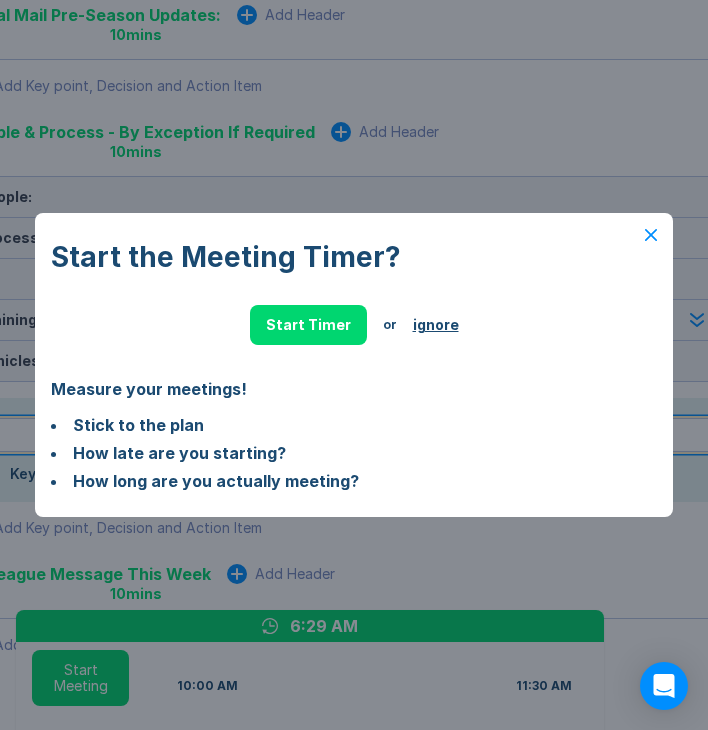 scroll, scrollTop: 1951, scrollLeft: 57, axis: both 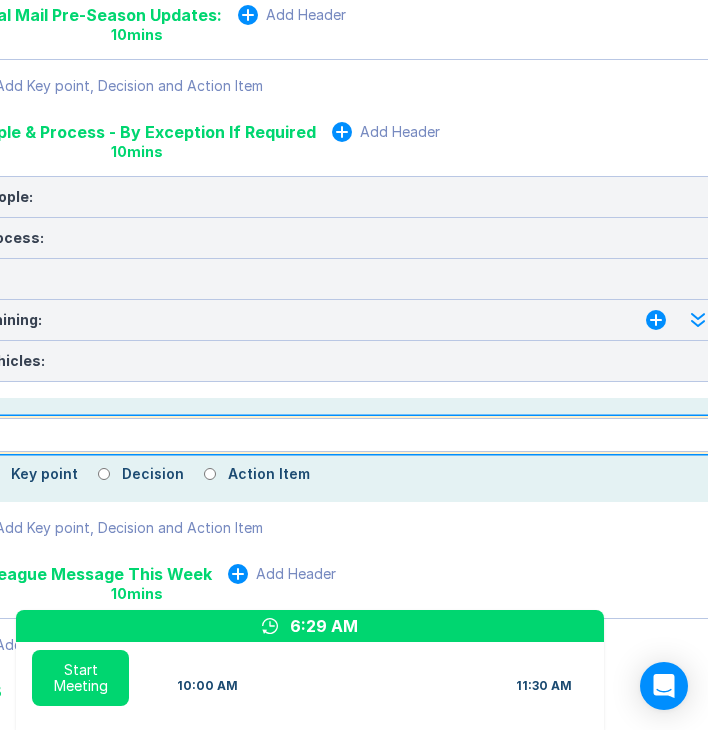 click at bounding box center (383, 435) 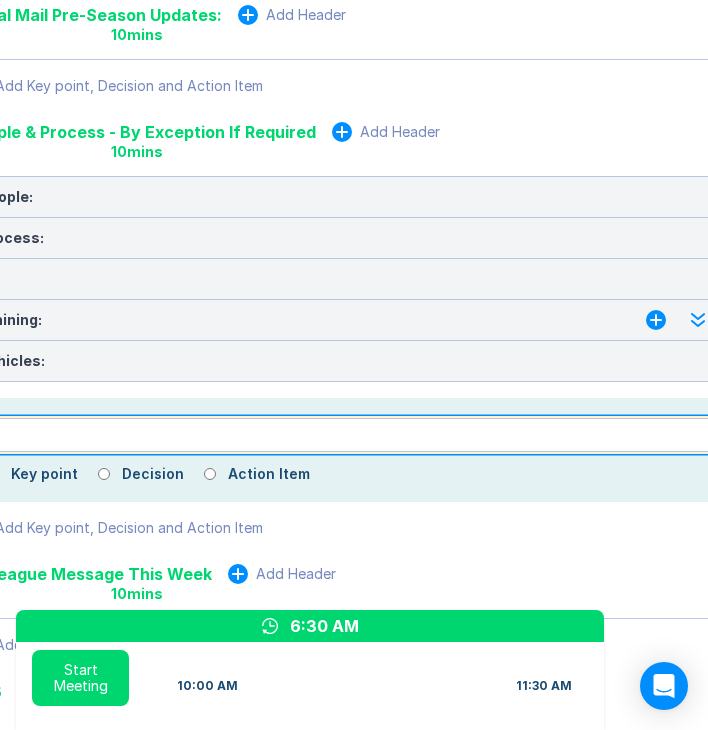 type on "*" 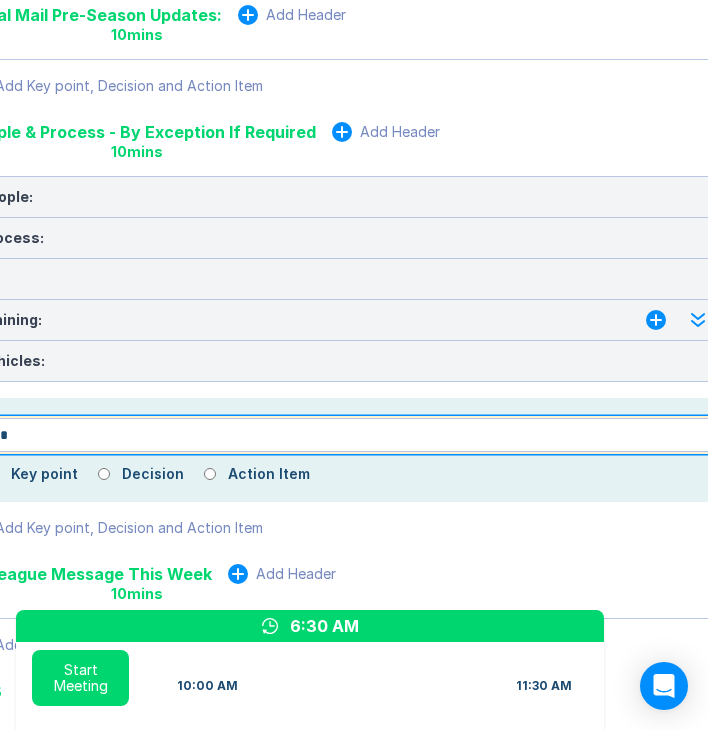 type on "*" 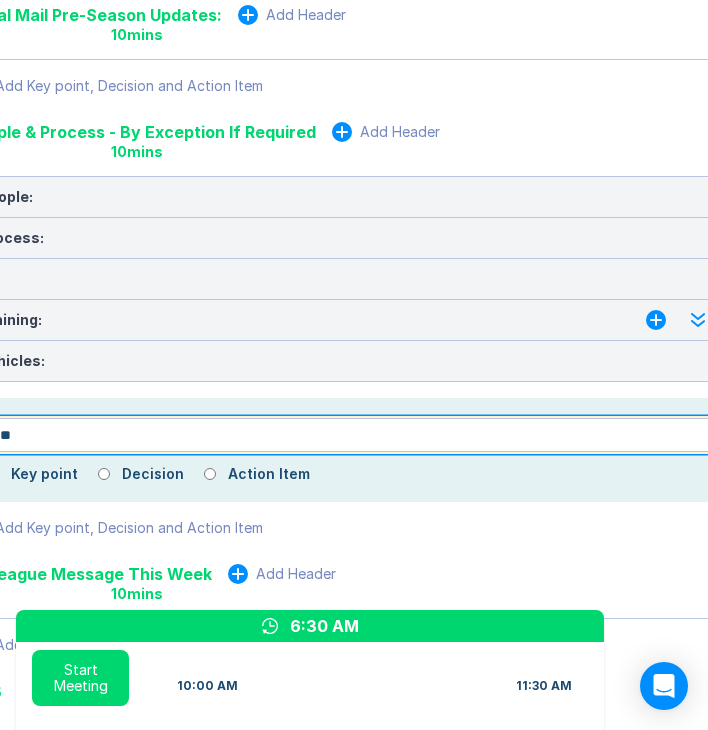 type on "*" 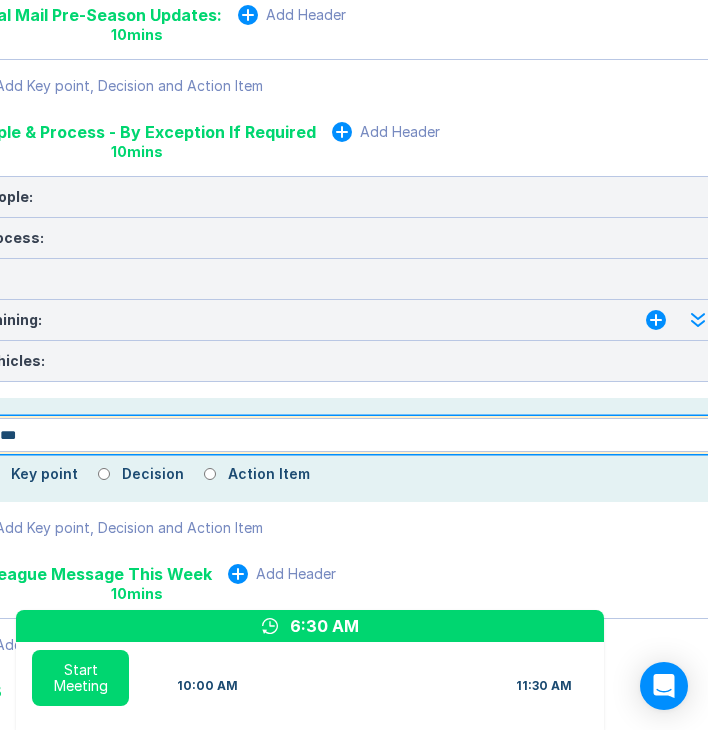 type on "*" 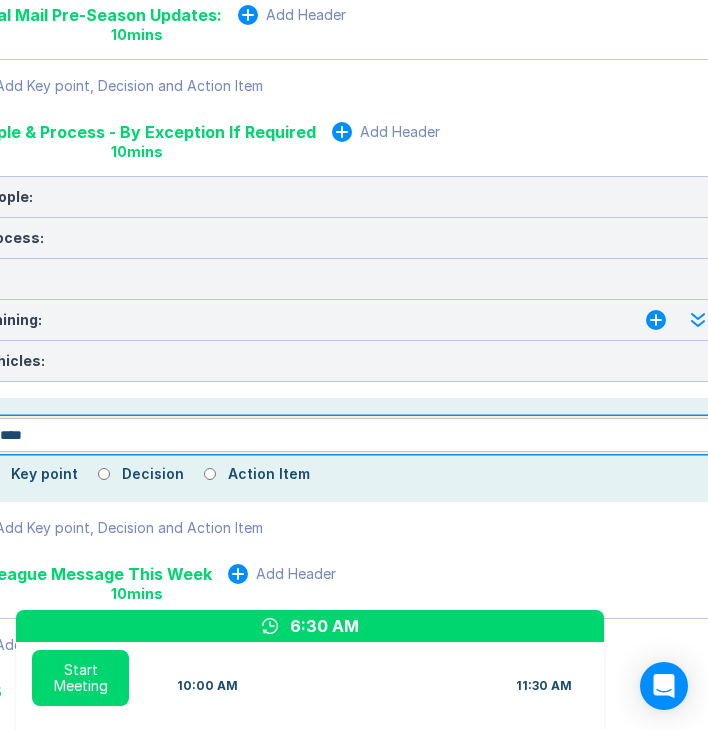 type on "*" 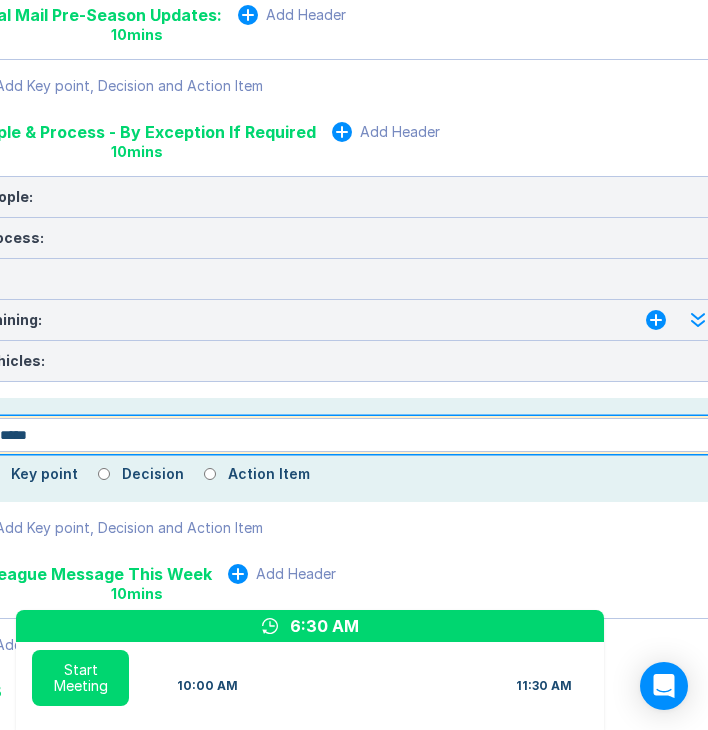 type on "*" 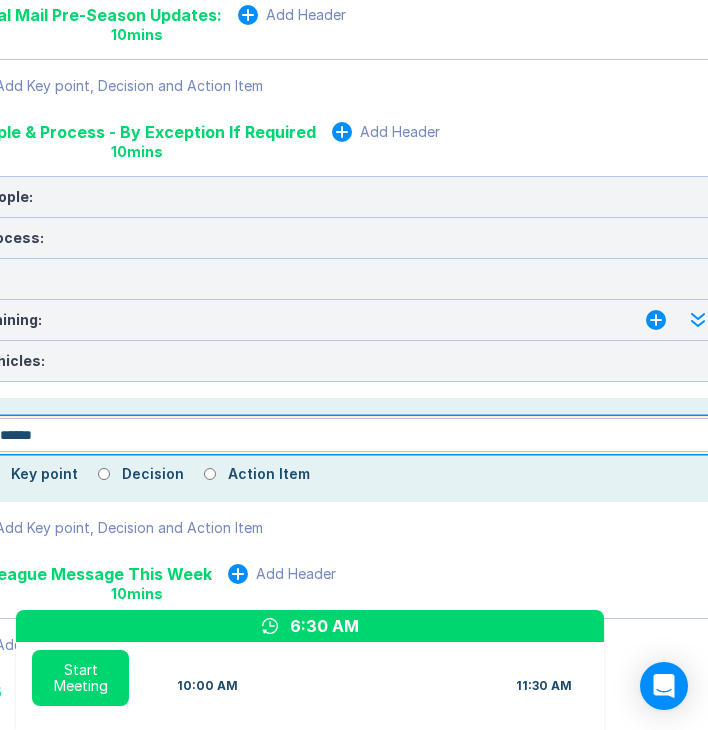 type on "*" 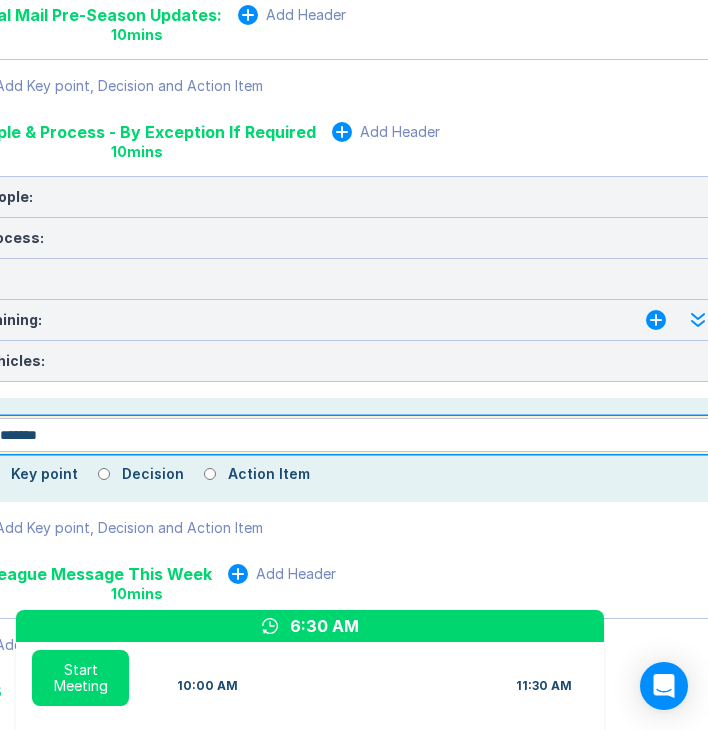 type on "*" 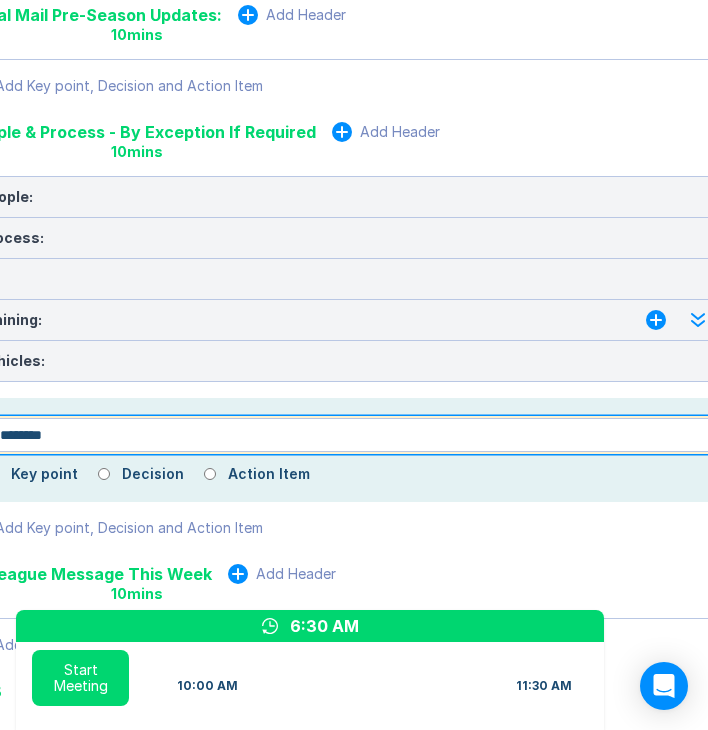 type on "*" 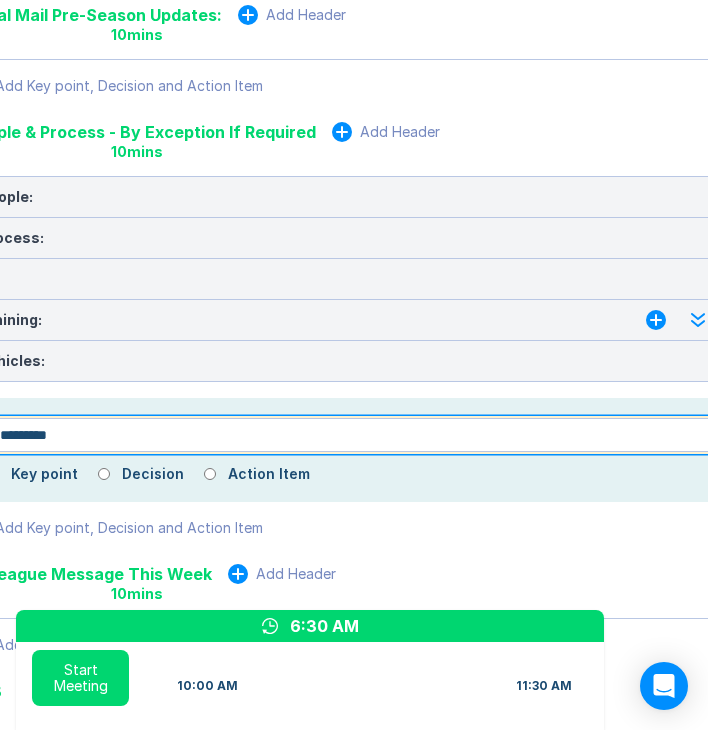 type on "*" 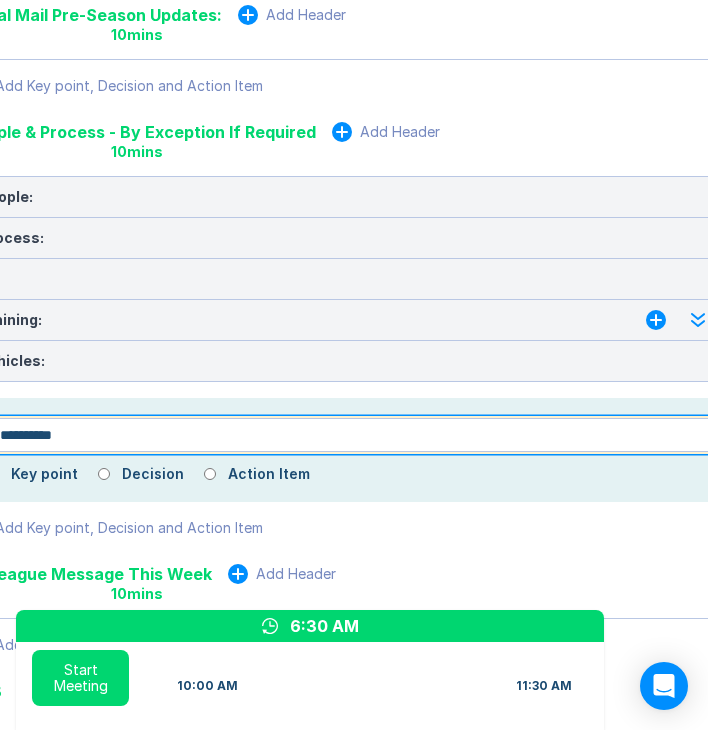 type on "*" 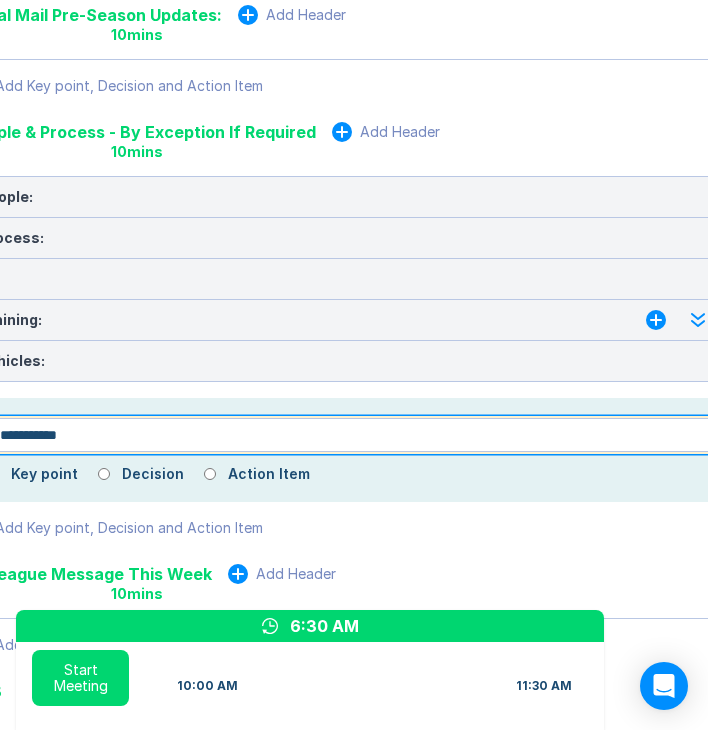 type on "*" 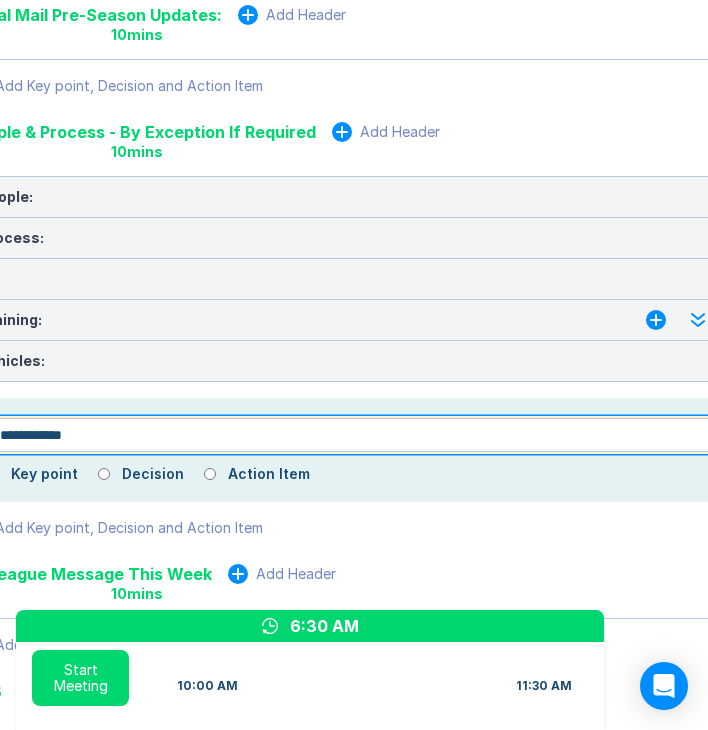 type on "*" 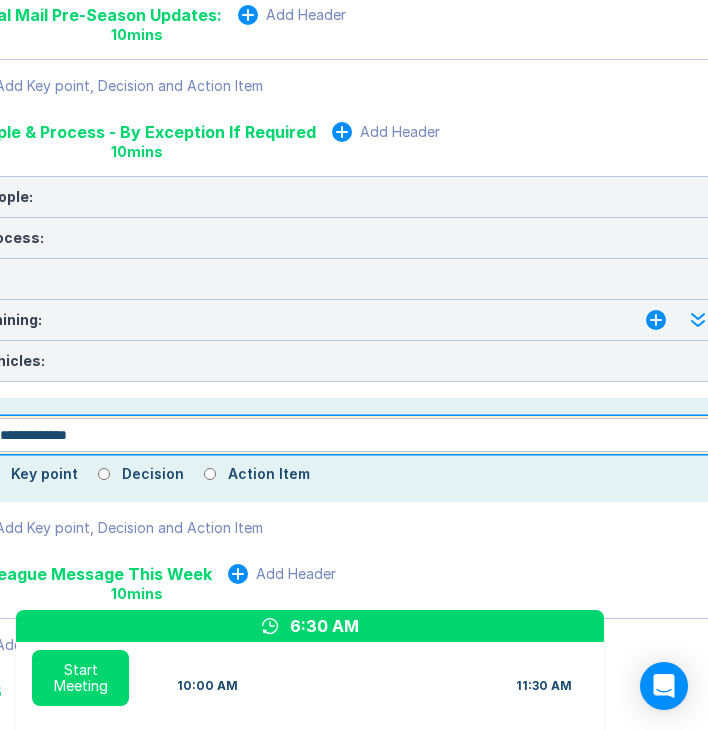 type on "*" 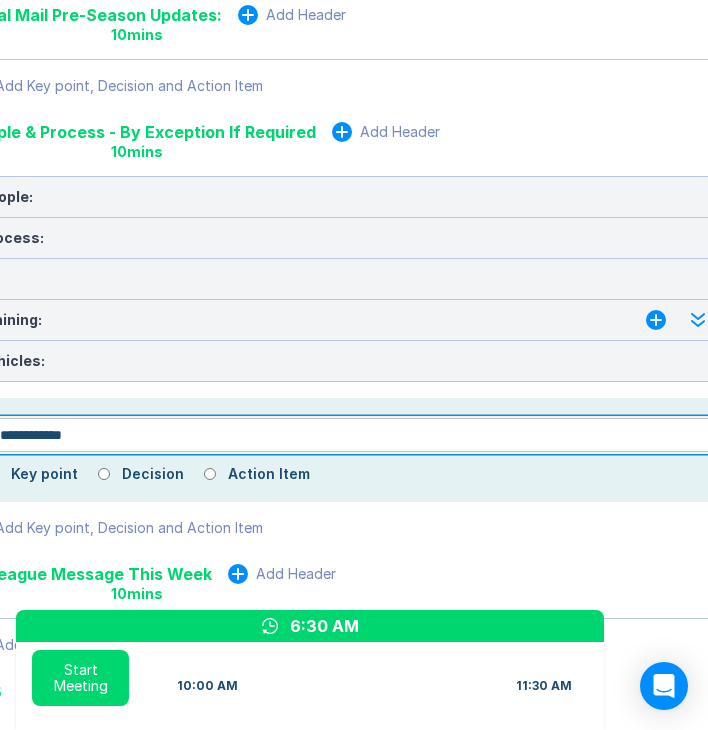 type on "*" 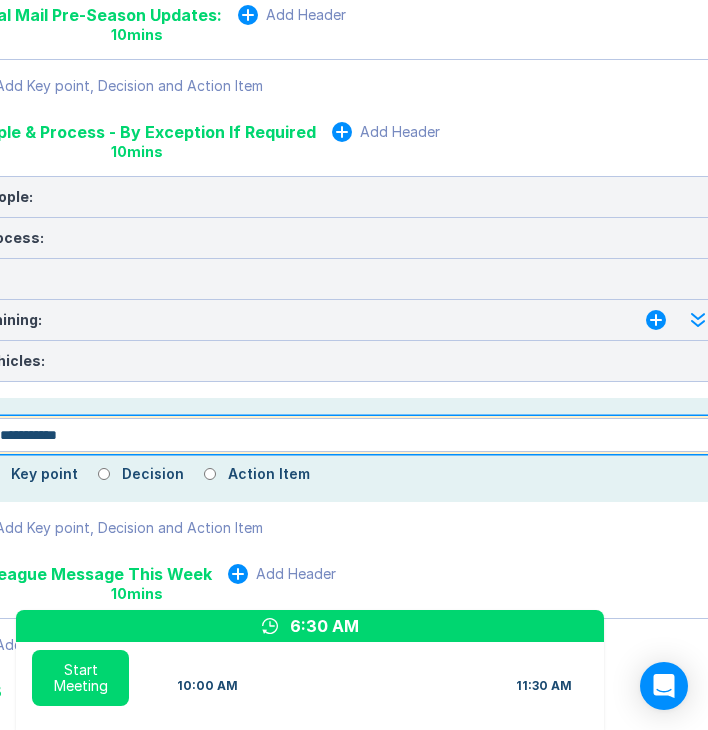 type on "*" 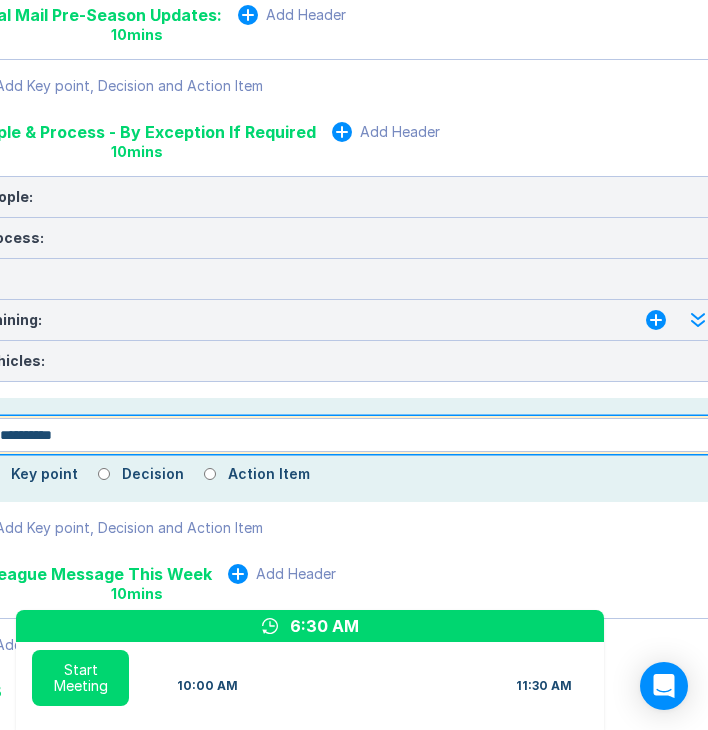 type on "*" 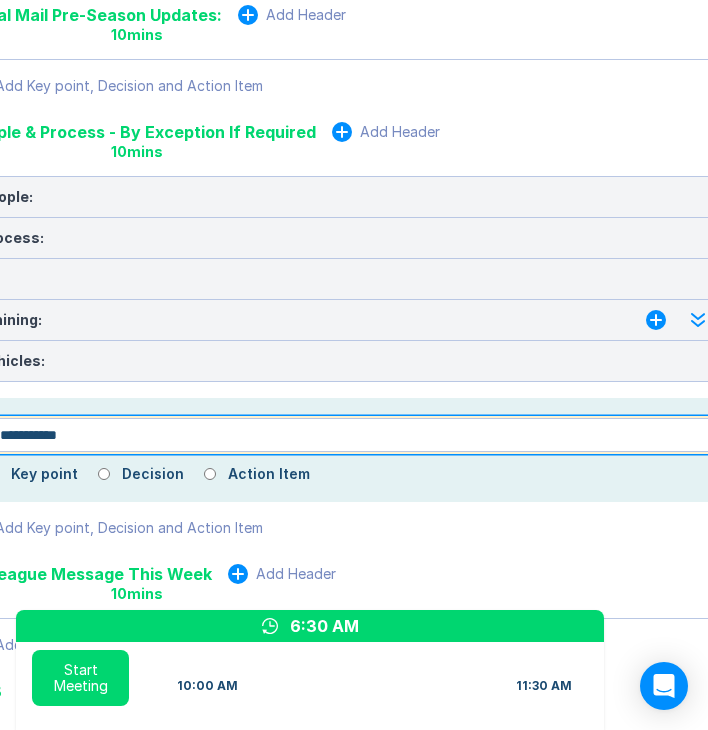 type on "*" 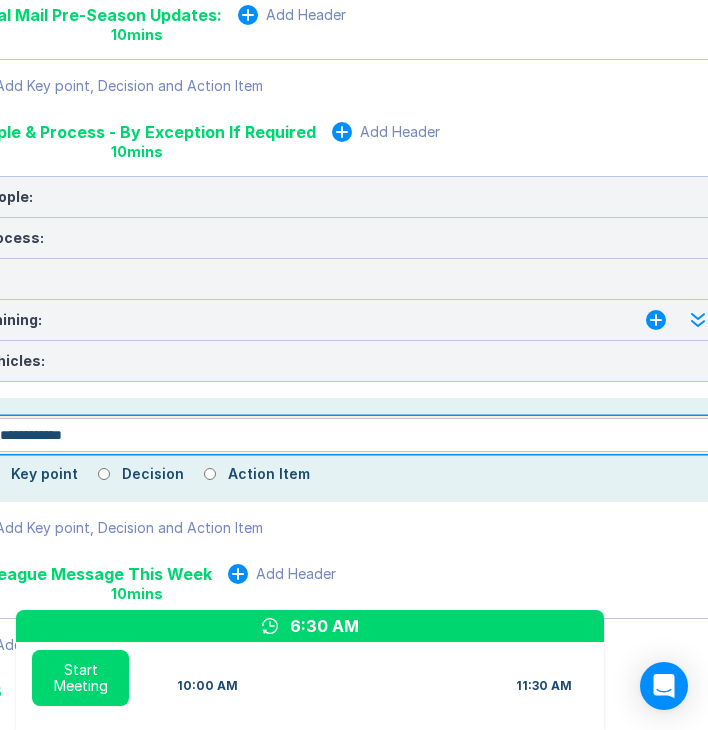type on "*" 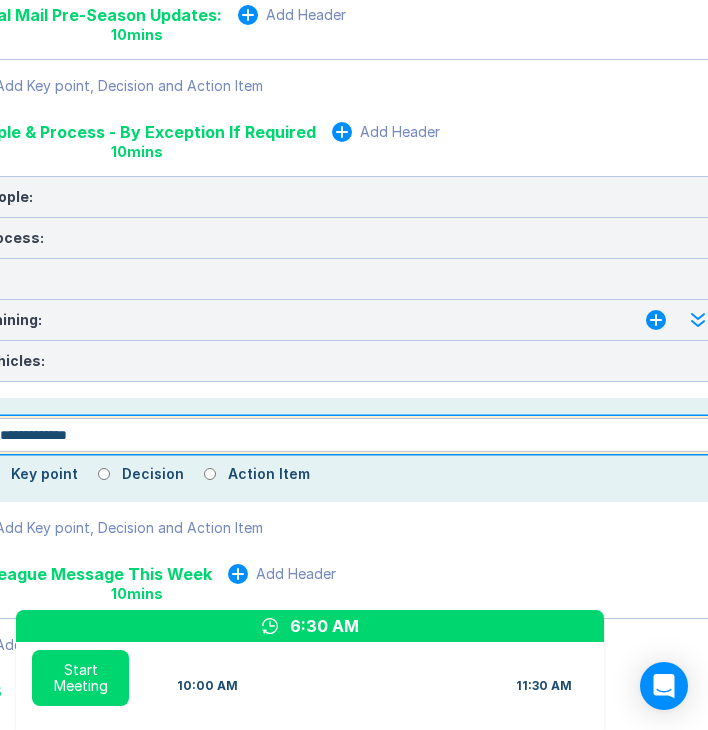 type on "*" 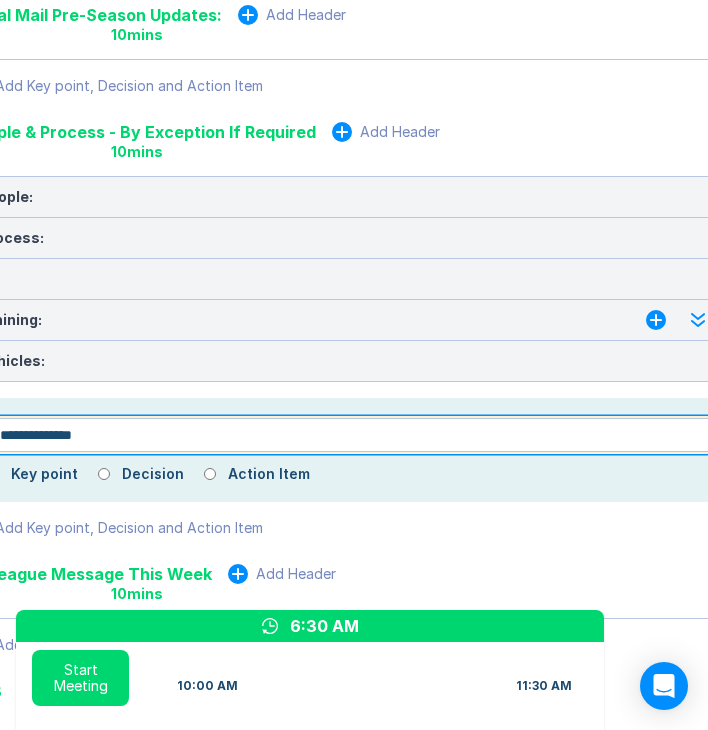 type on "*" 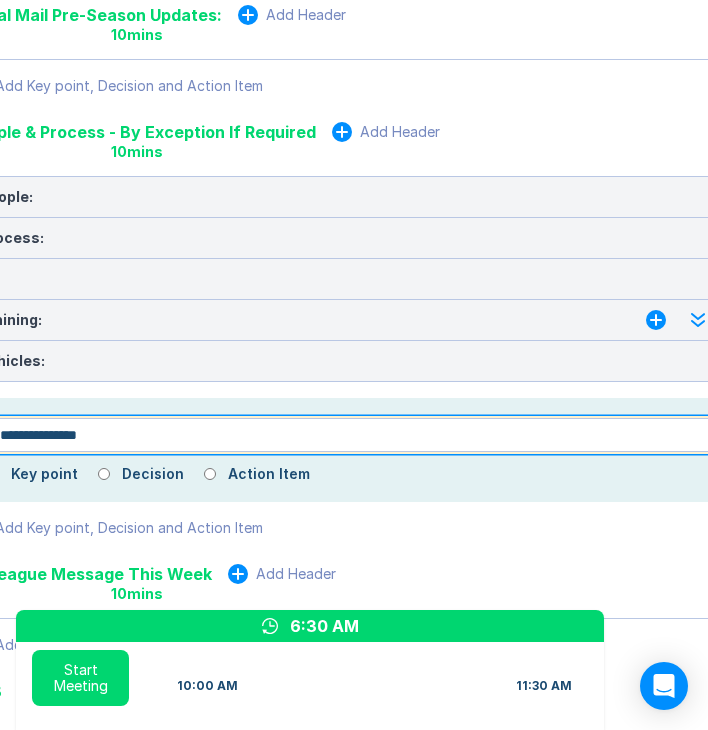 paste on "**********" 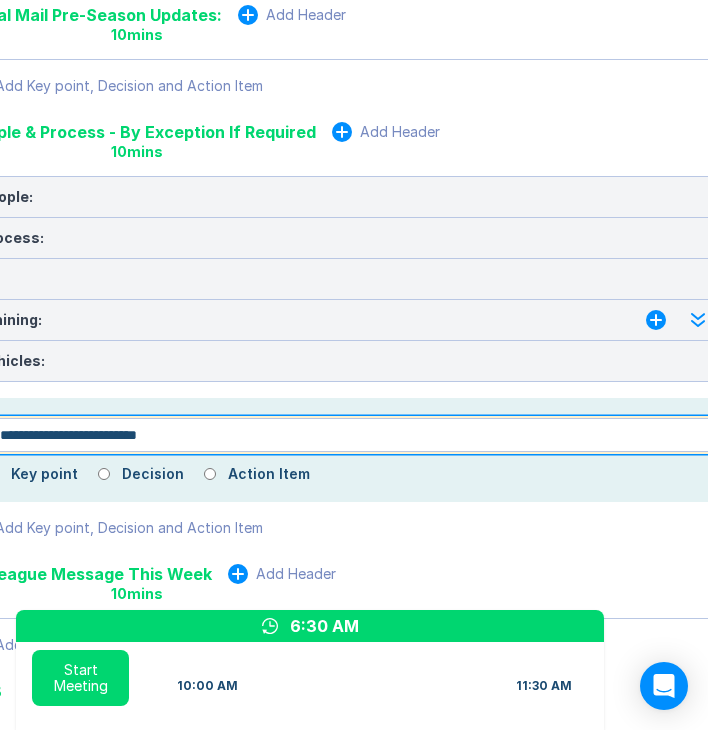 type on "*" 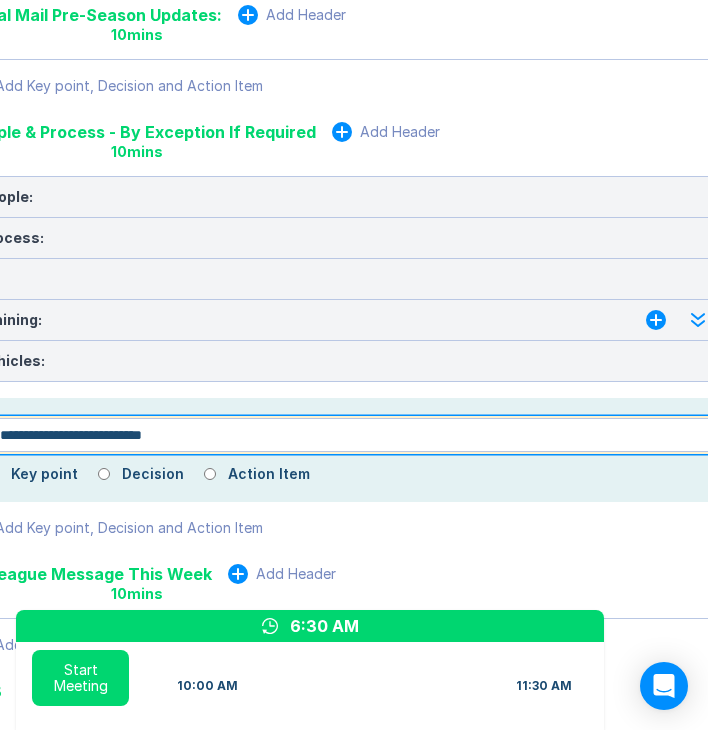 type on "*" 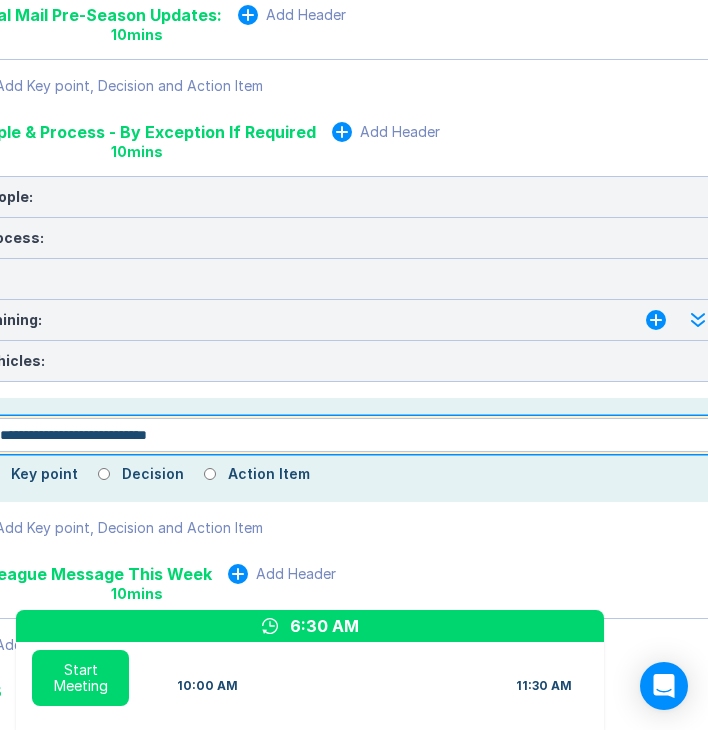 type on "*" 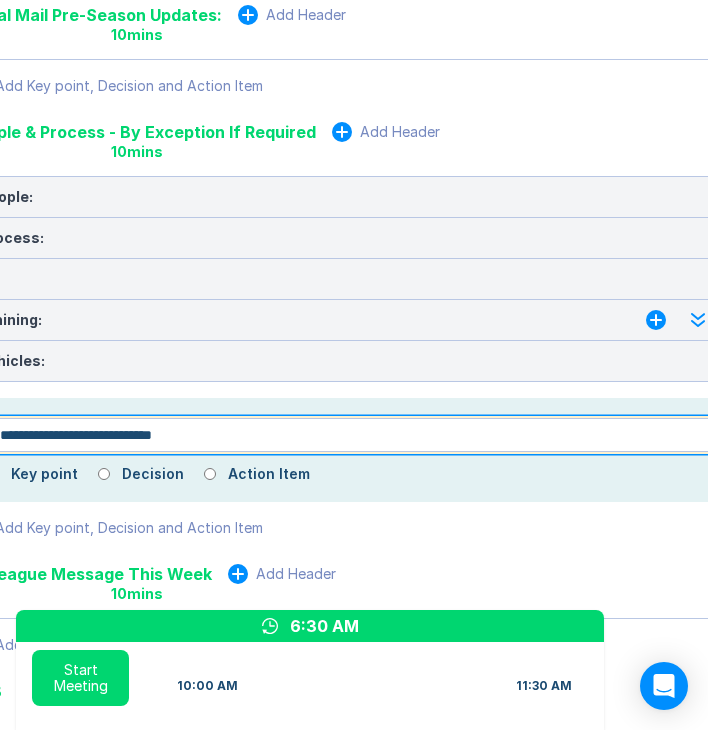 type on "*" 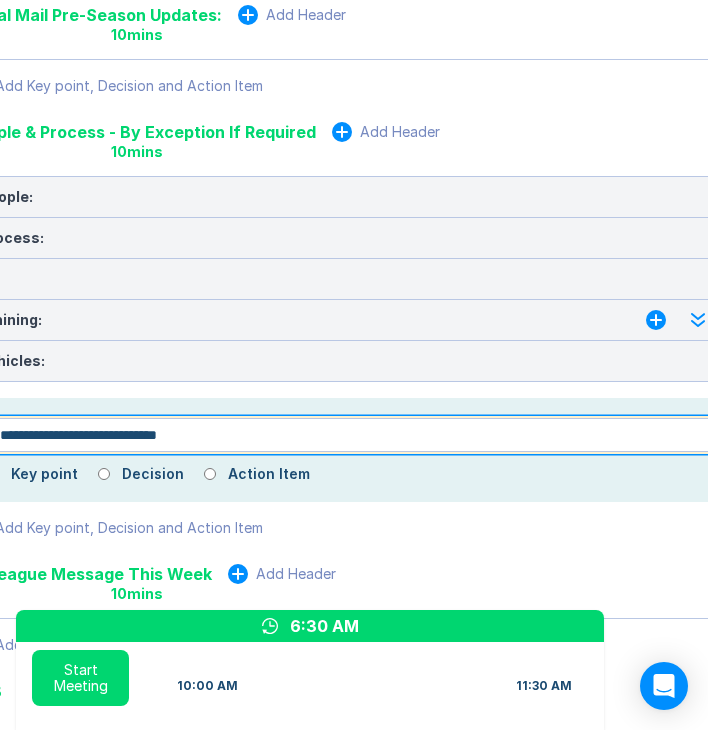 type on "*" 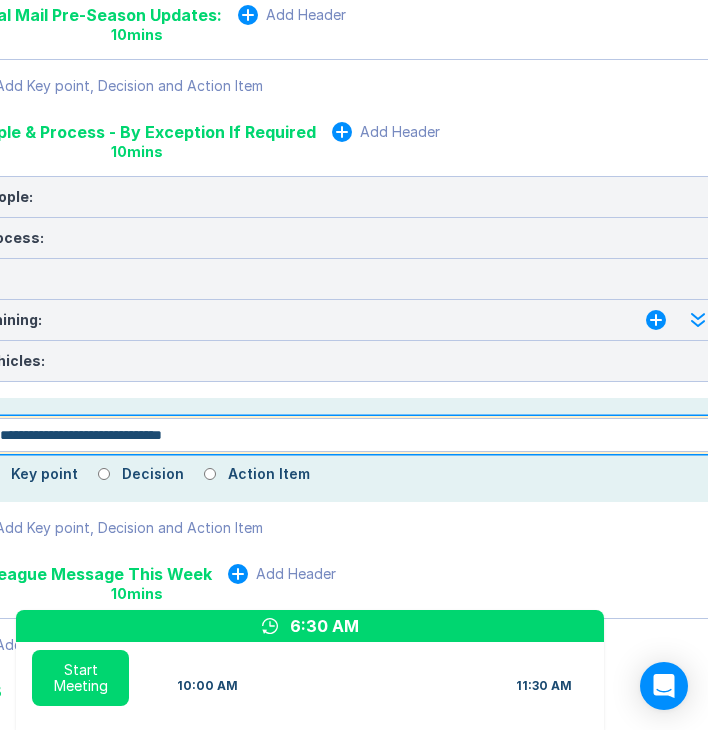 type on "*" 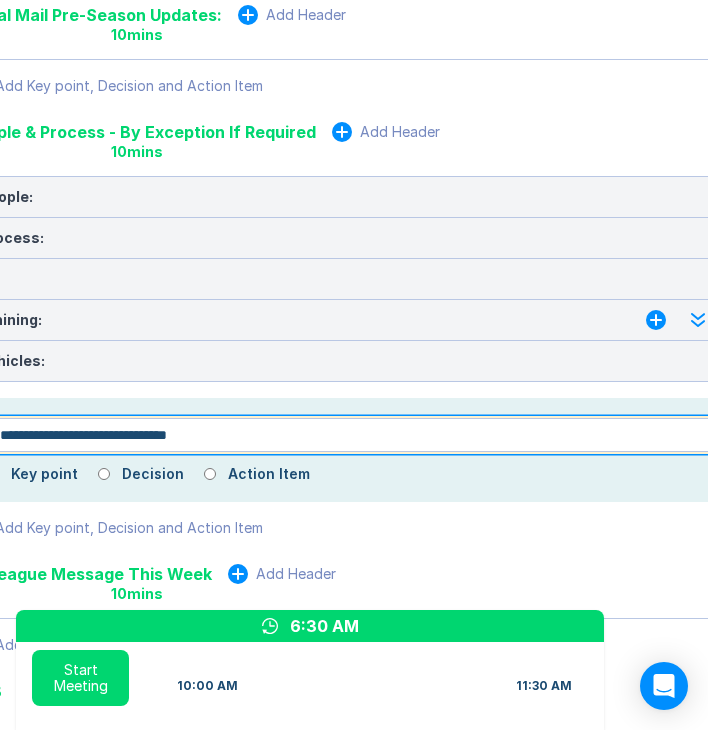 type on "*" 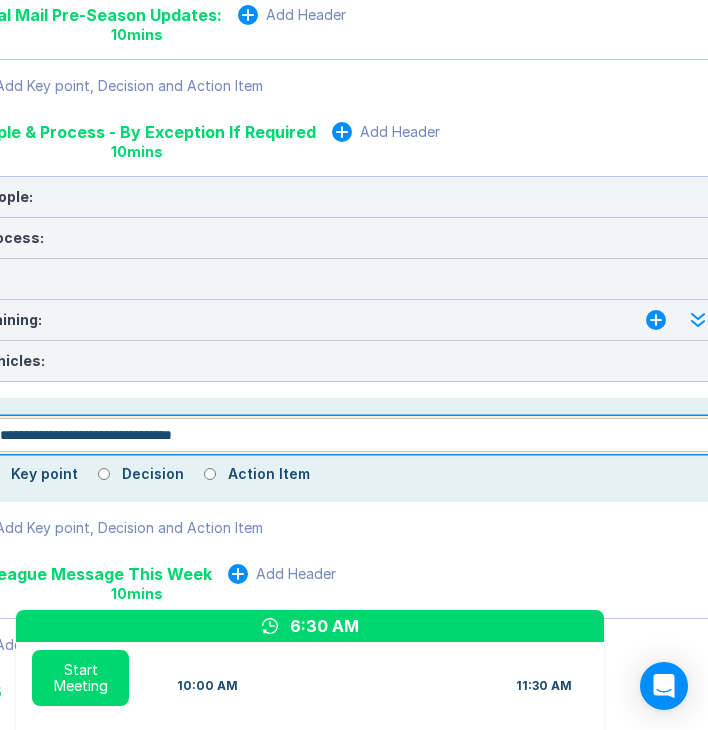 type on "*" 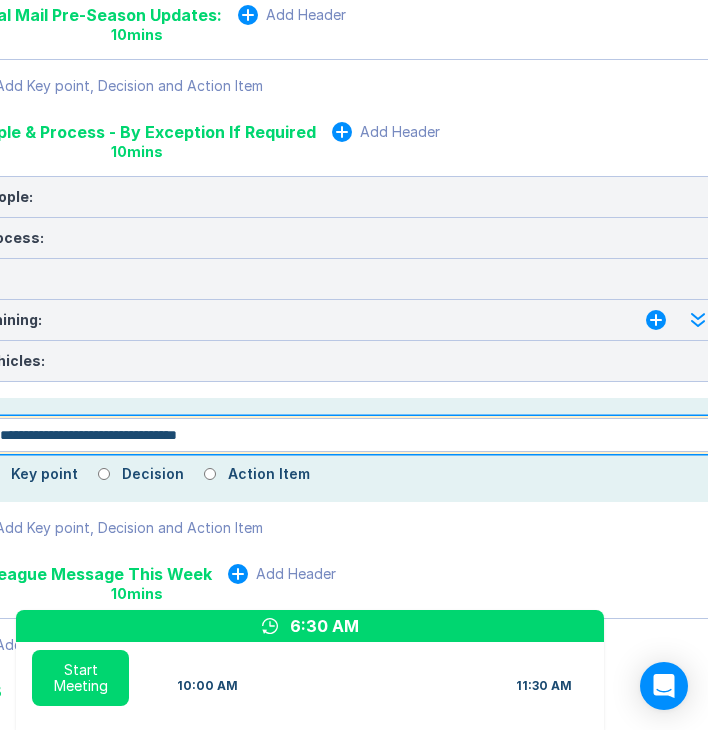 type on "*" 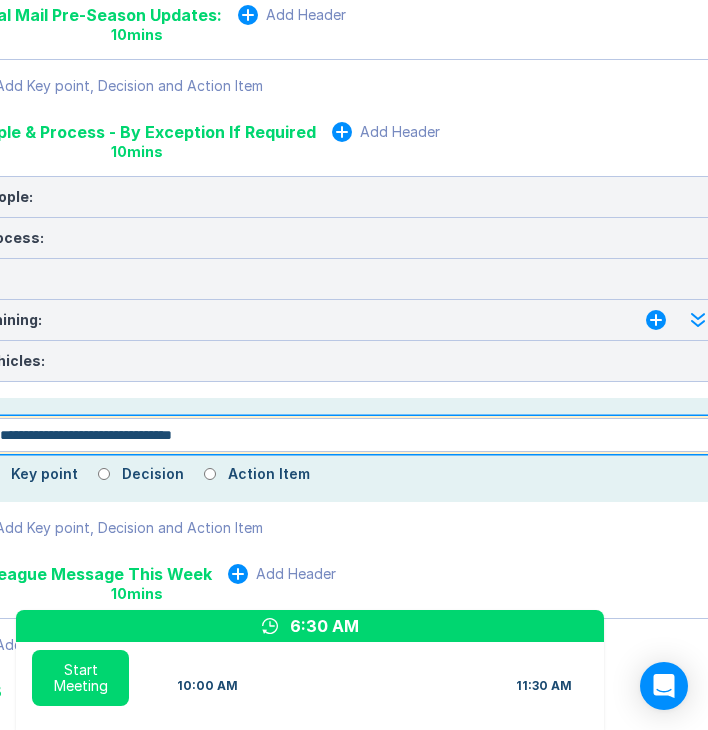 type on "*" 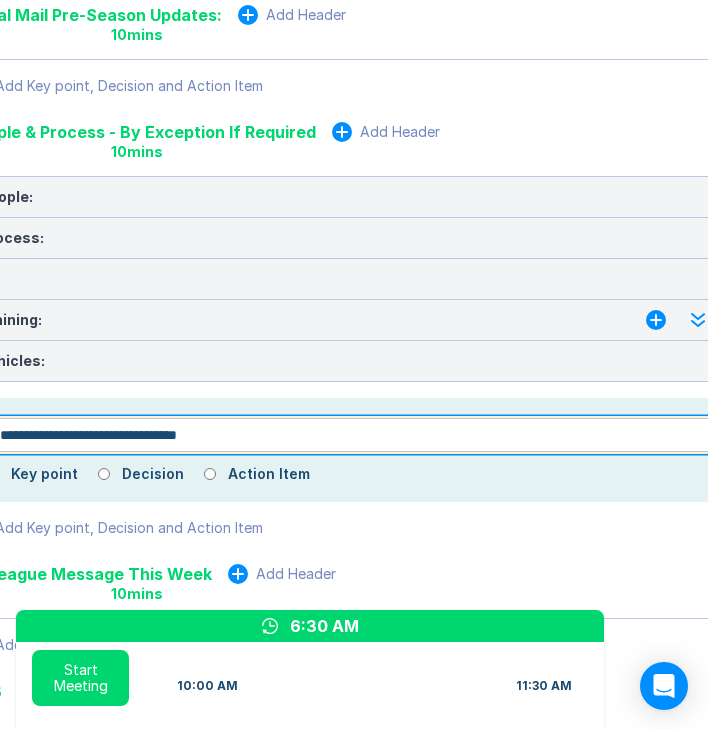 type on "*" 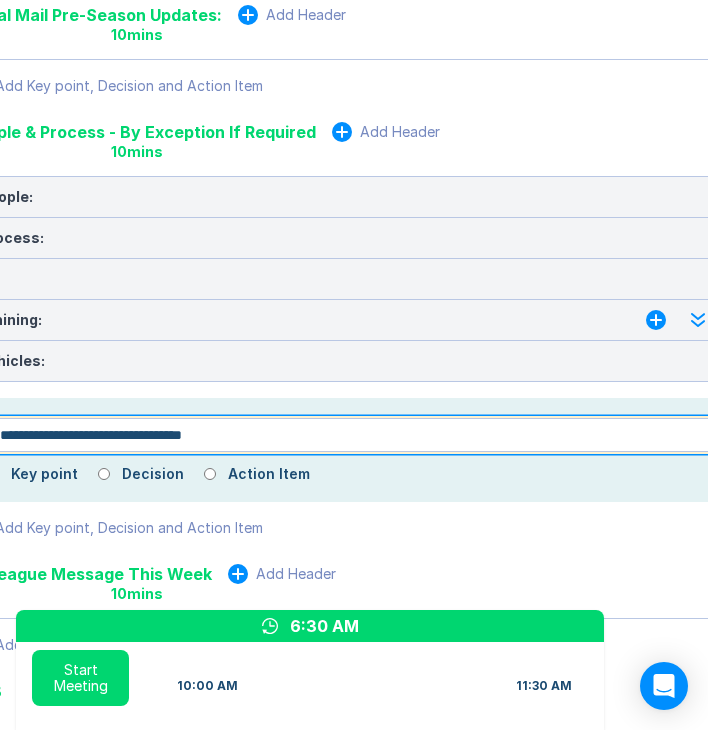 type on "*" 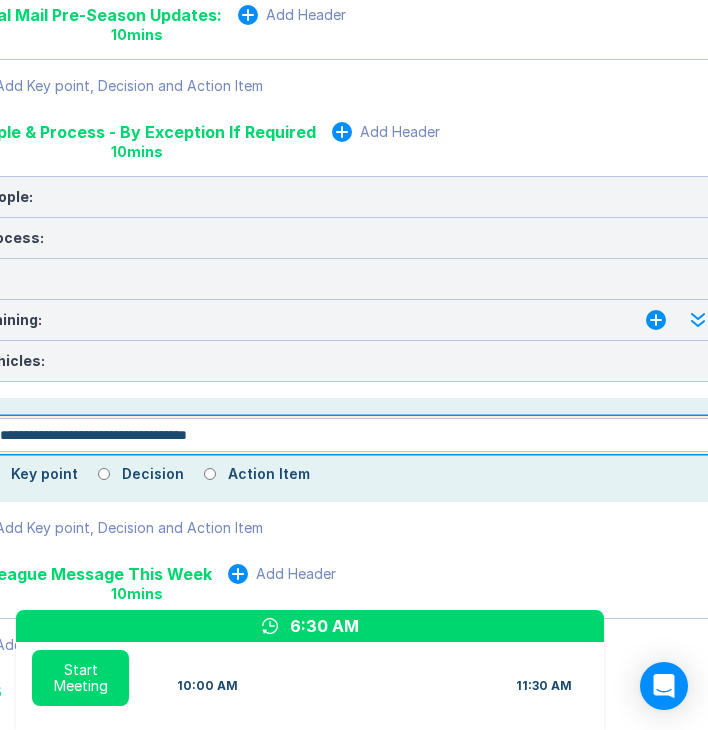 type on "*" 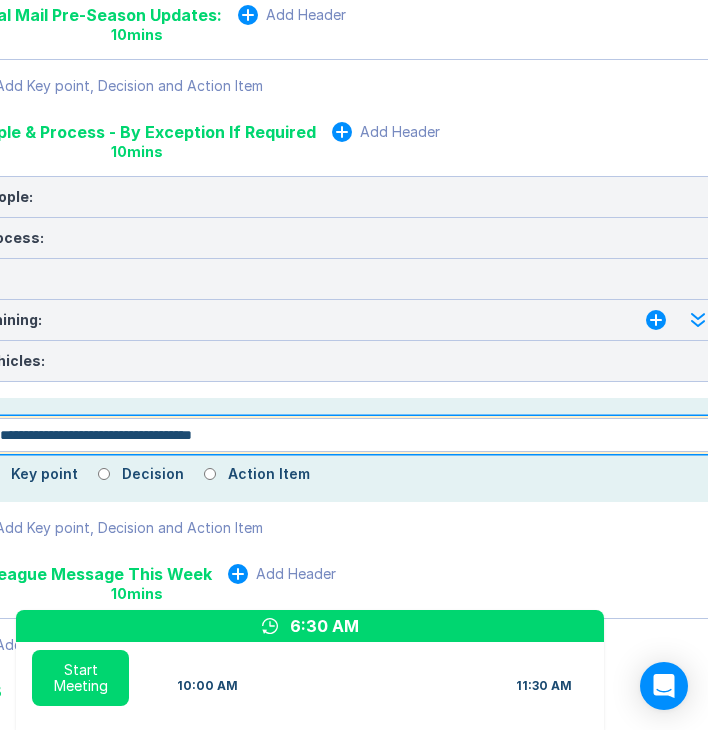 type on "*" 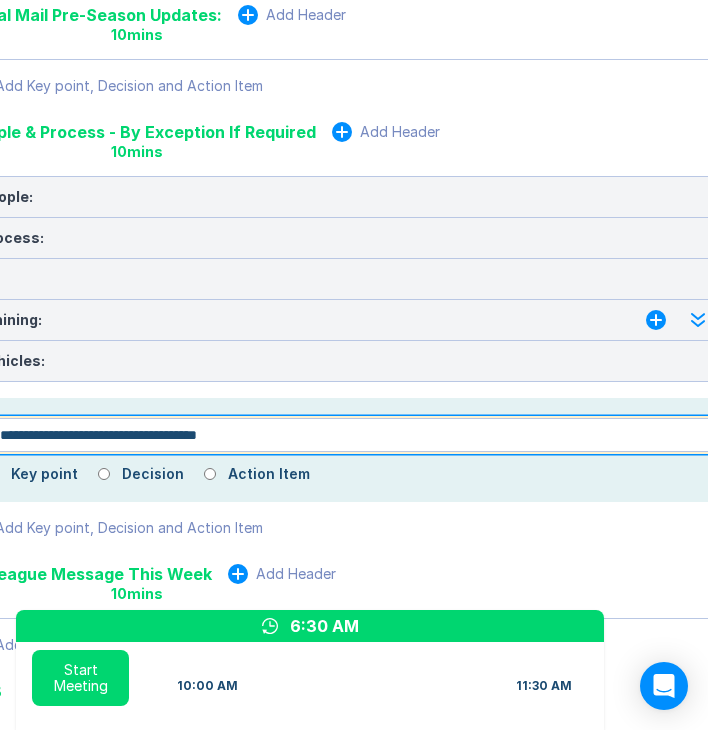 type on "*" 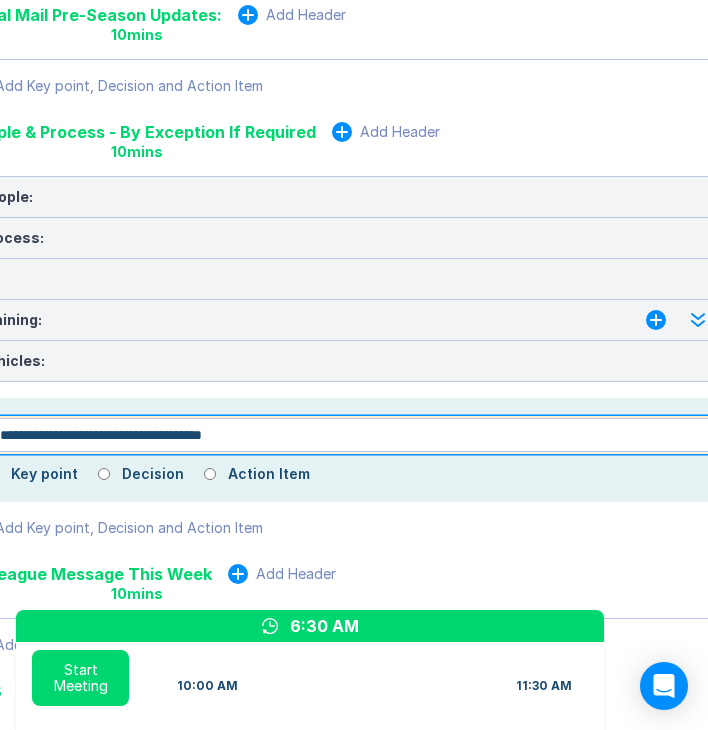type on "*" 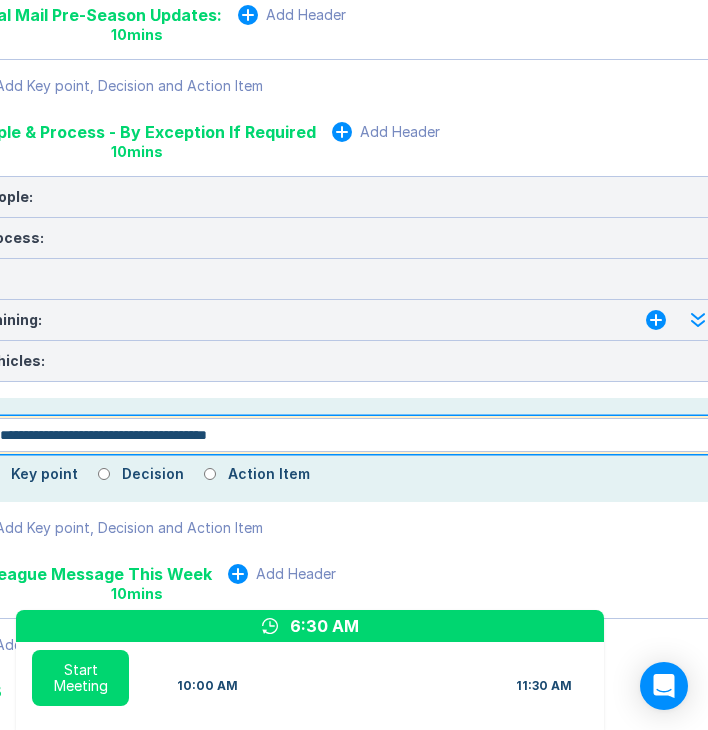 type on "*" 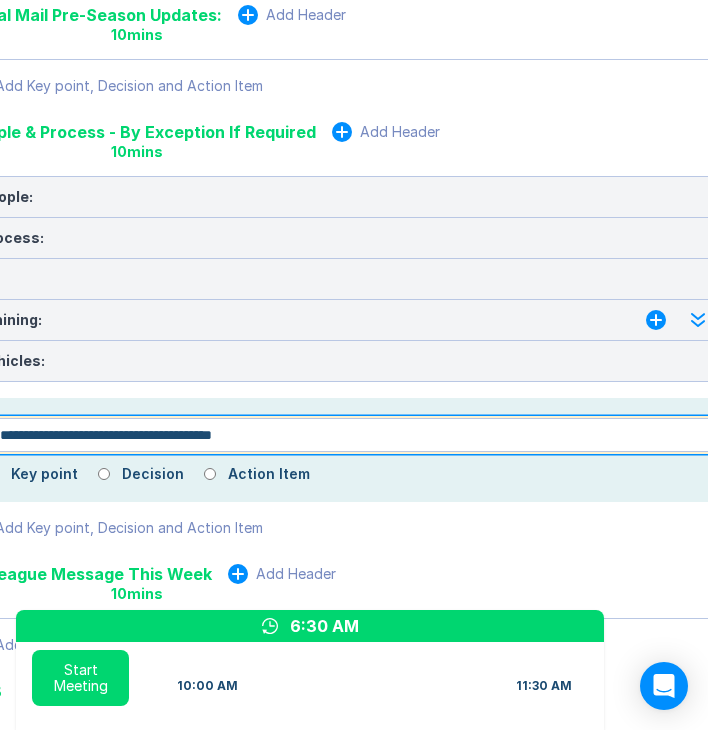 type on "*" 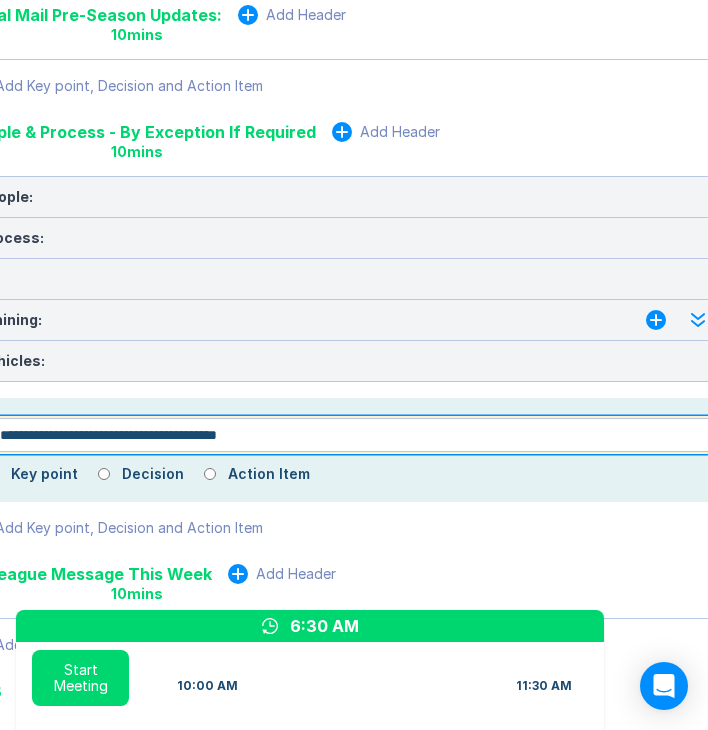 type on "*" 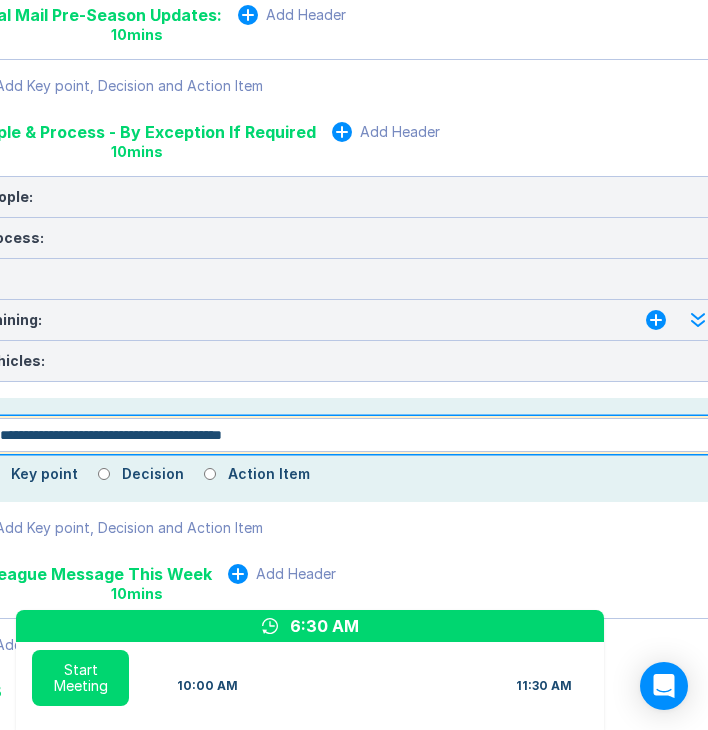 type on "*" 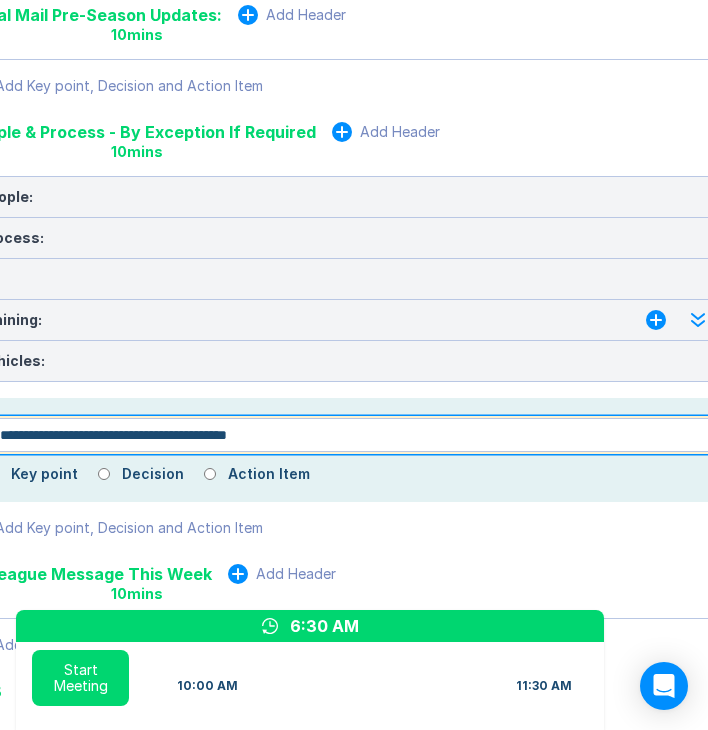 type on "*" 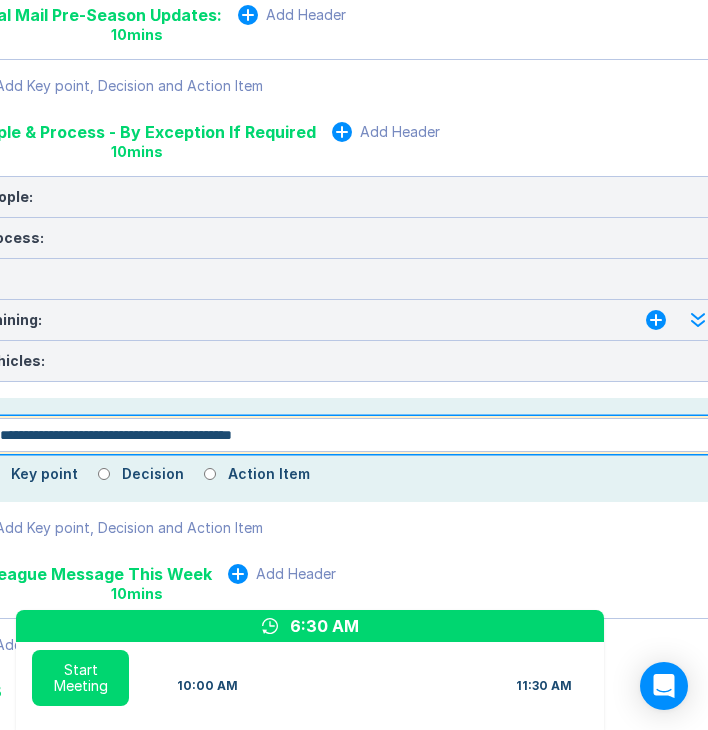 type on "*" 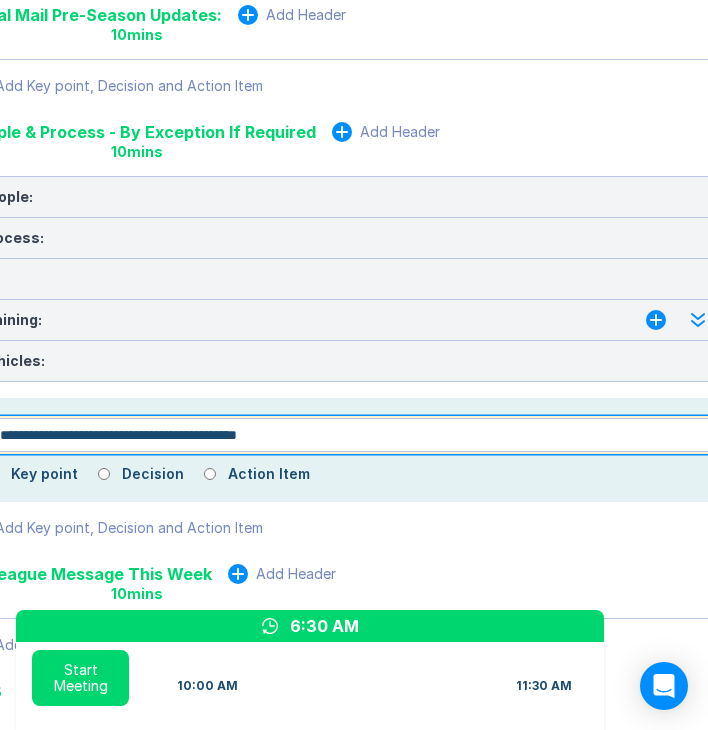 type on "*" 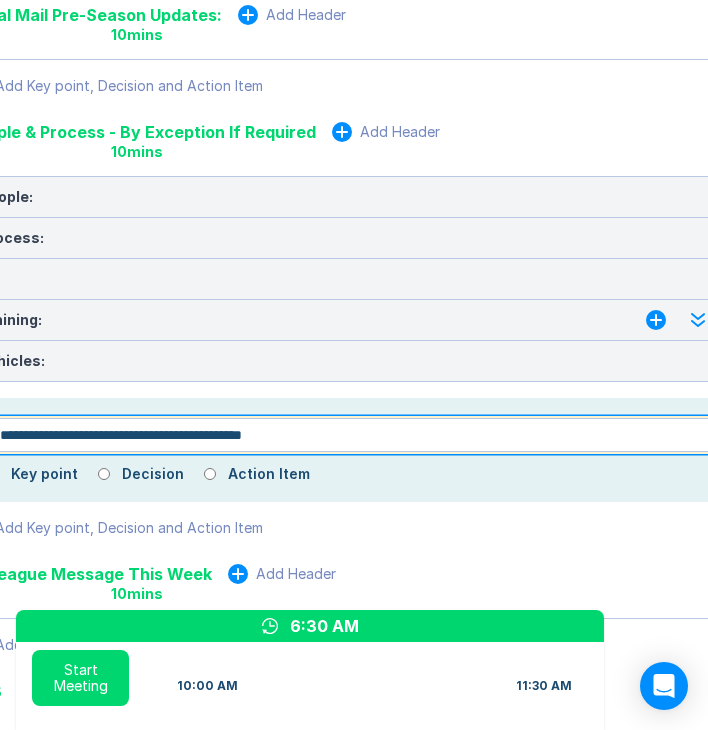 type on "*" 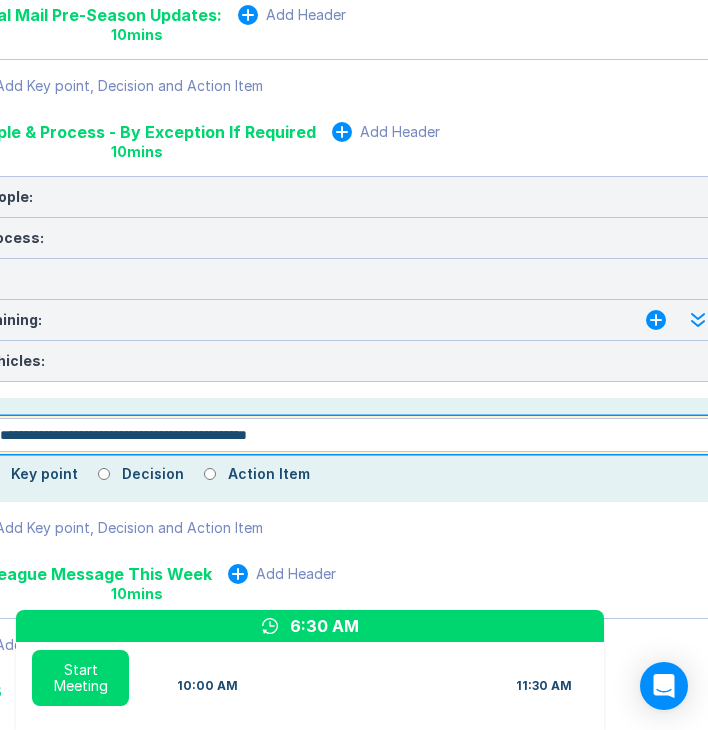 type on "*" 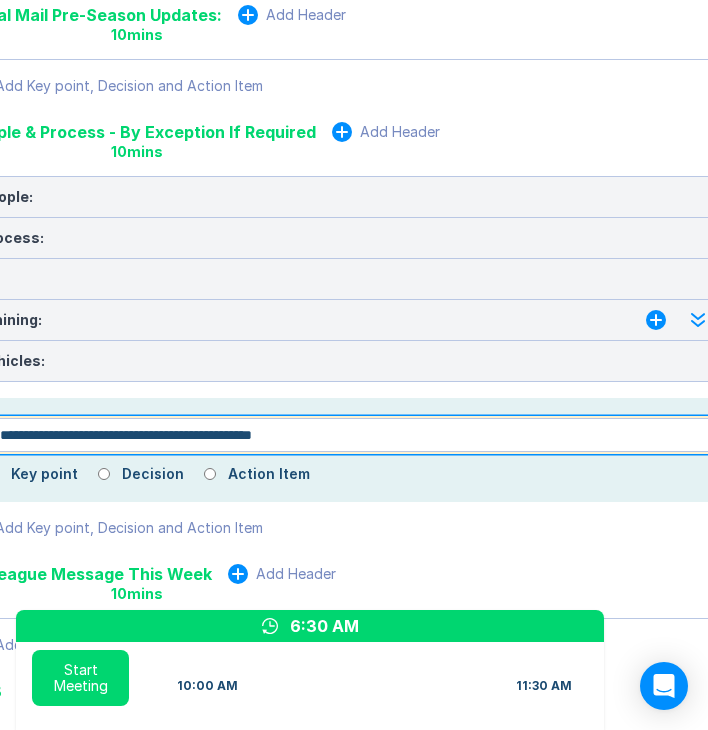 type on "*" 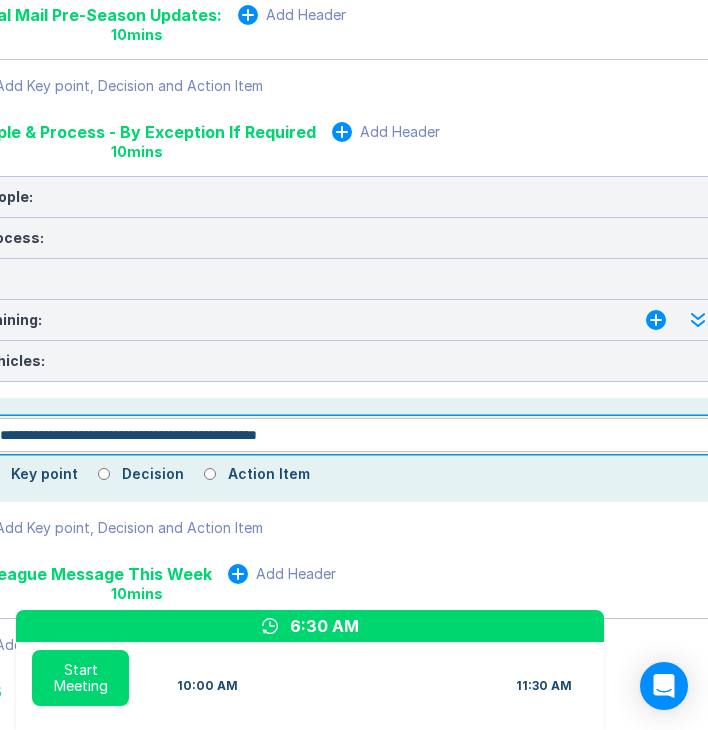 type on "*" 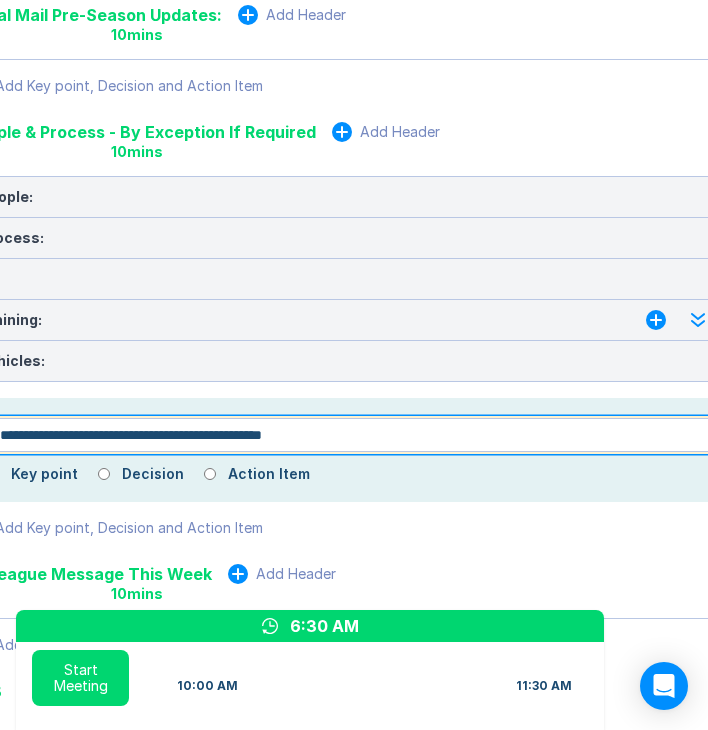 type on "*" 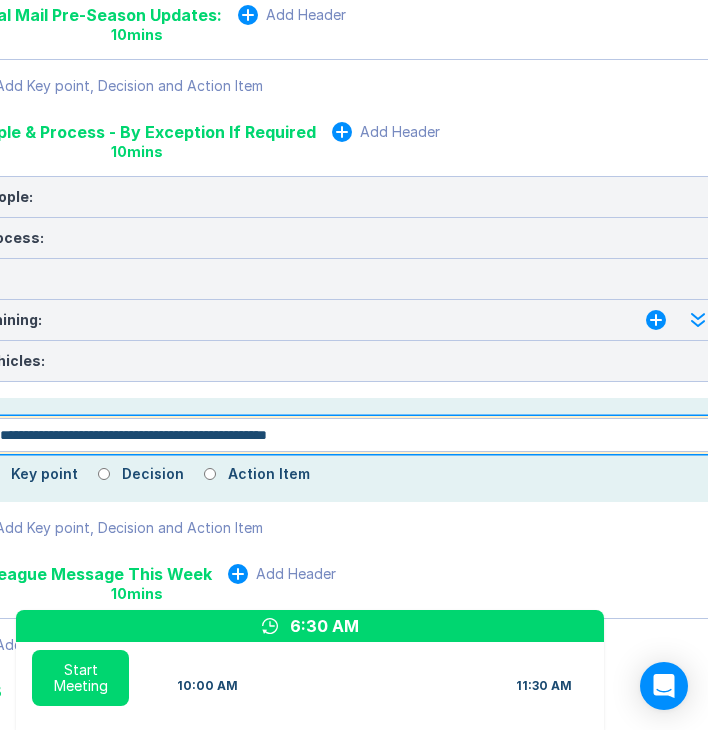 type on "*" 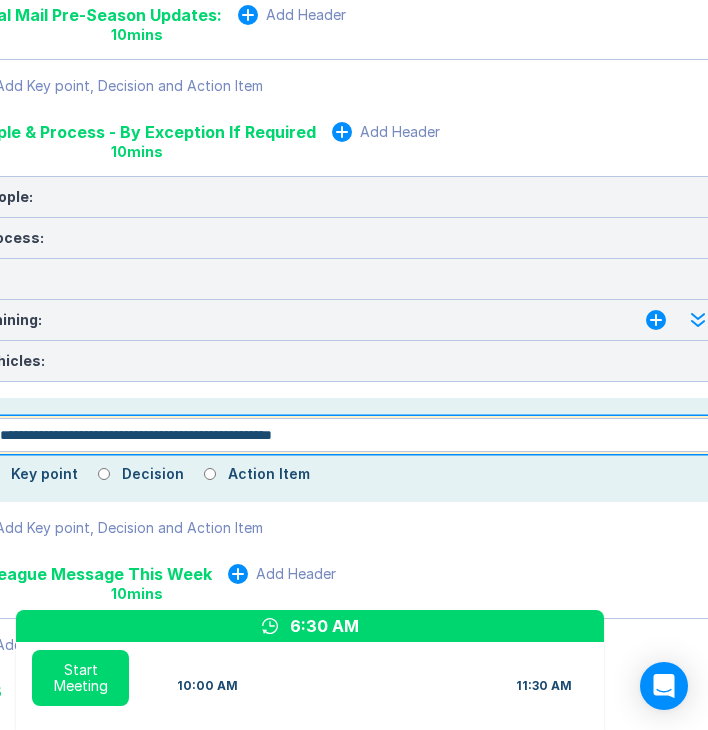 type on "*" 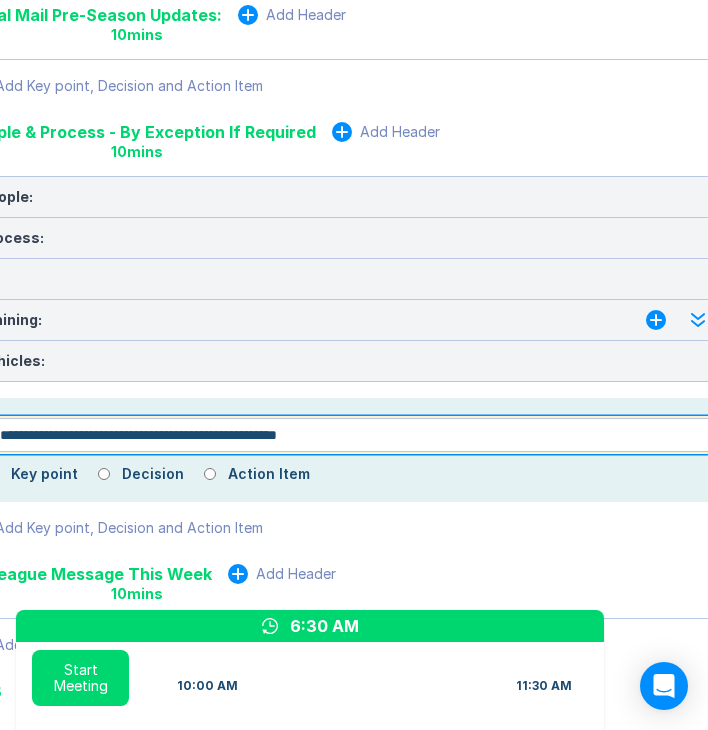 type on "*" 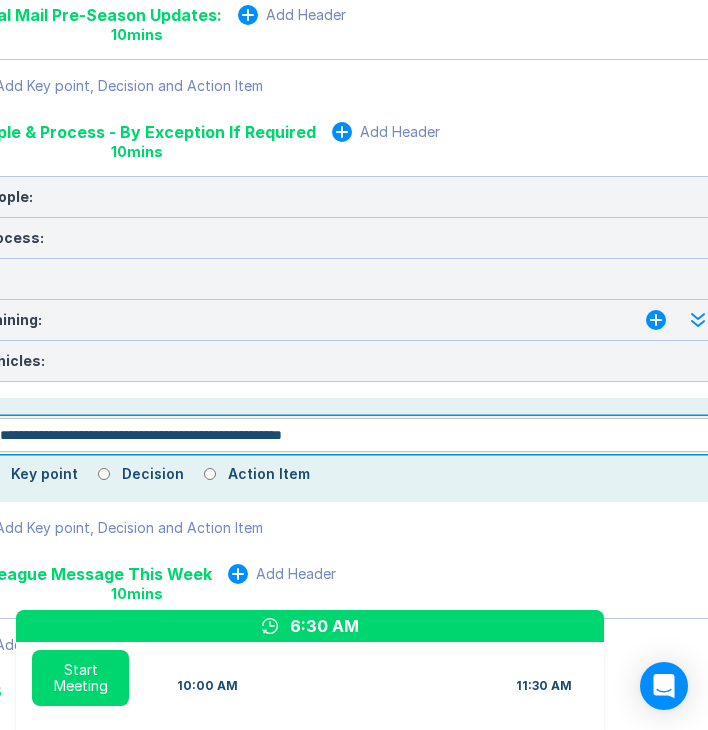 type on "*" 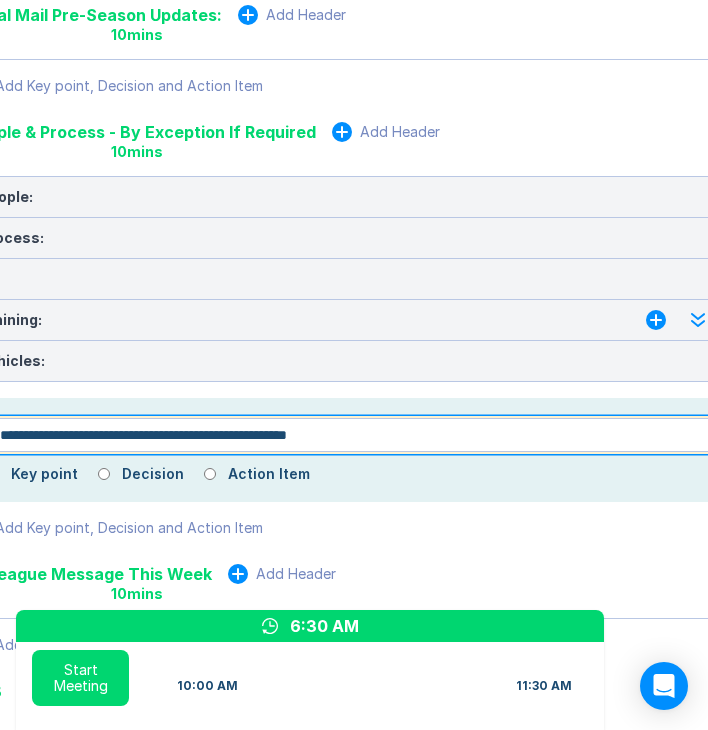 type on "*" 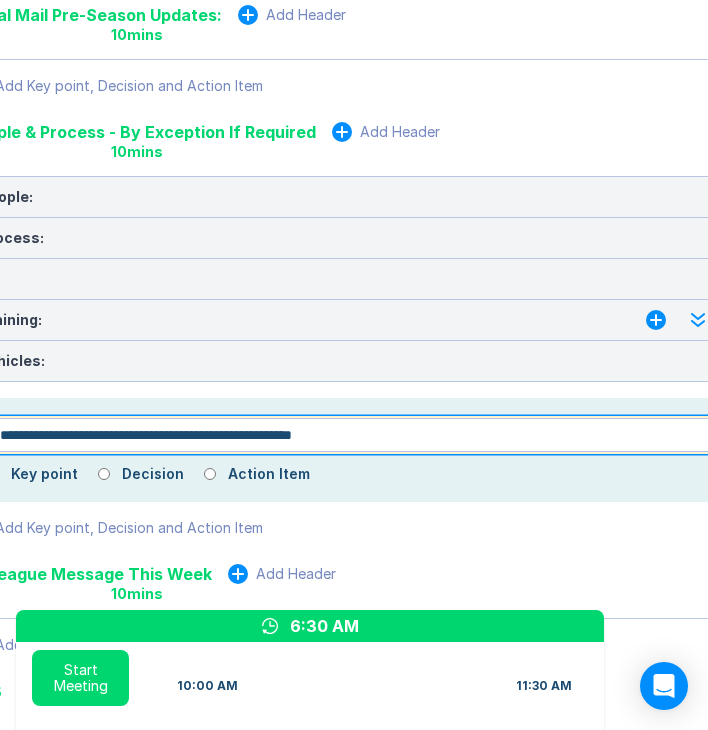 type on "*" 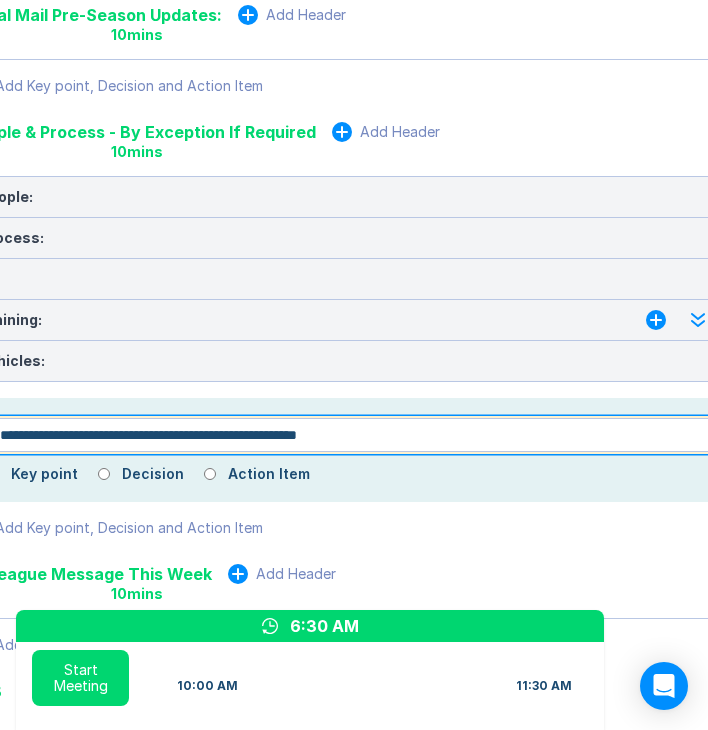 type on "*" 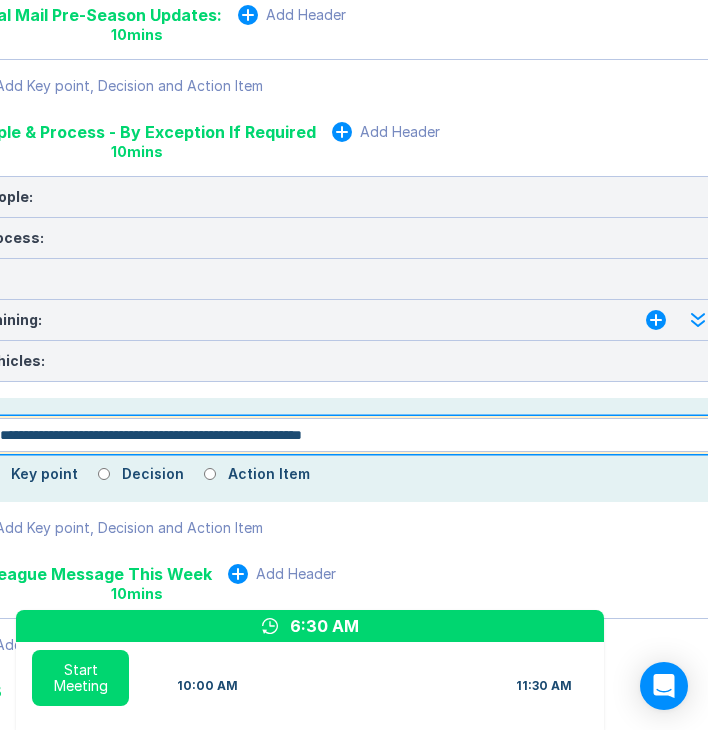 type on "*" 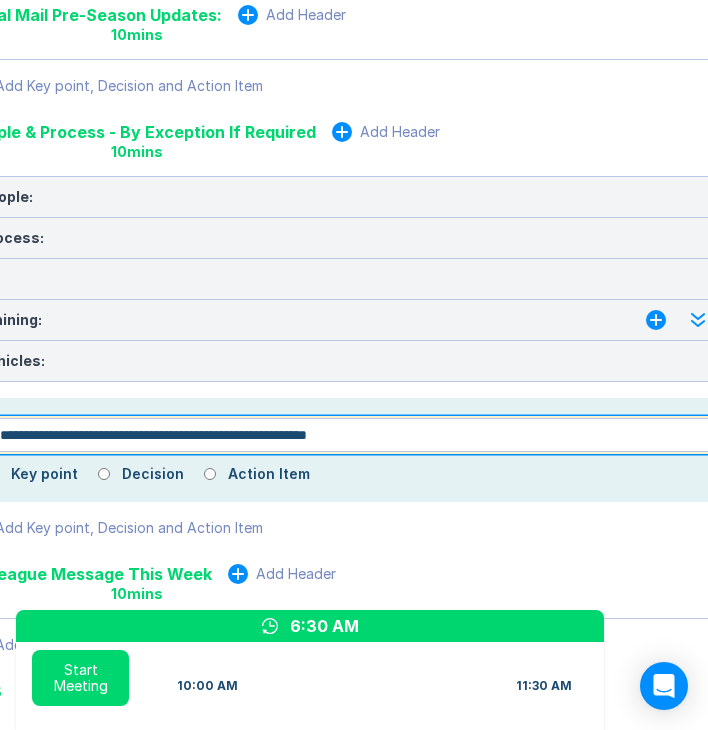 type on "*" 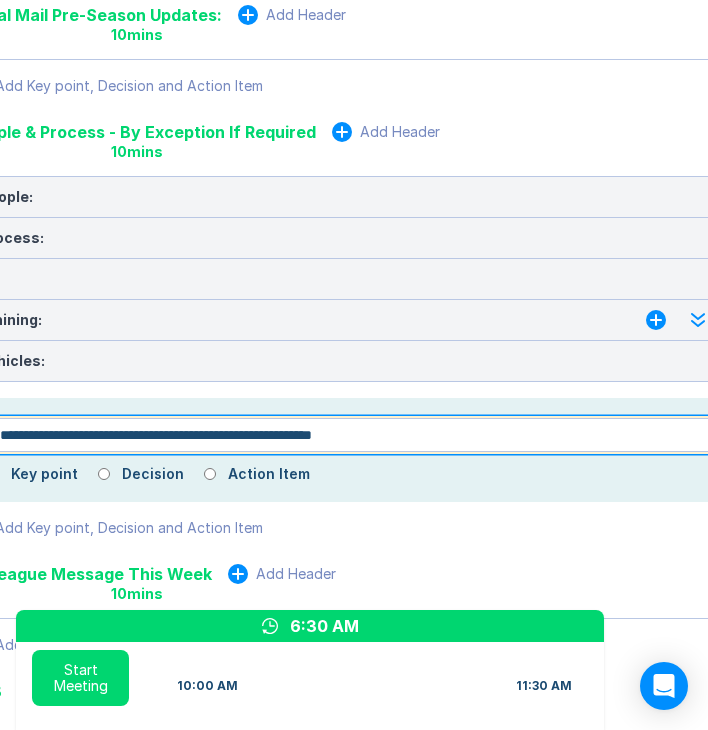 type on "*" 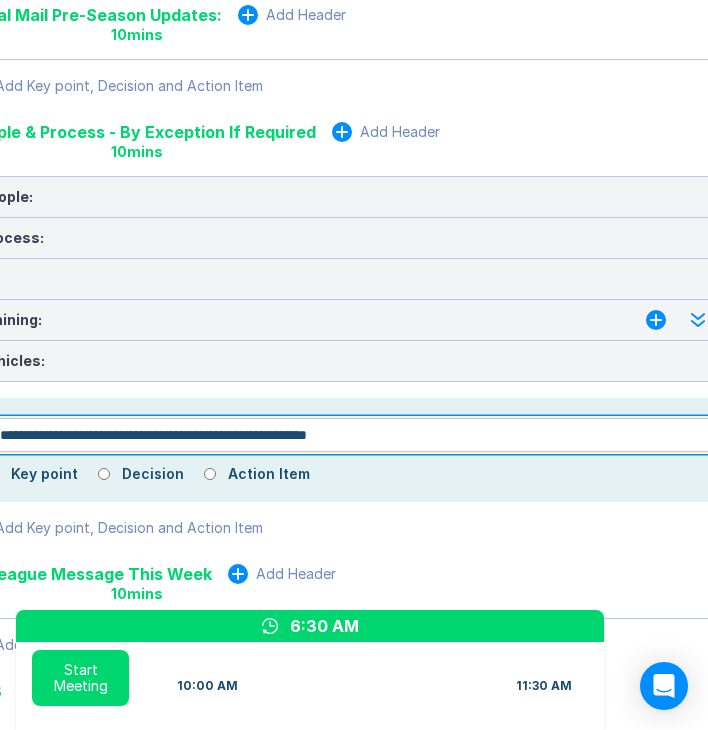 type on "*" 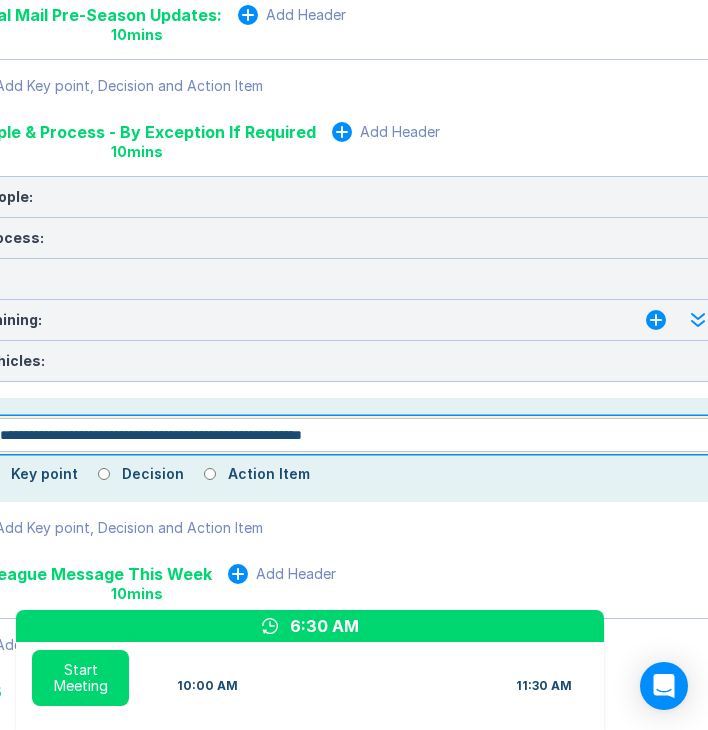 type on "*" 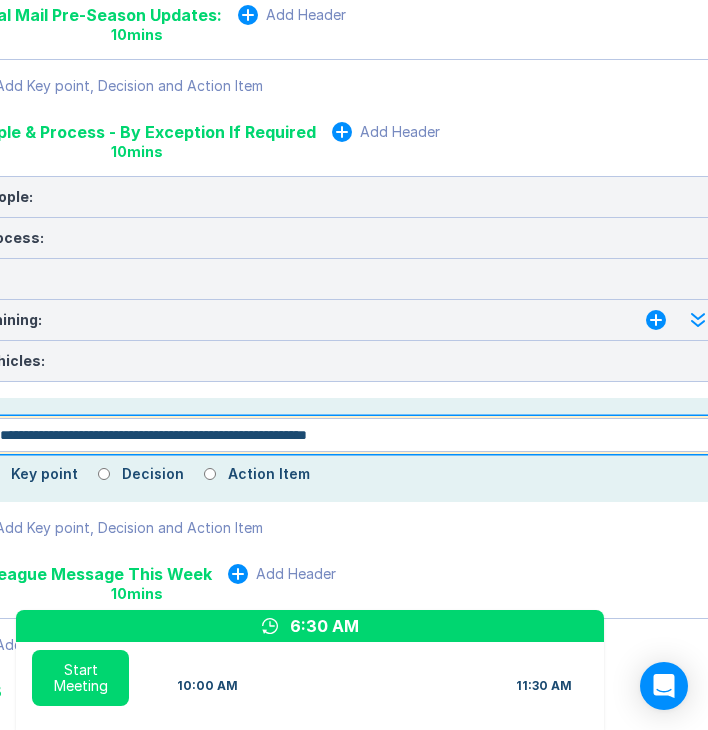type on "*" 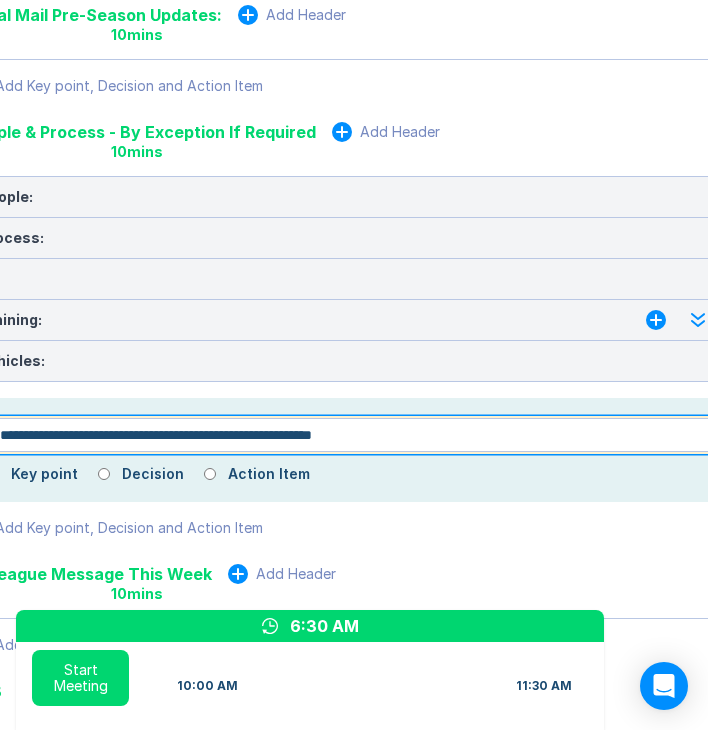 type on "*" 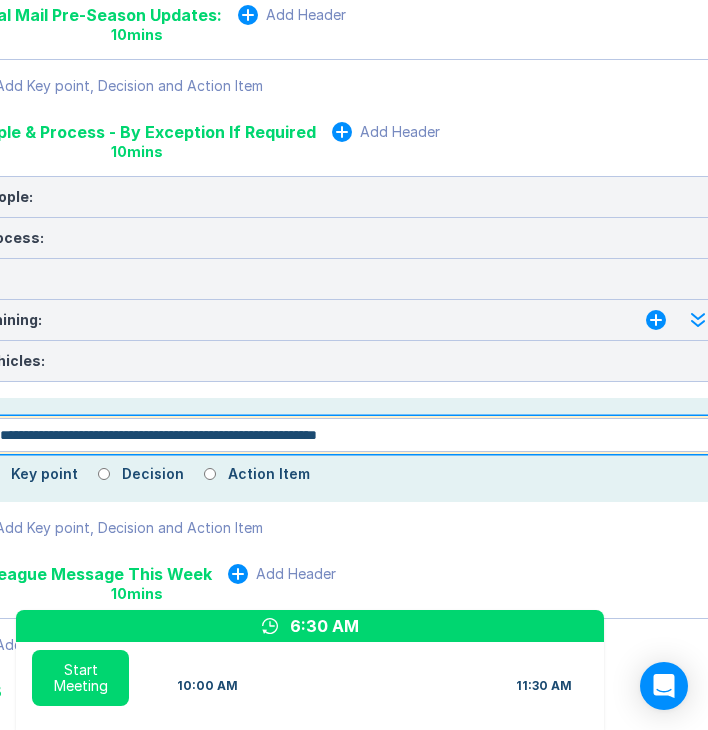 type on "*" 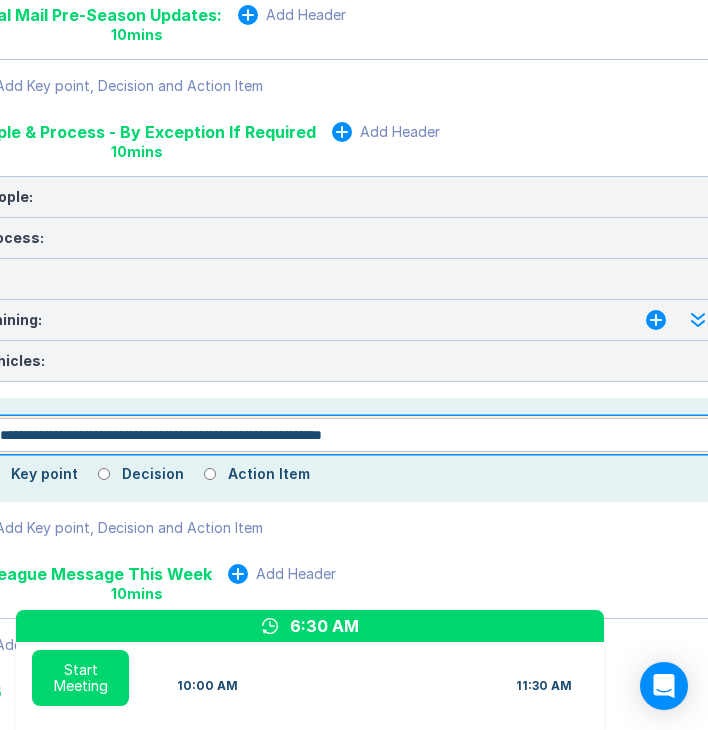 type on "*" 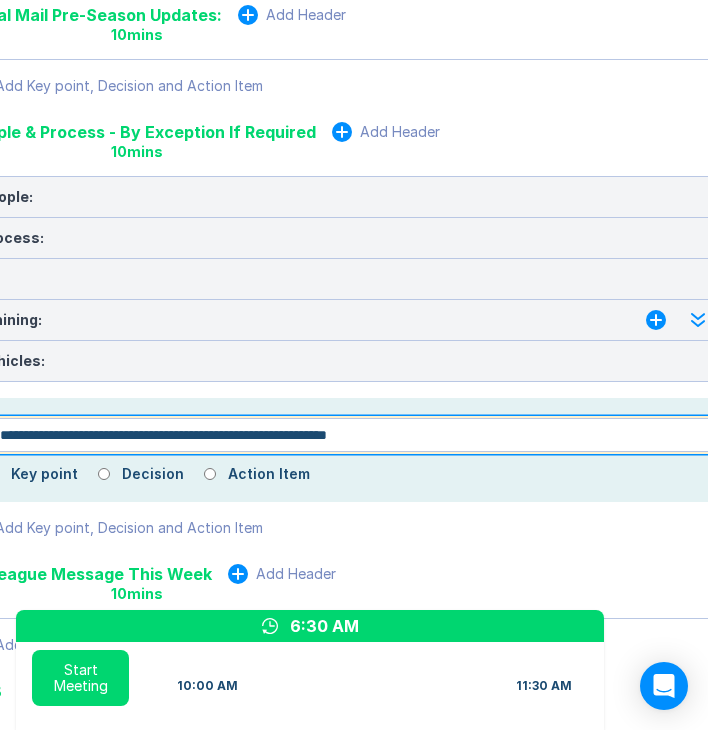 type on "*" 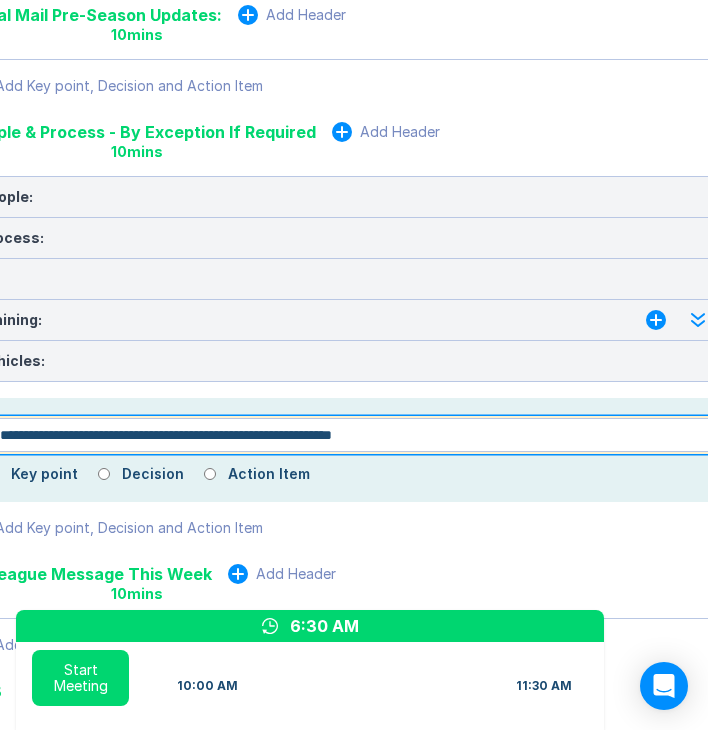 type on "*" 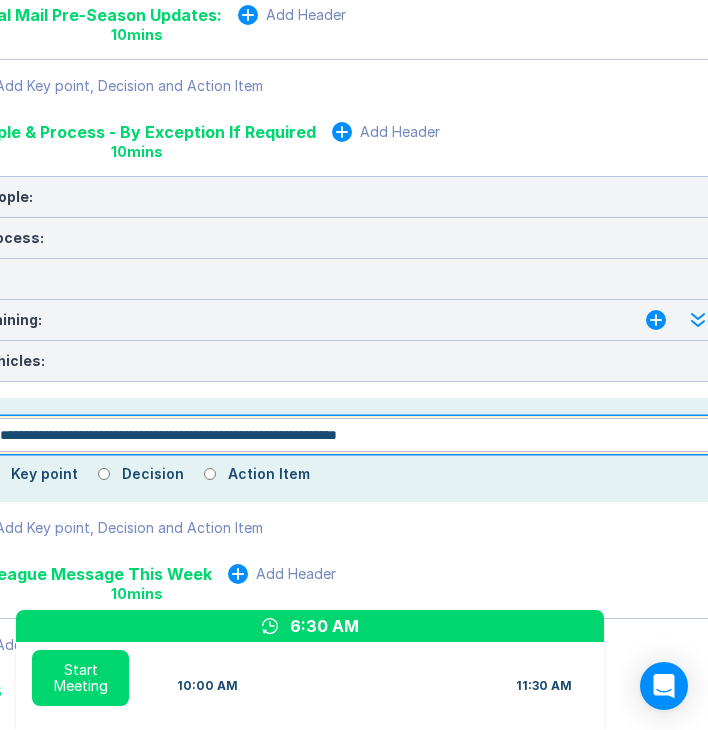 type on "*" 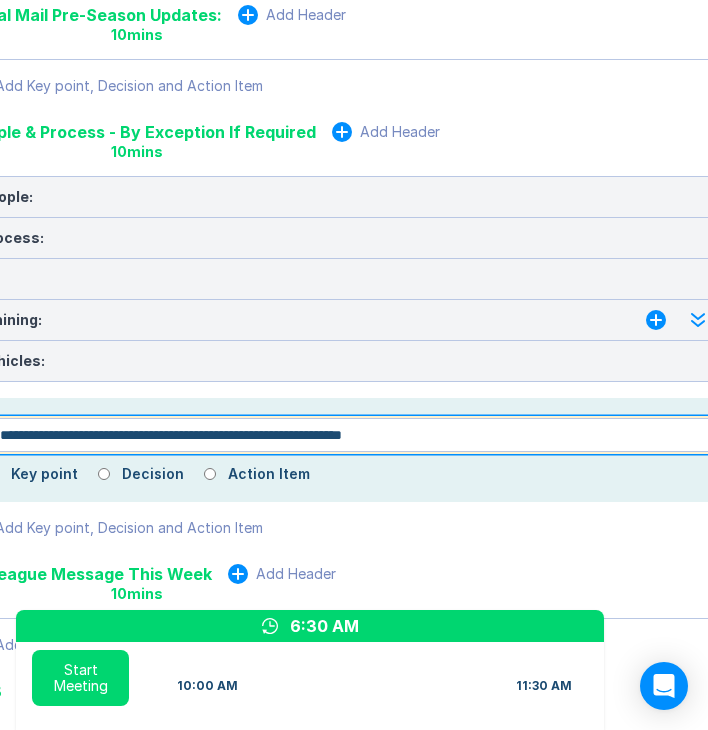 type on "*" 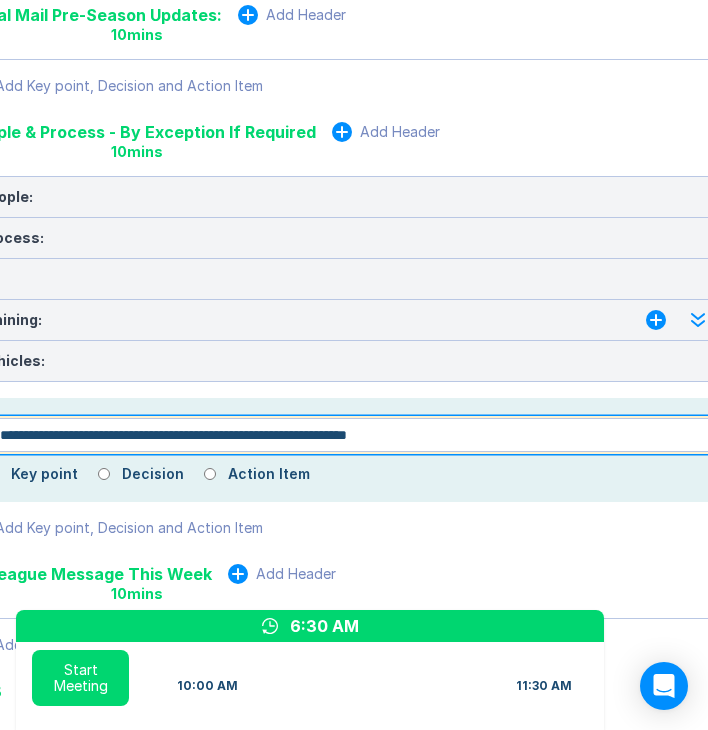 type on "*" 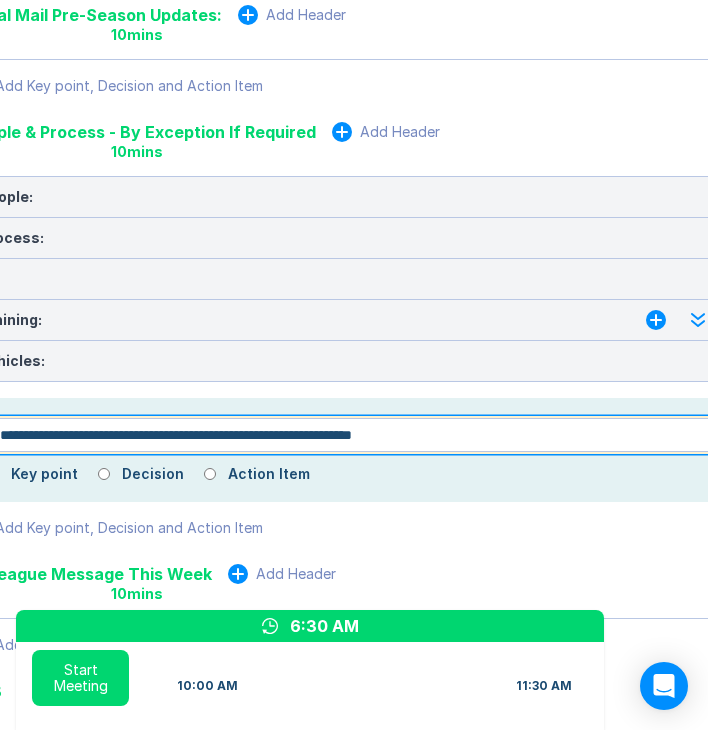 type on "*" 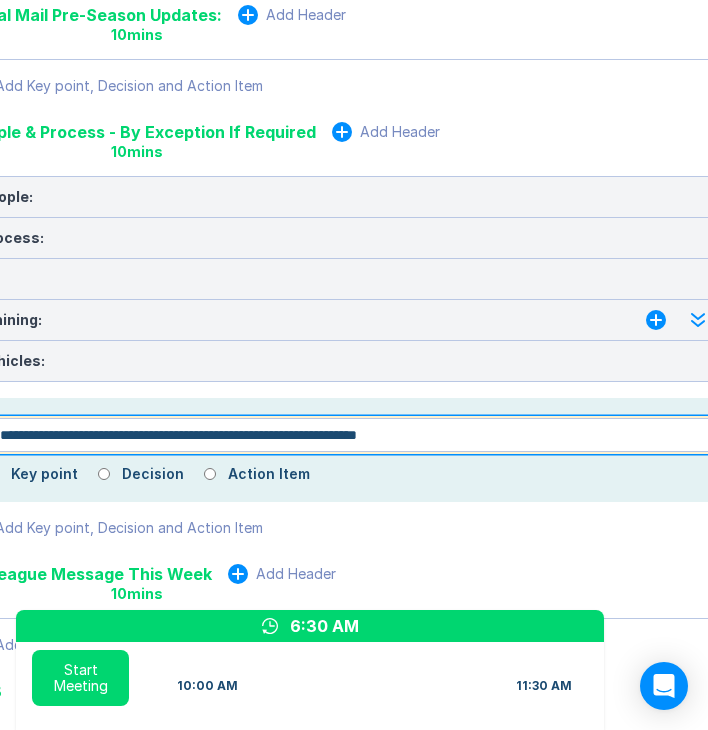 type on "*" 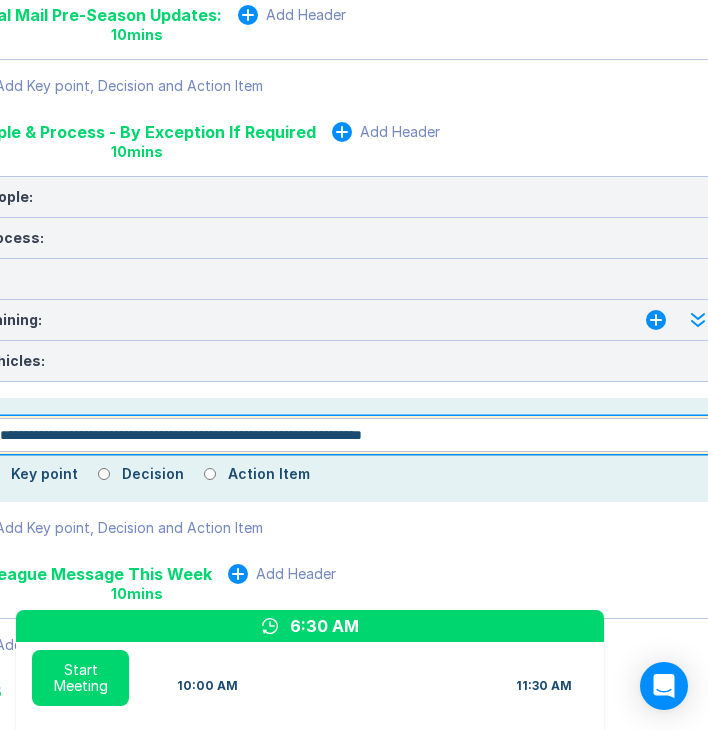 type on "*" 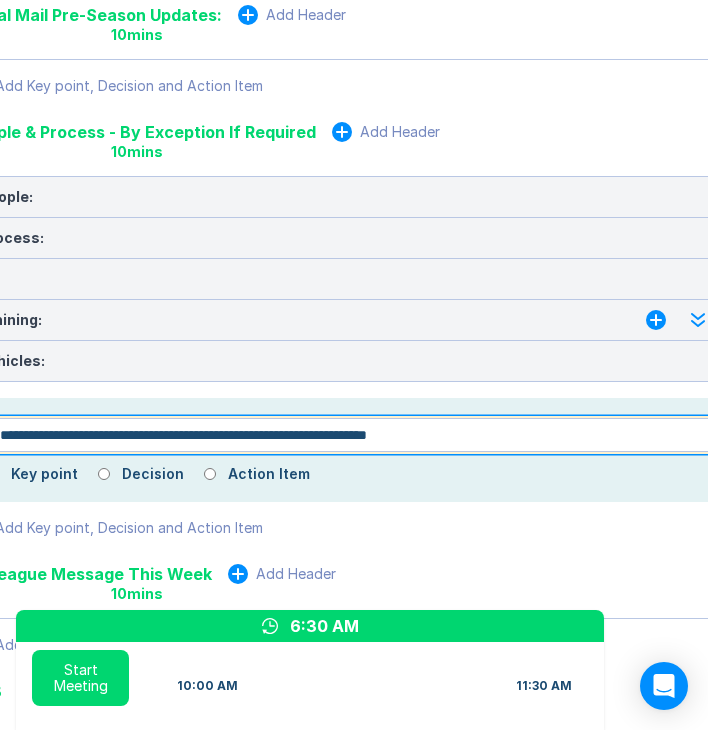 type on "*" 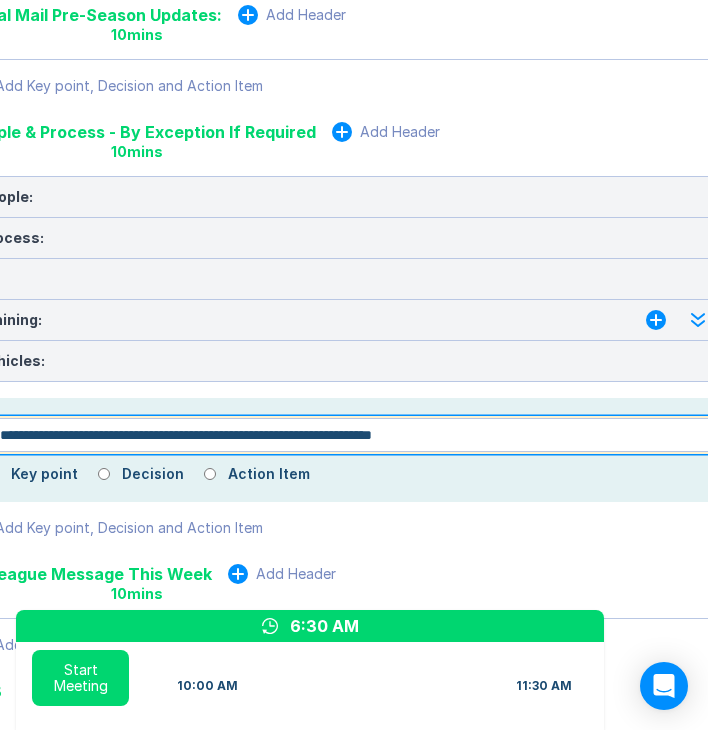 type on "*" 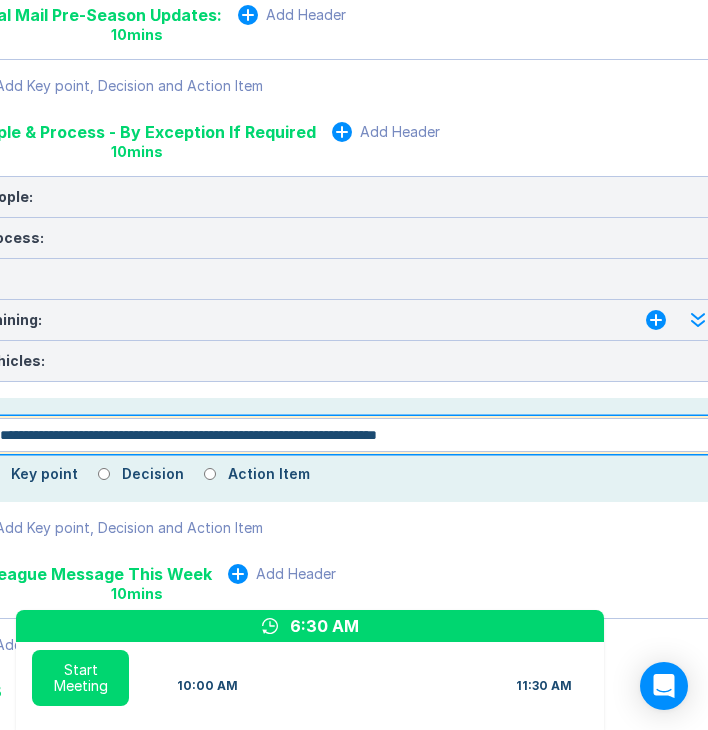 type on "*" 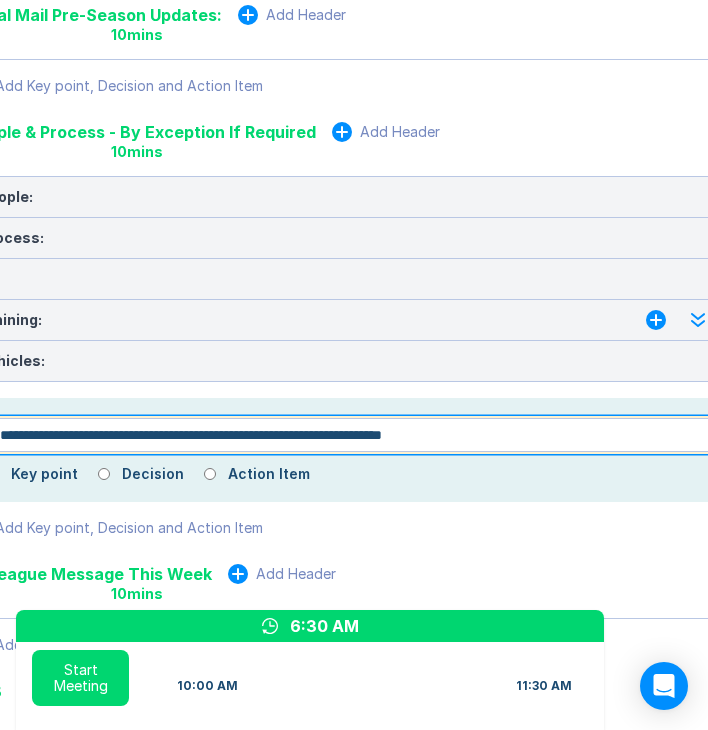 type on "*" 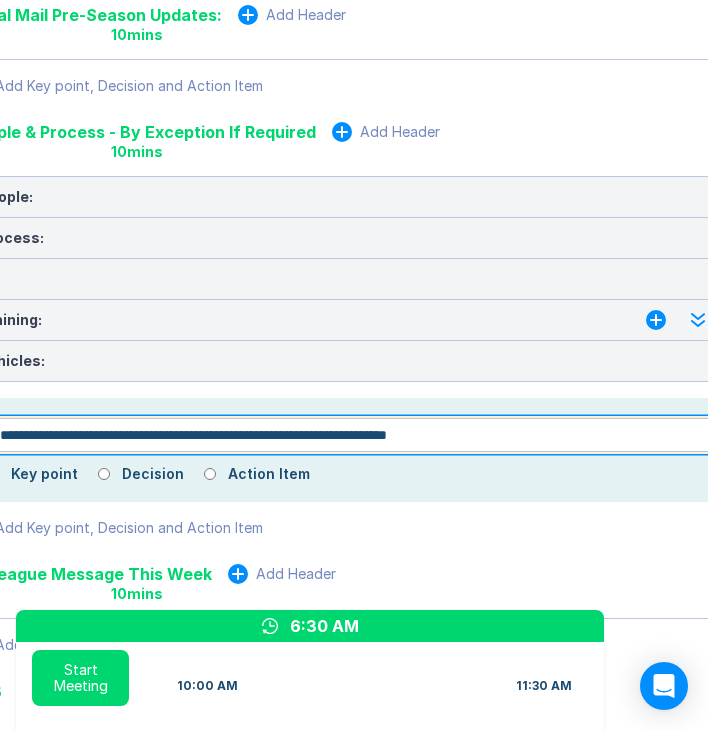 type on "*" 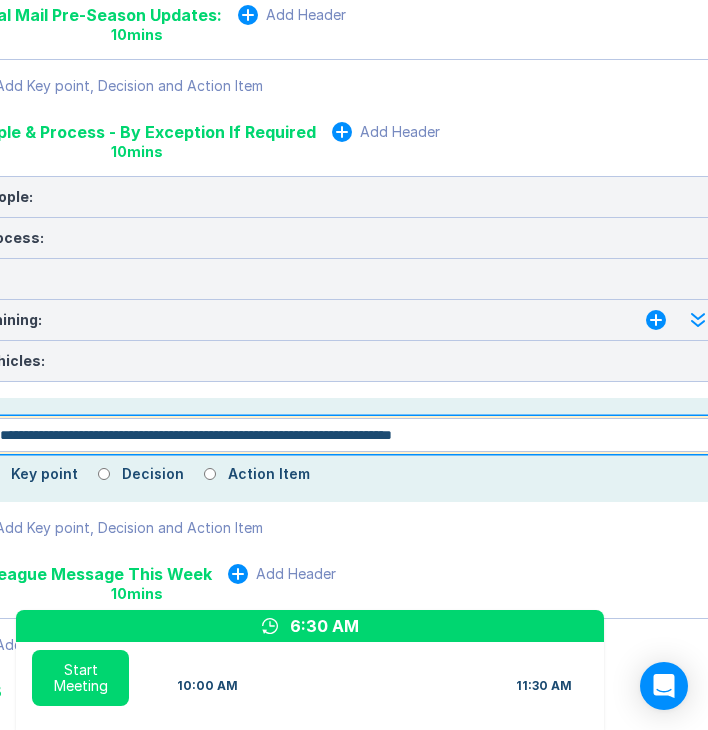 type on "*" 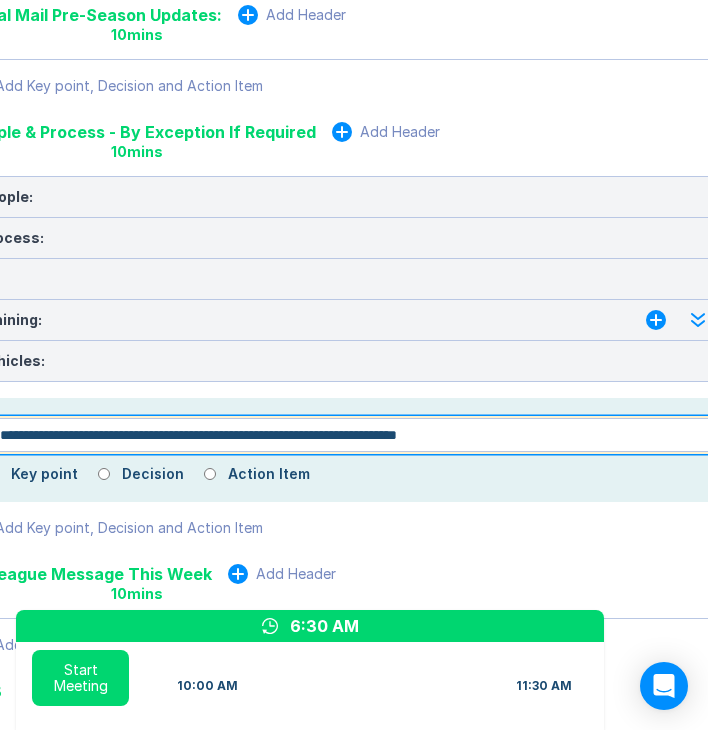 type on "*" 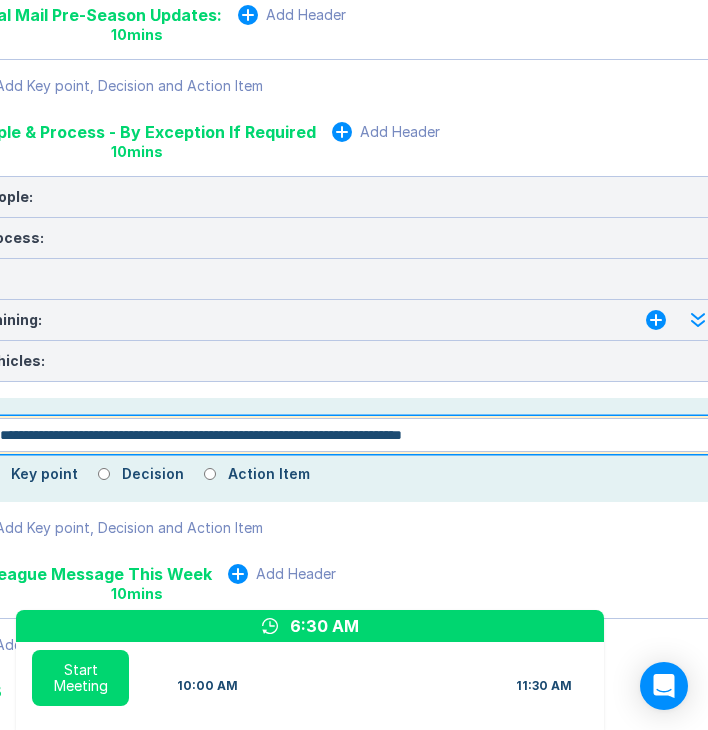 type on "*" 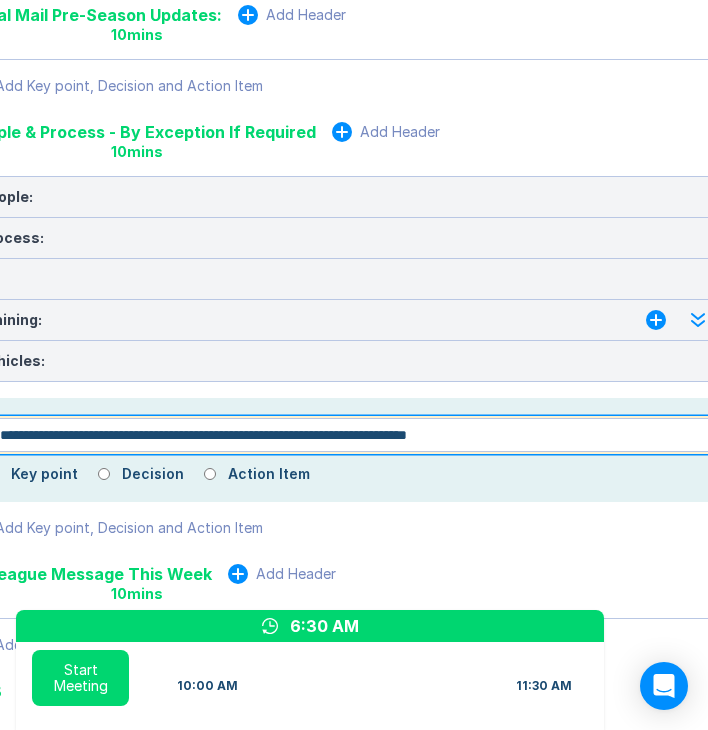 type on "*" 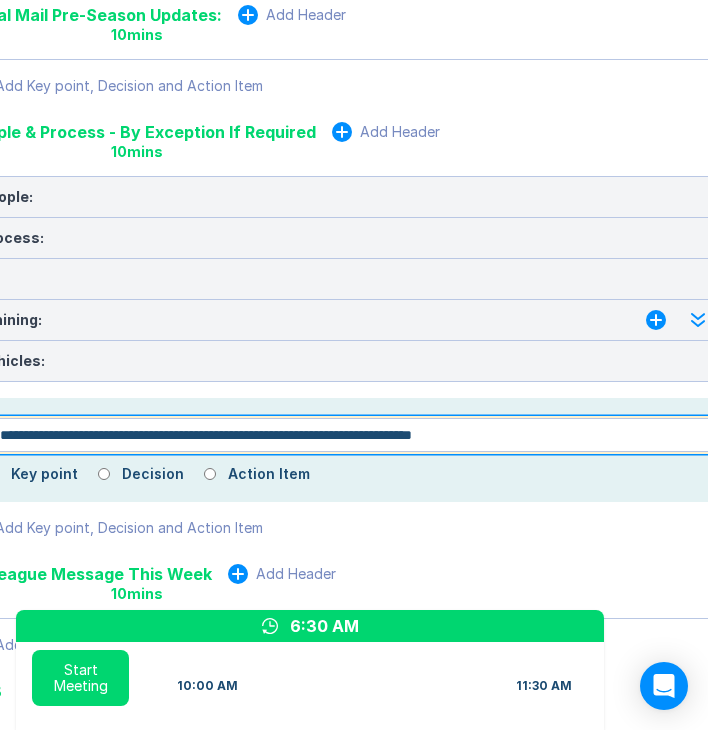 type on "*" 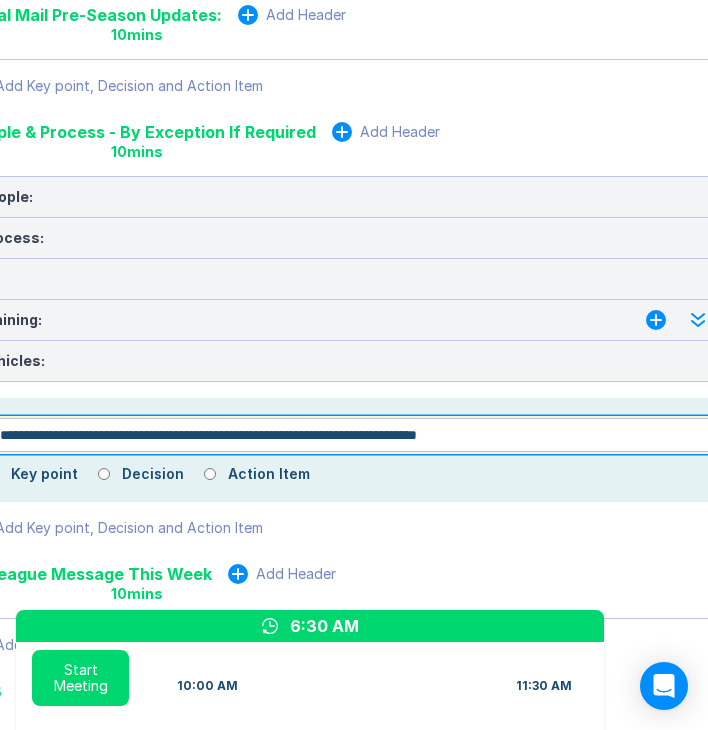 type on "*" 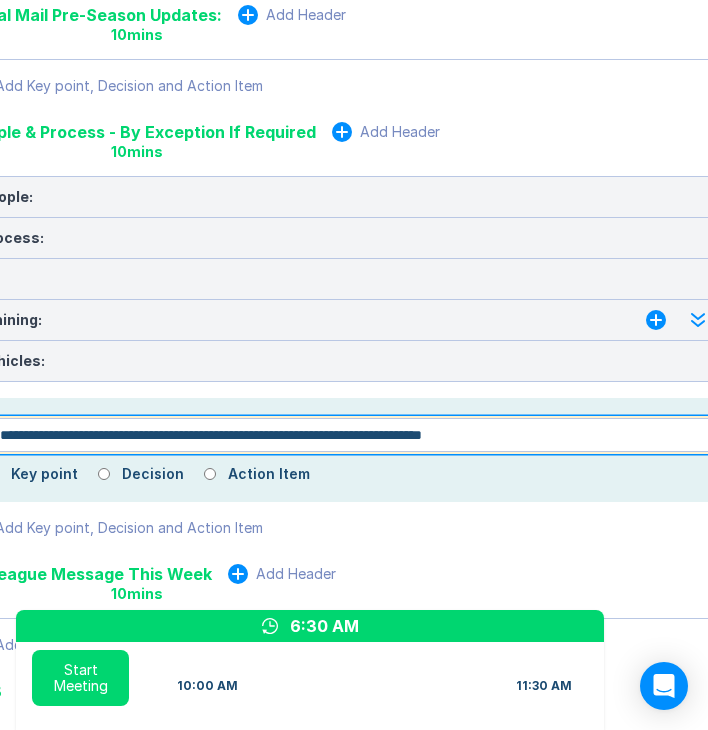 type on "*" 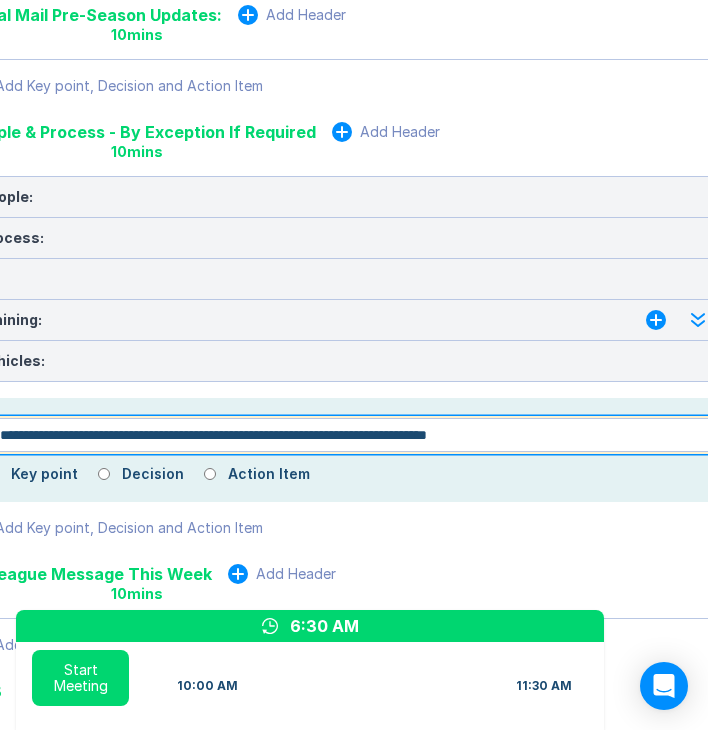 type on "*" 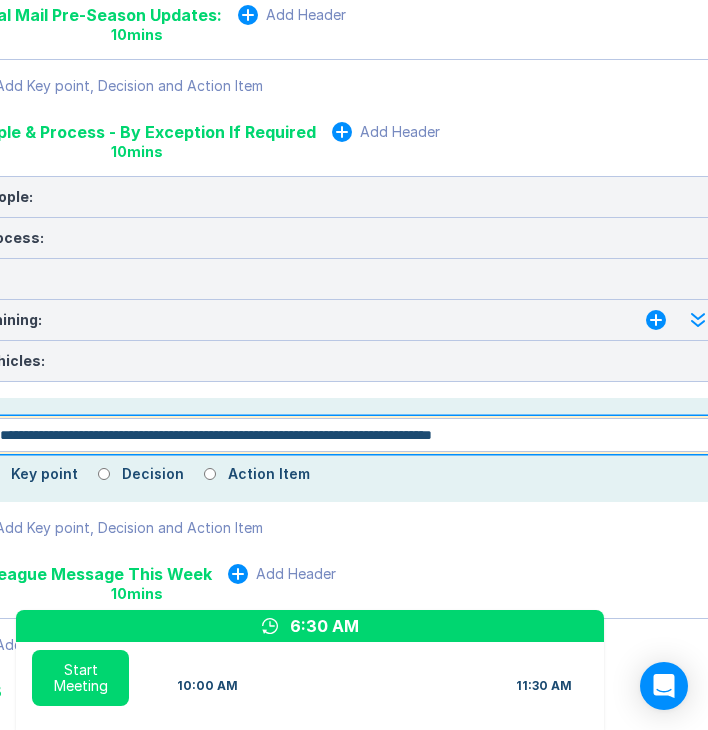 type on "*" 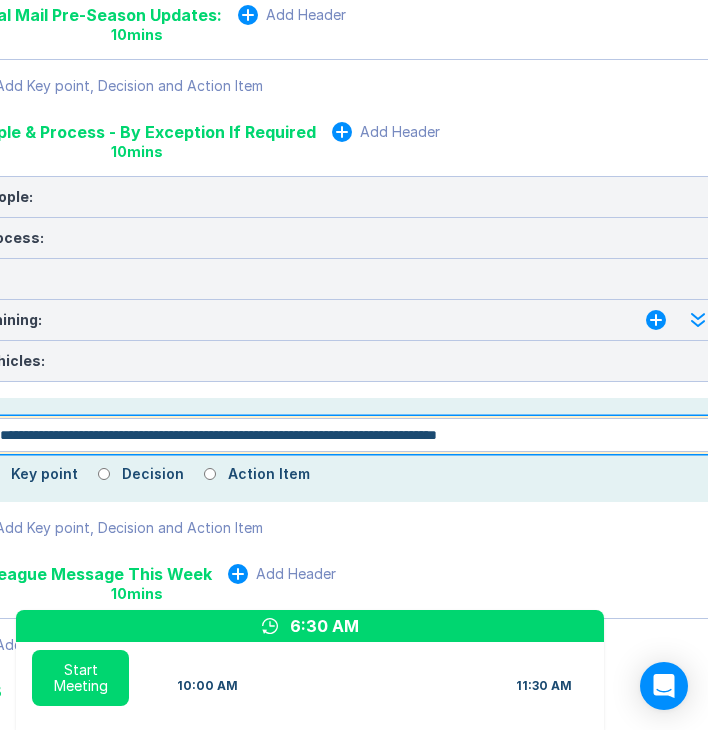 type on "*" 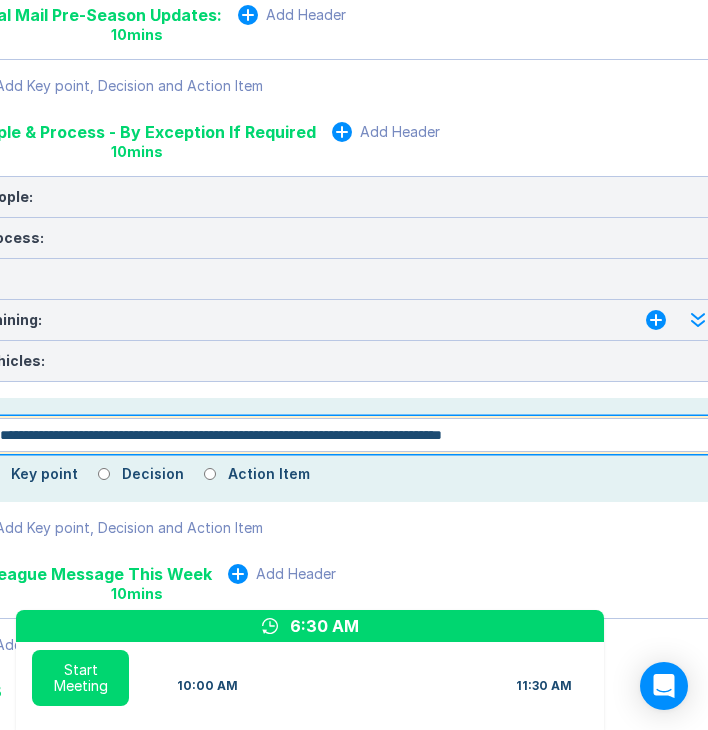 type on "*" 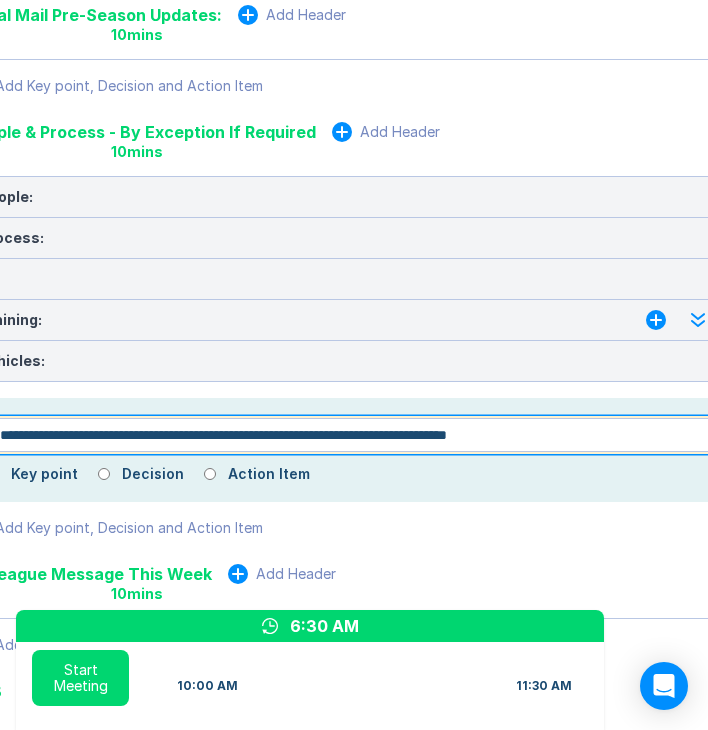 type on "*" 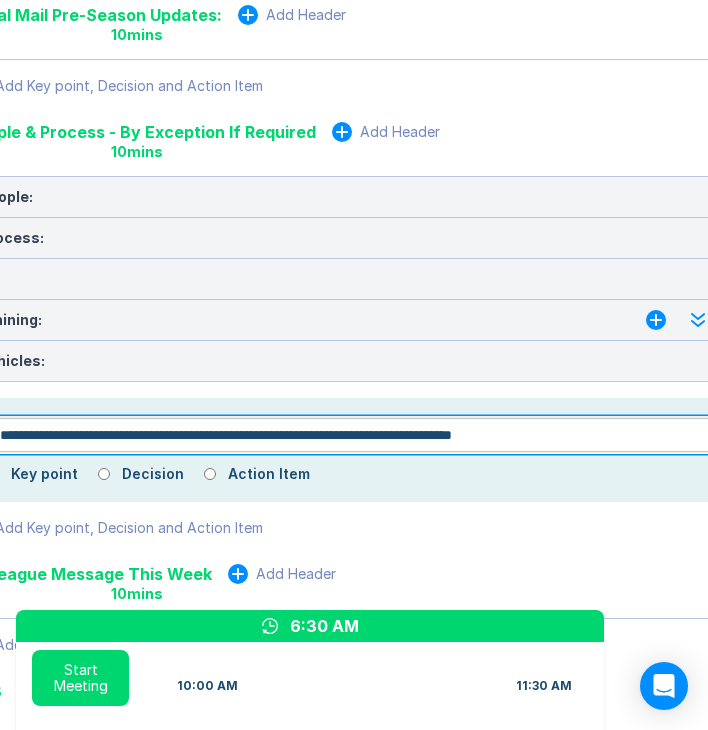 type on "*" 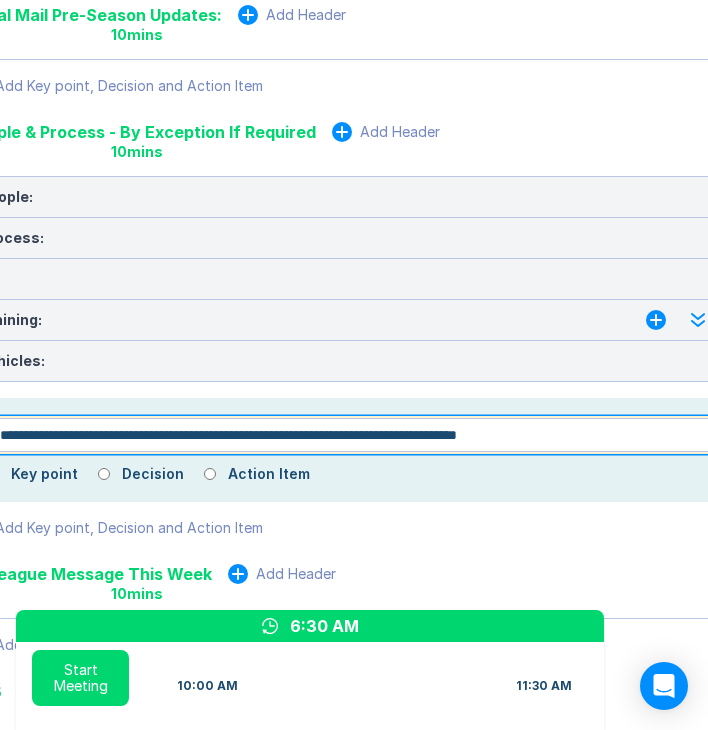 type on "*" 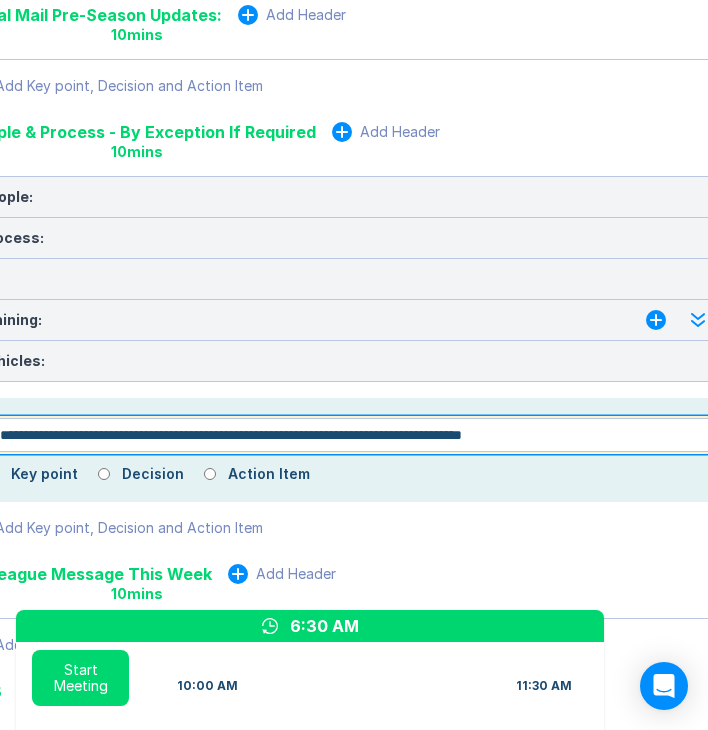 type on "*" 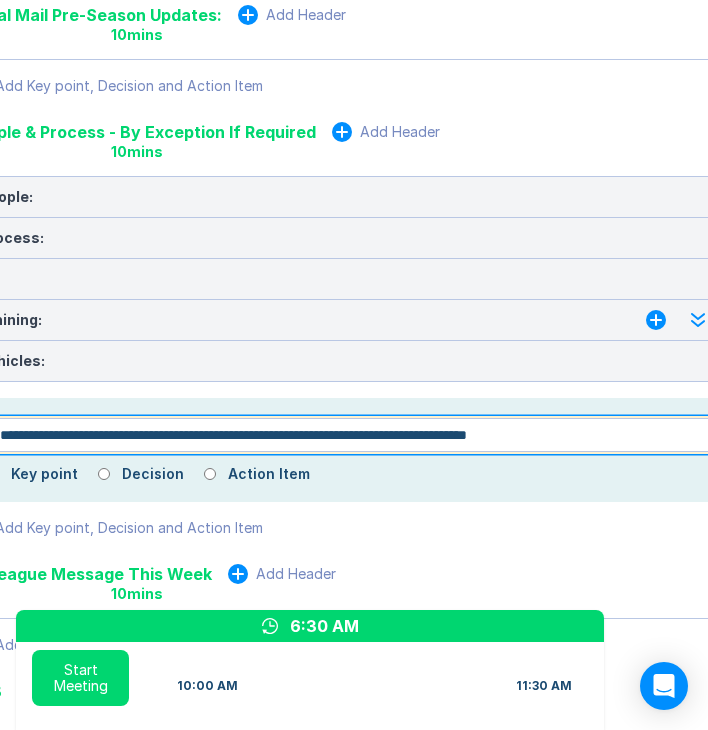 type on "*" 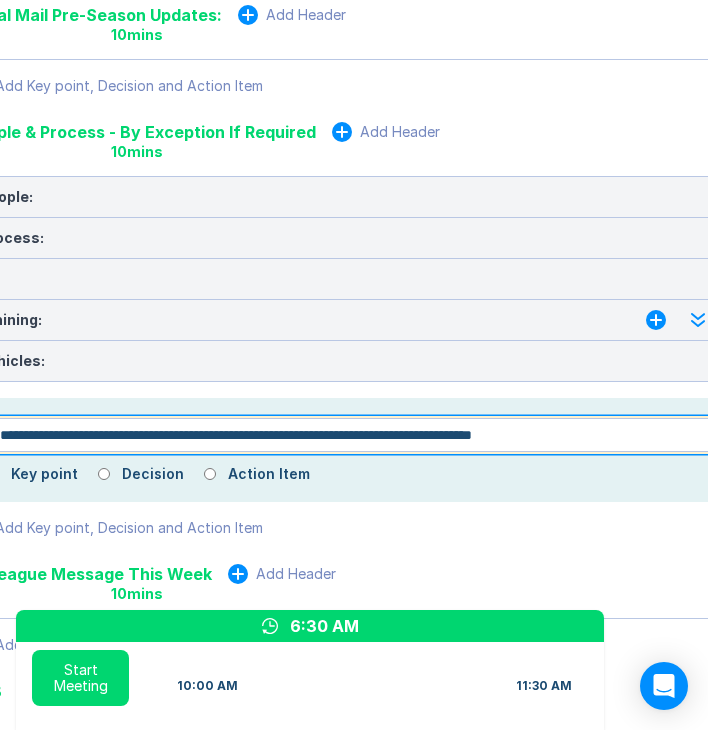 type on "*" 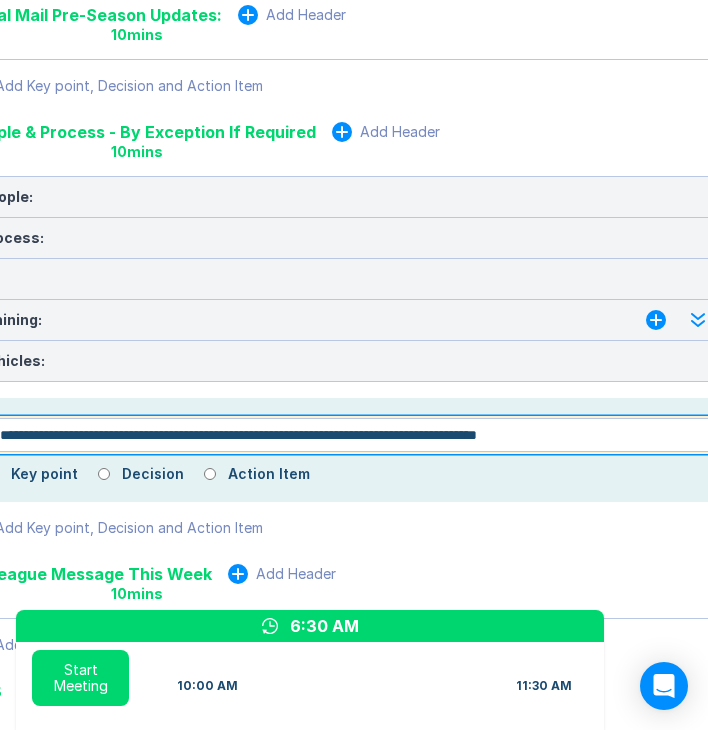 type on "*" 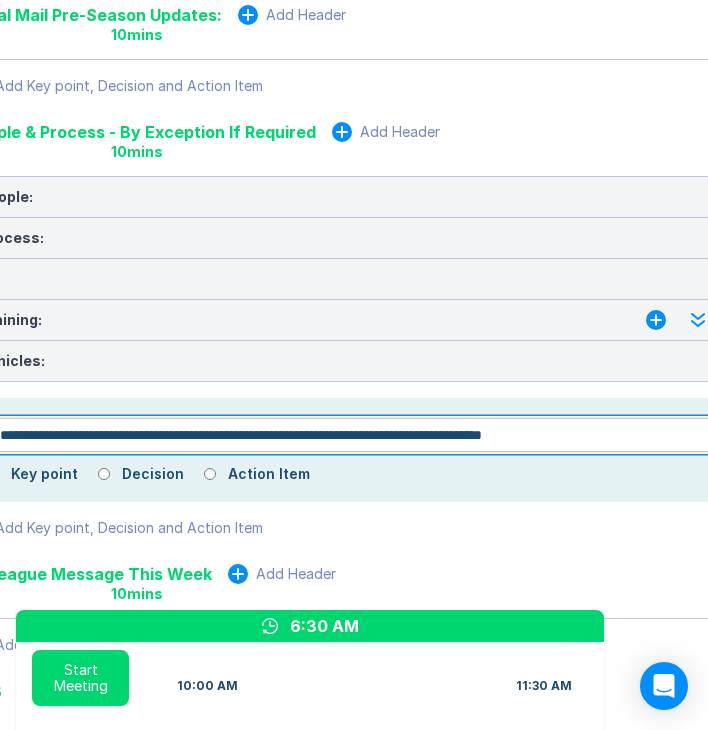 type on "*" 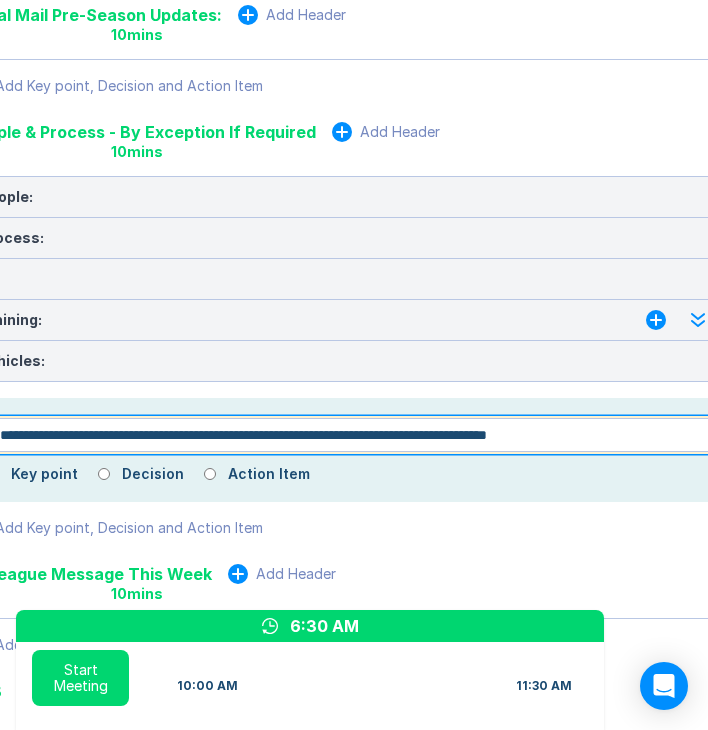 type on "*" 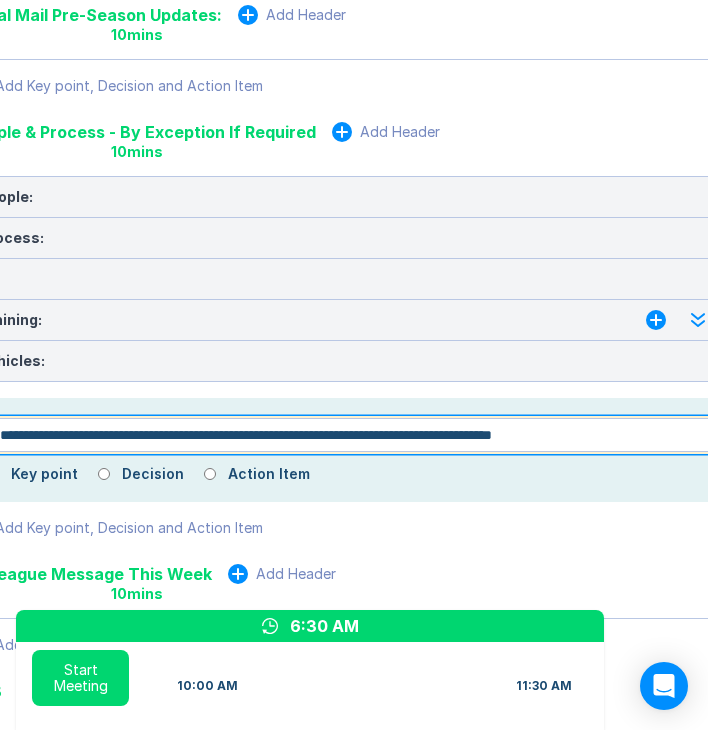type on "*" 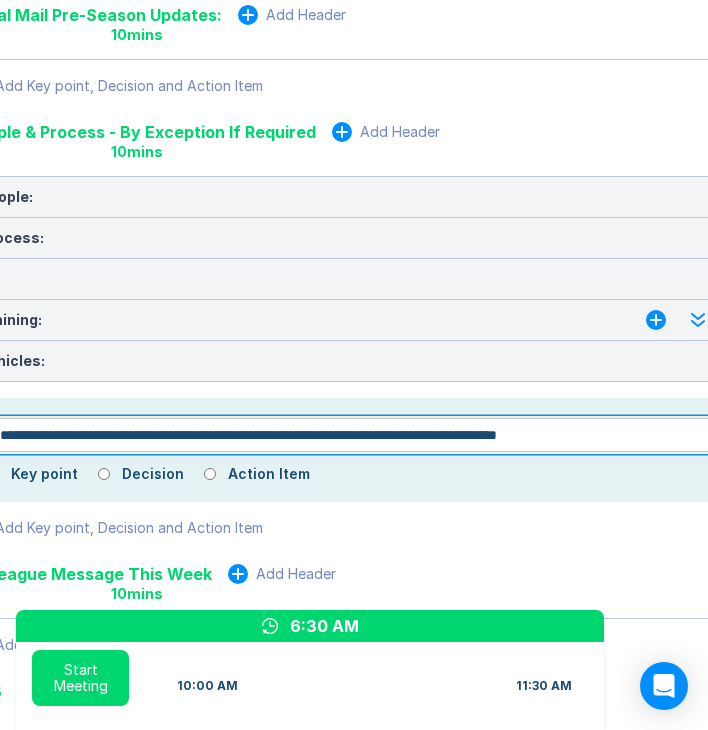 type 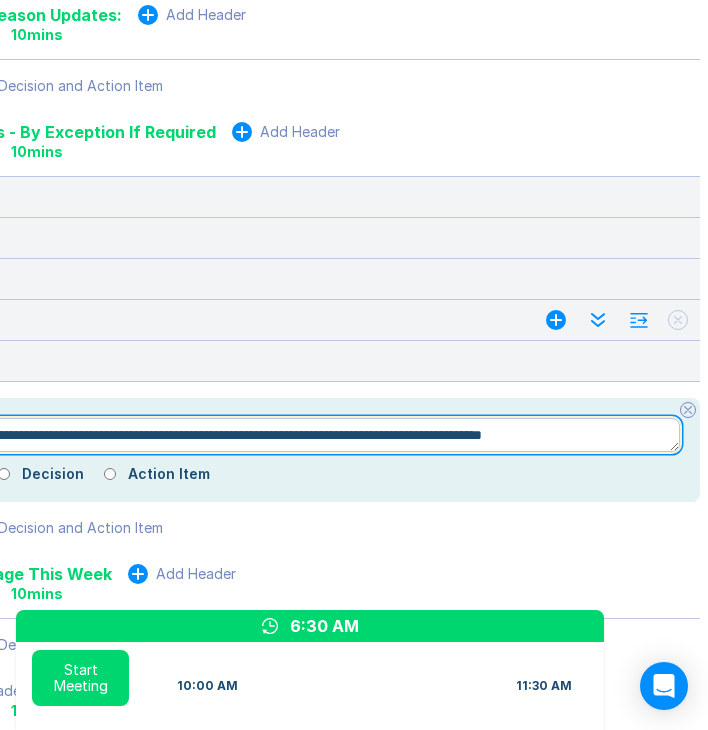 scroll, scrollTop: 1951, scrollLeft: 0, axis: vertical 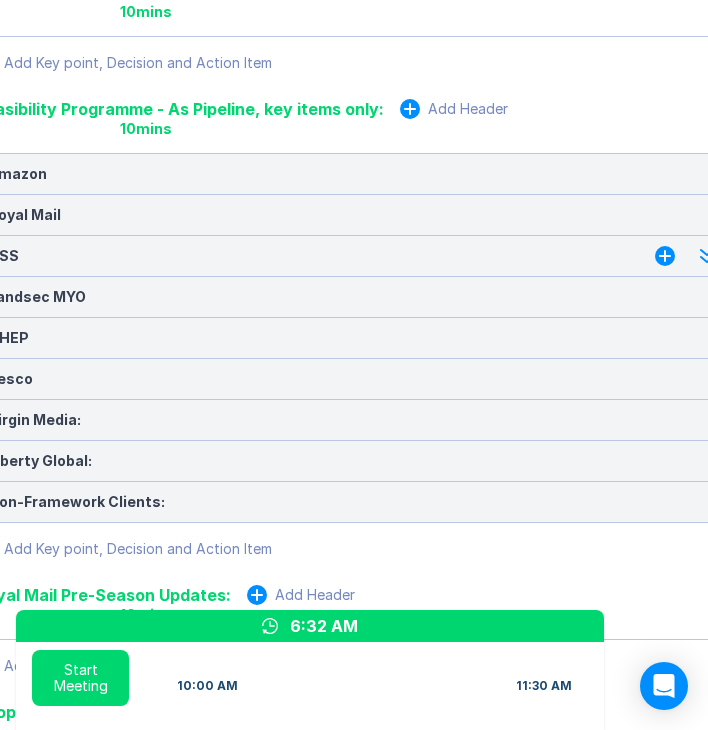 click 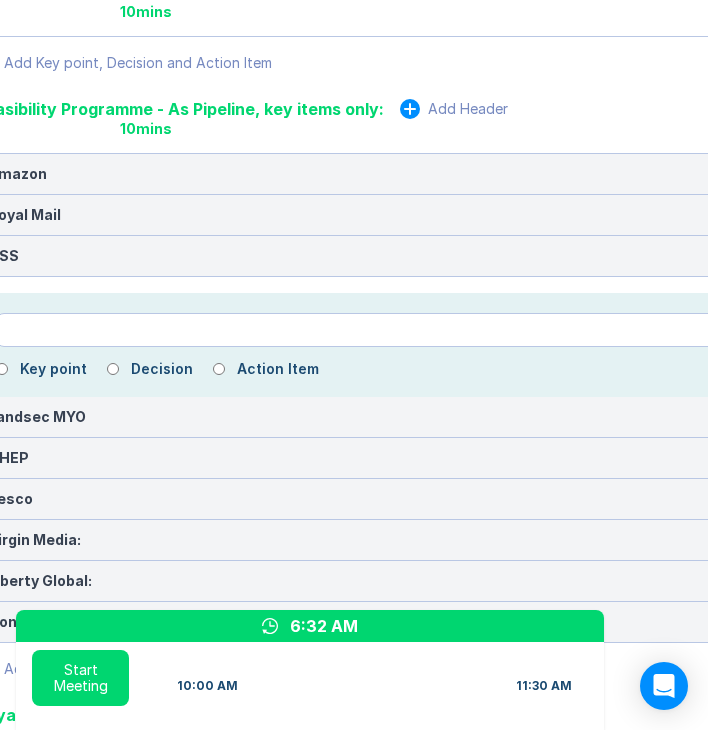 click at bounding box center (392, 330) 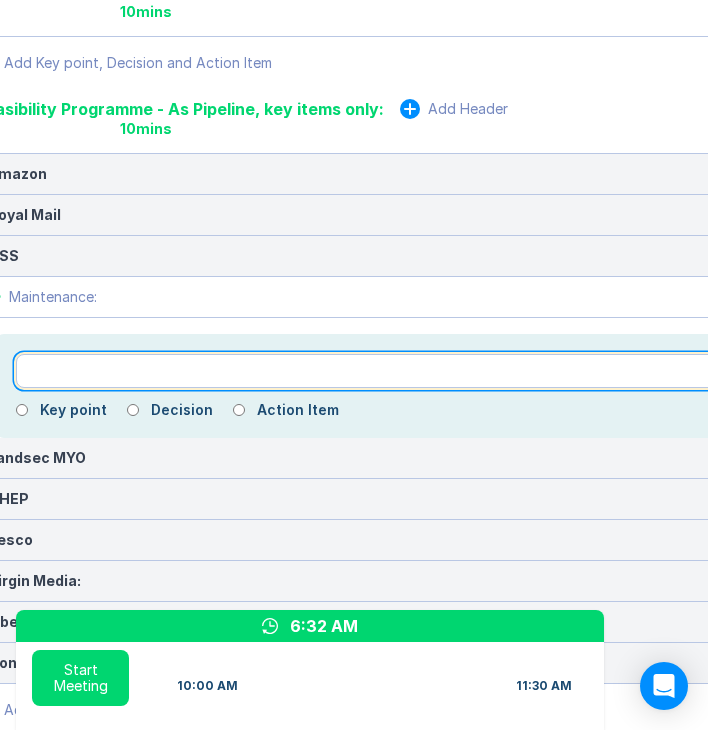 paste on "**********" 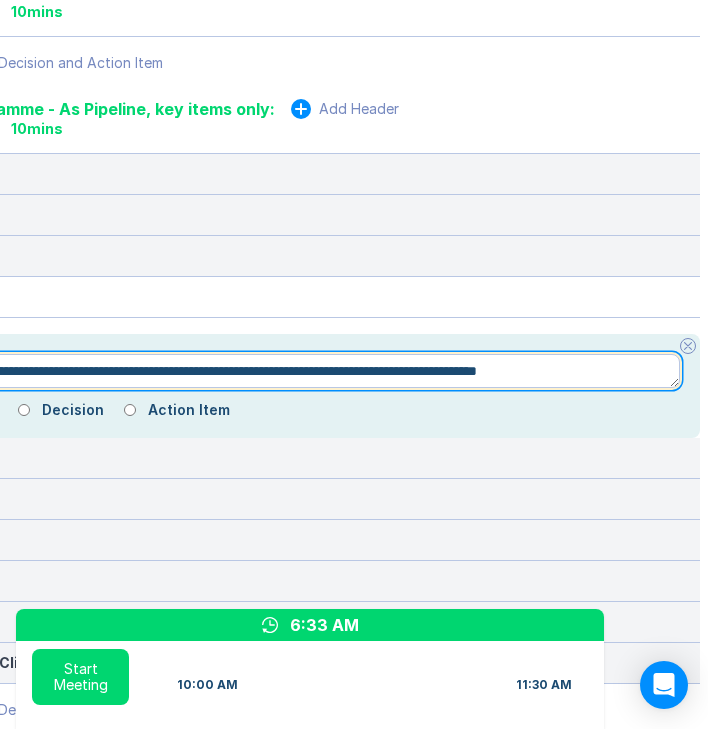 scroll, scrollTop: 1371, scrollLeft: 0, axis: vertical 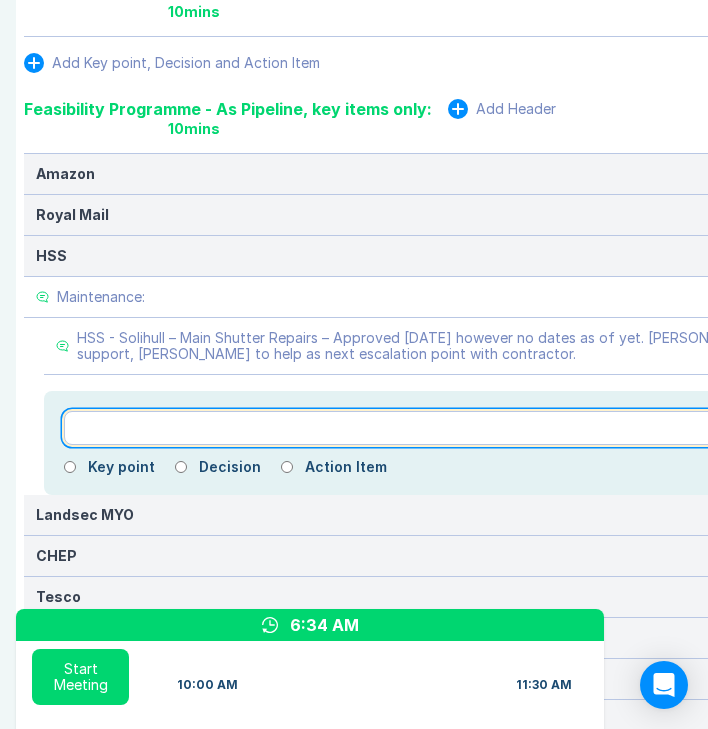 paste on "**********" 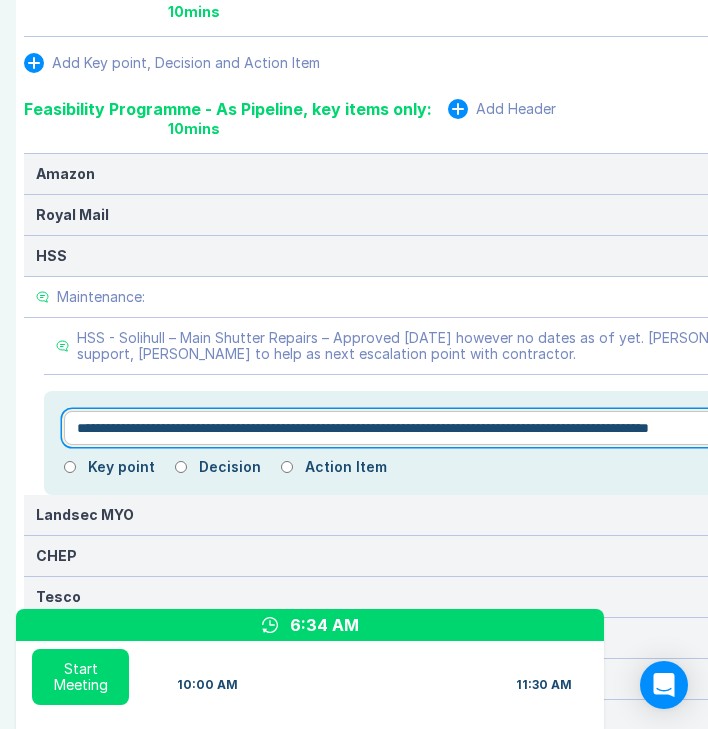scroll, scrollTop: 1371, scrollLeft: 0, axis: vertical 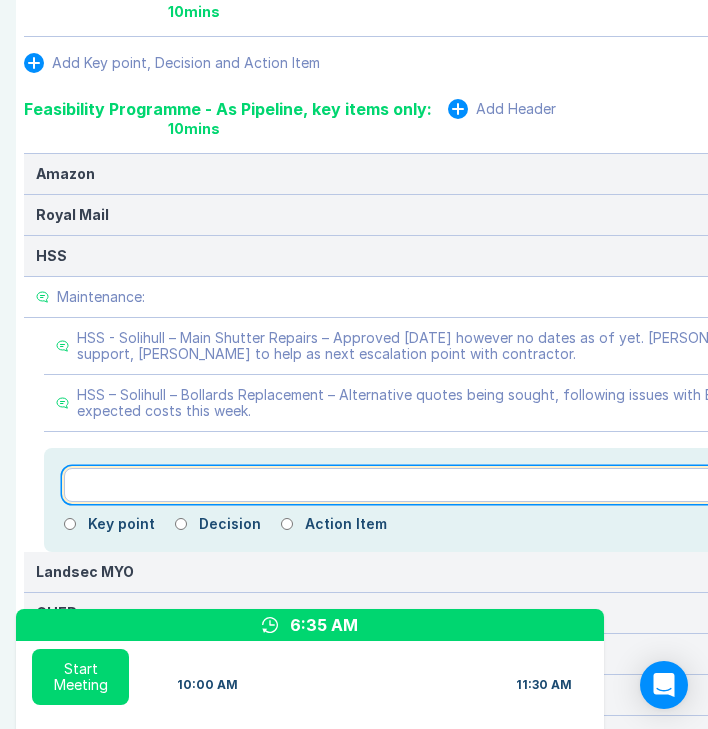 click at bounding box center (450, 485) 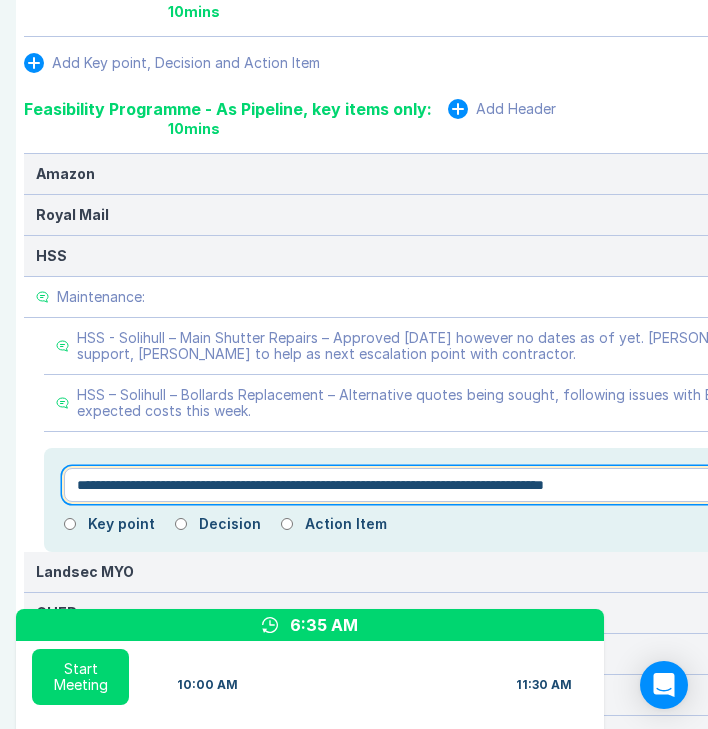 scroll, scrollTop: 1371, scrollLeft: 157, axis: both 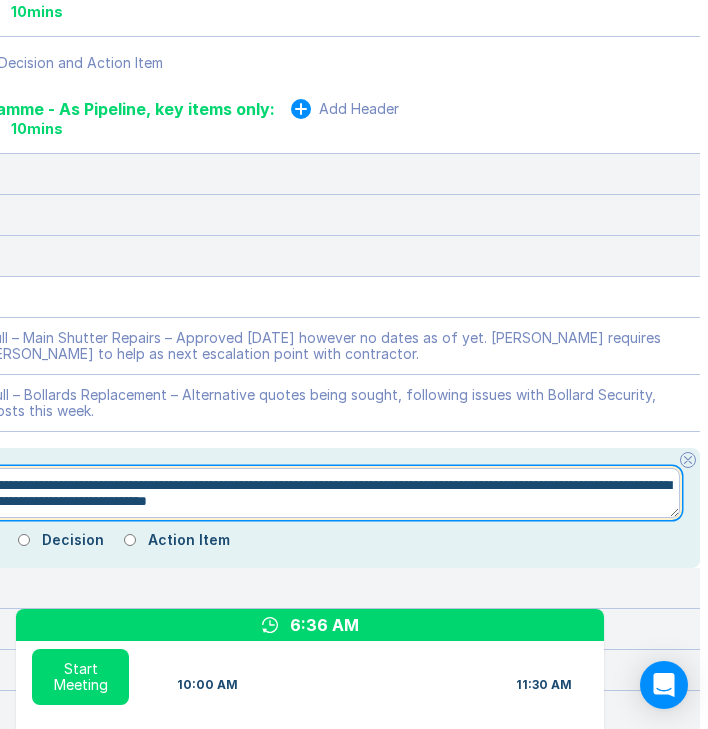 click on "**********" at bounding box center (293, 493) 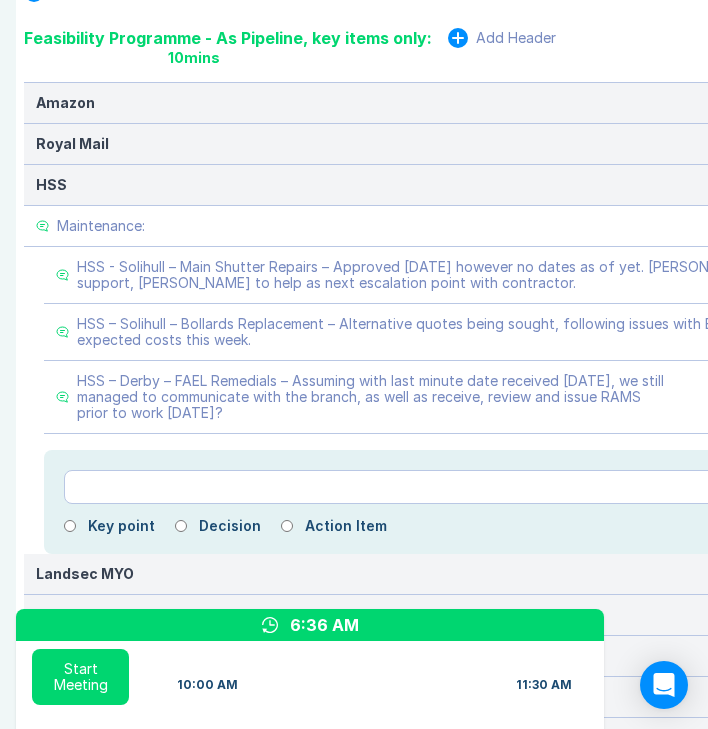 scroll, scrollTop: 1595, scrollLeft: 0, axis: vertical 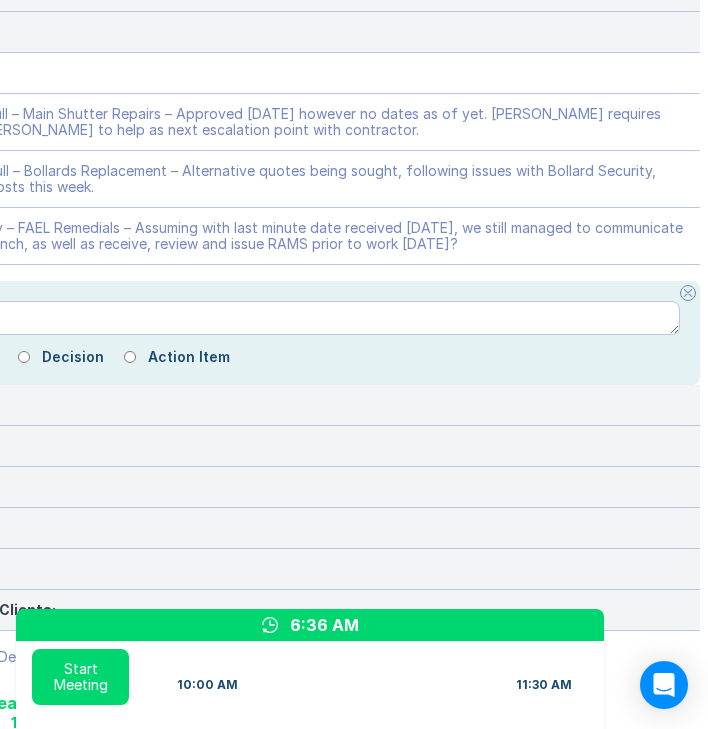 click at bounding box center [688, 293] 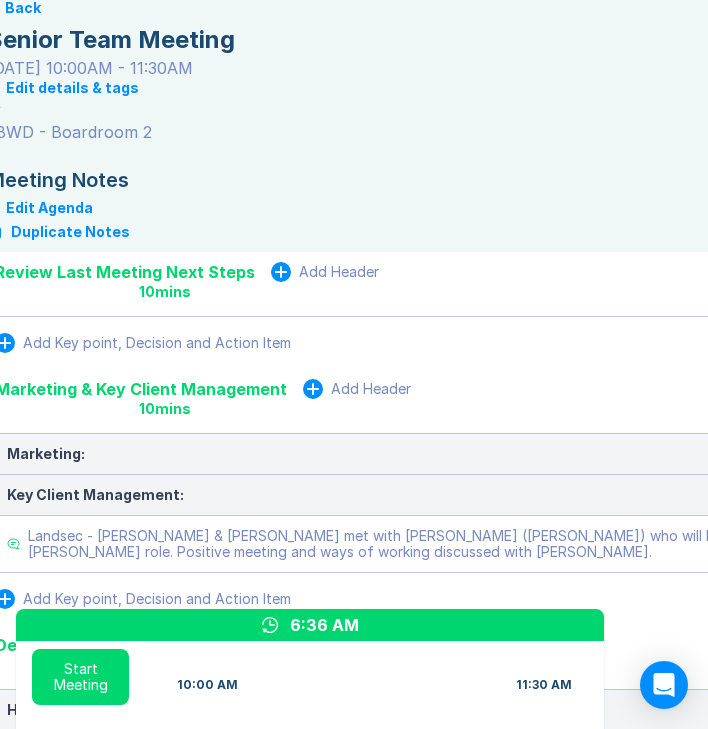 scroll, scrollTop: 302, scrollLeft: 29, axis: both 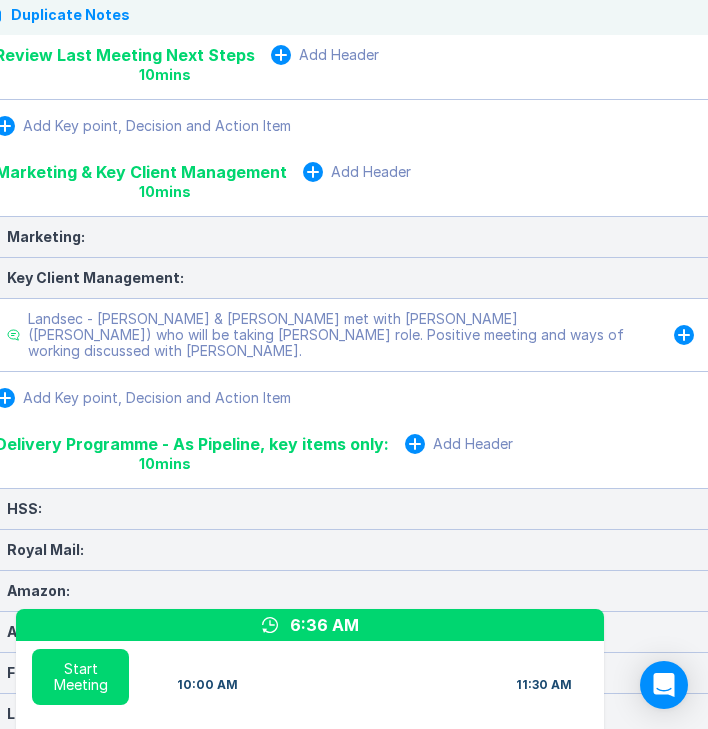 click 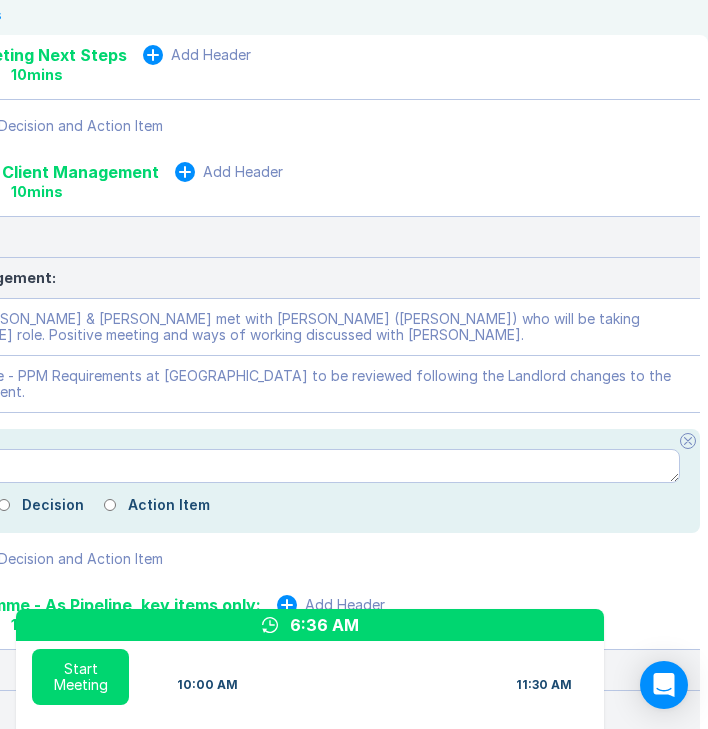 scroll, scrollTop: 302, scrollLeft: 157, axis: both 